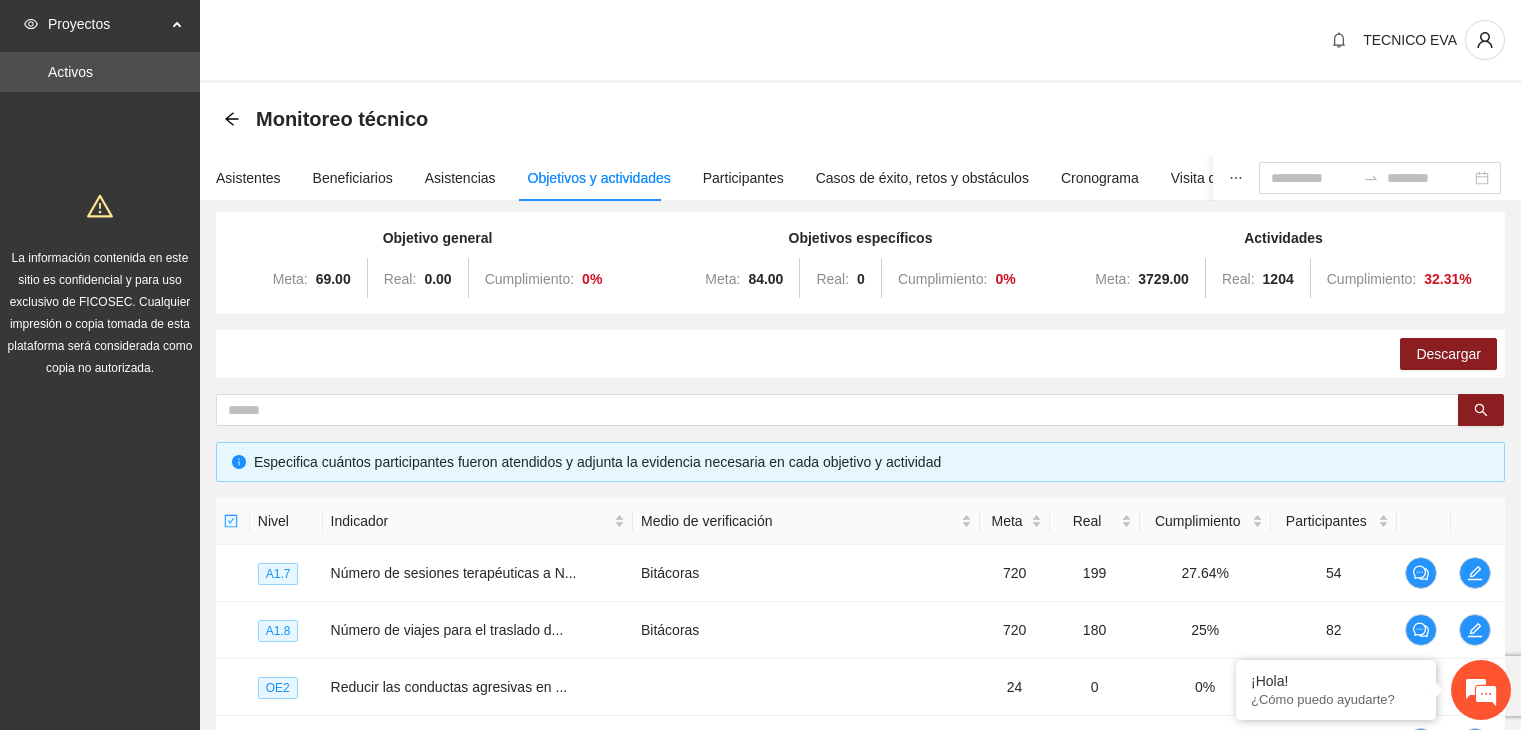scroll, scrollTop: 0, scrollLeft: 0, axis: both 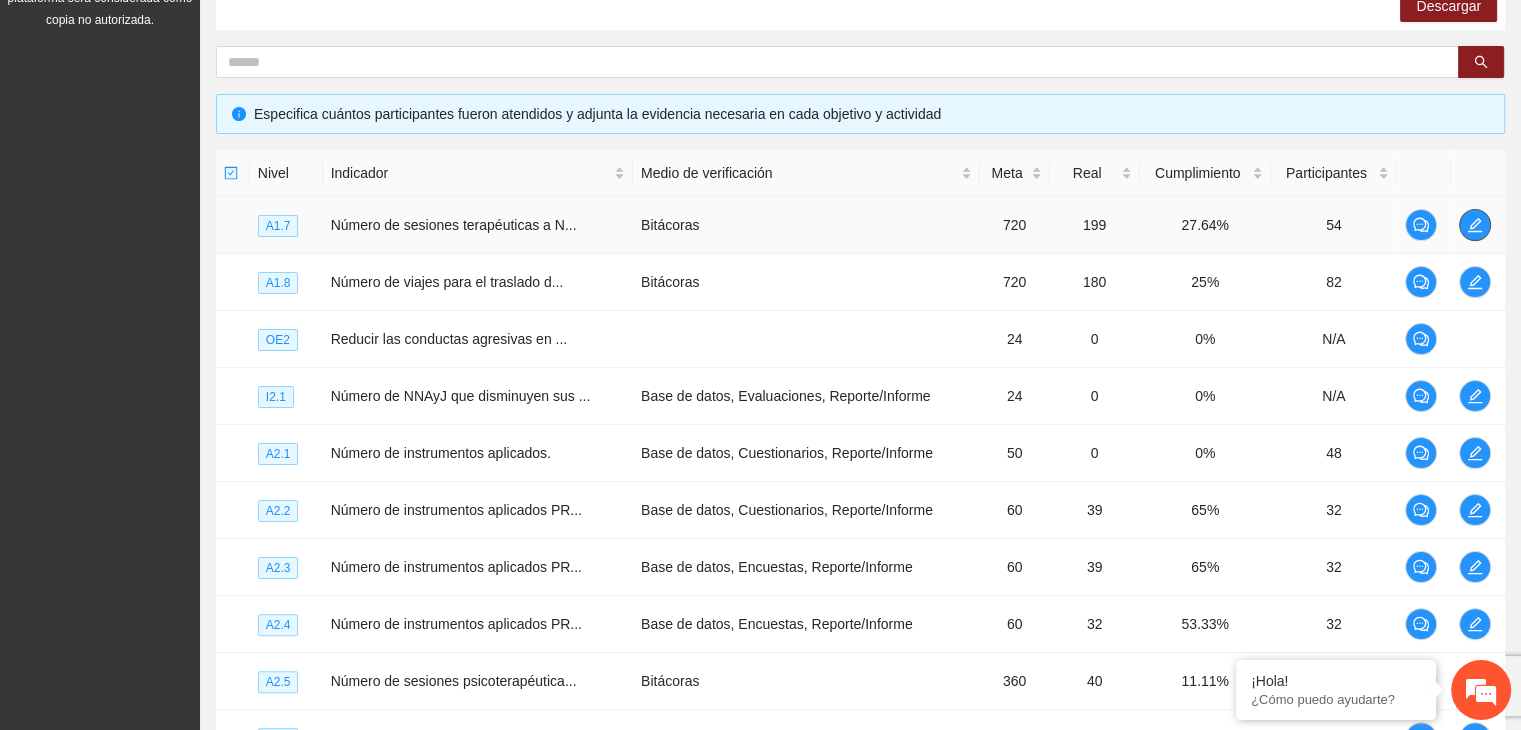 click 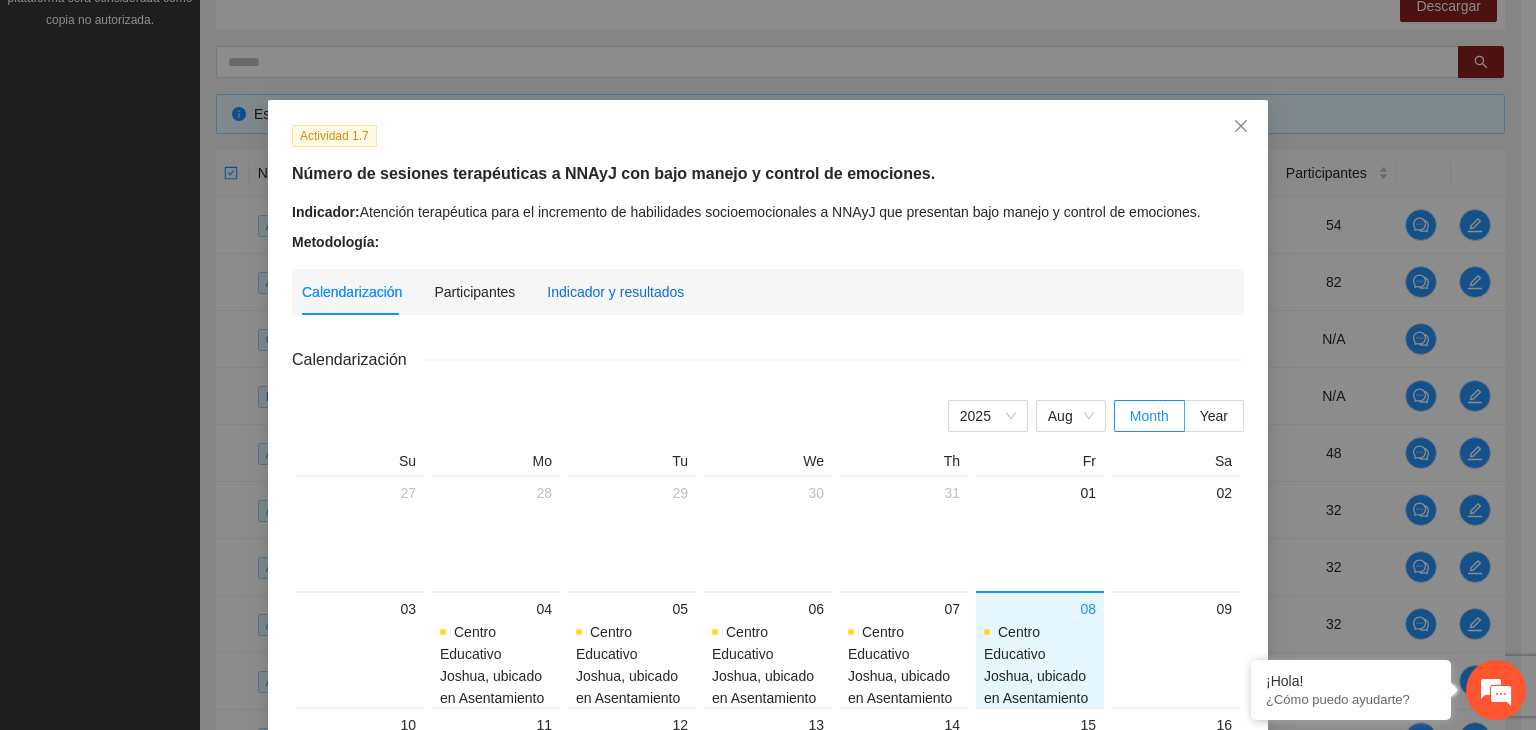 click on "Indicador y resultados" at bounding box center [615, 292] 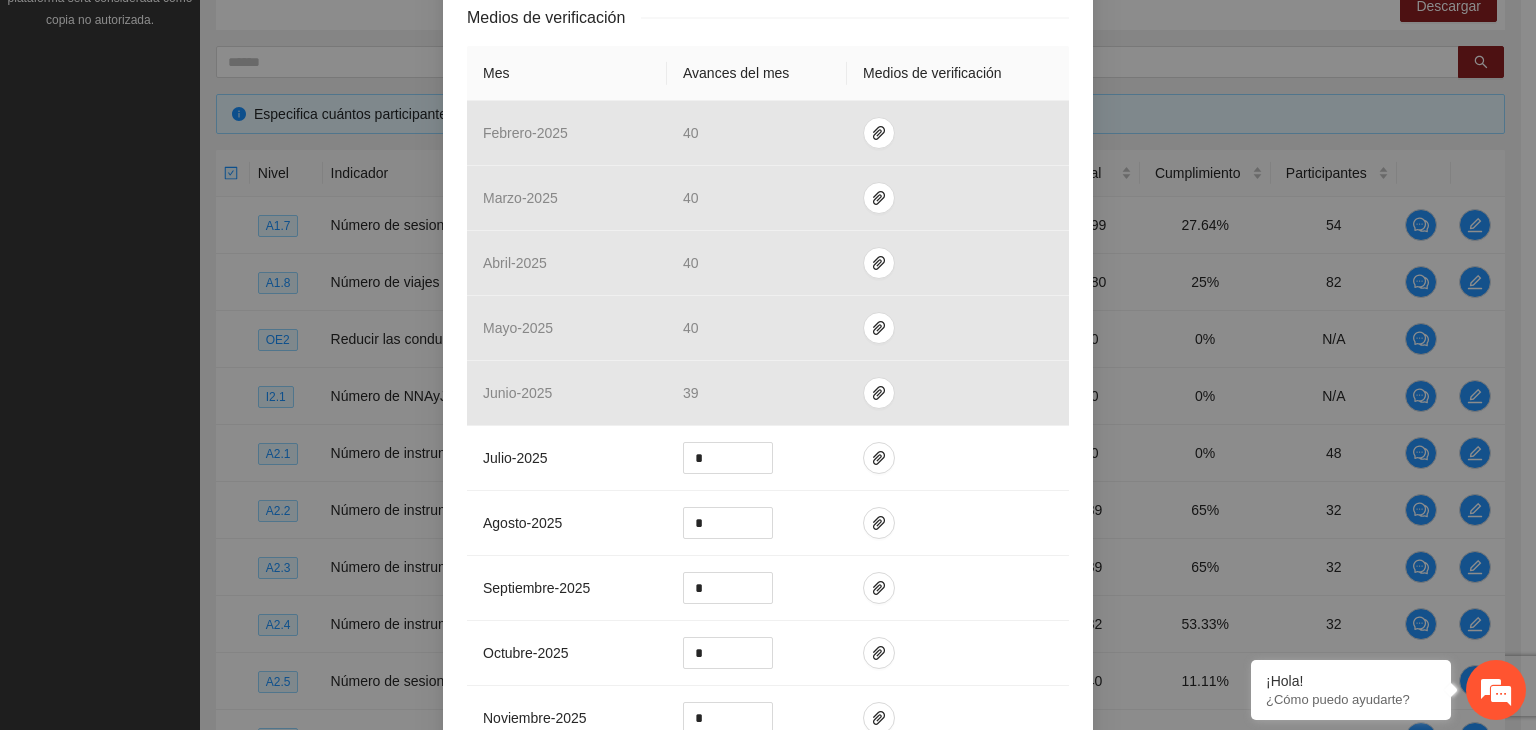 scroll, scrollTop: 452, scrollLeft: 0, axis: vertical 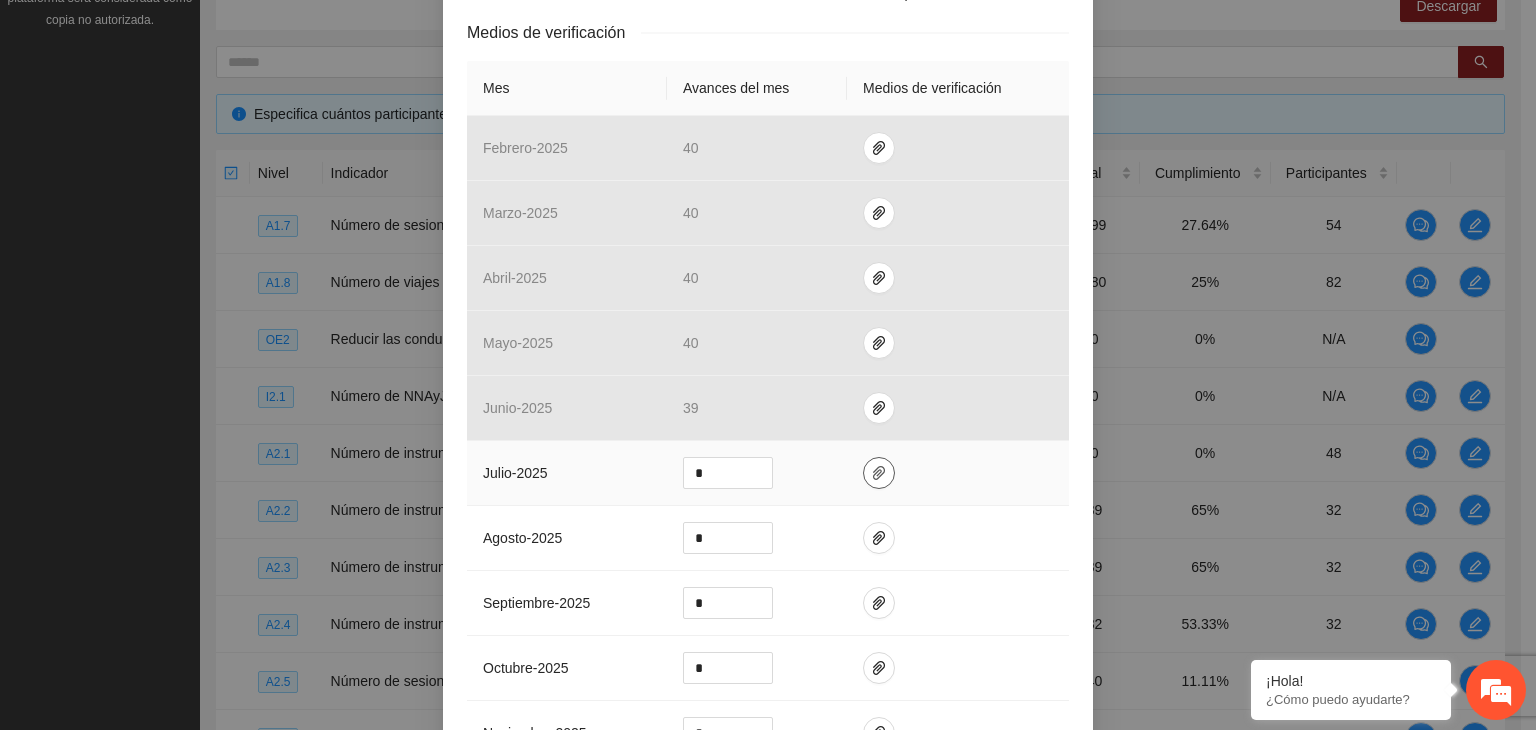 click 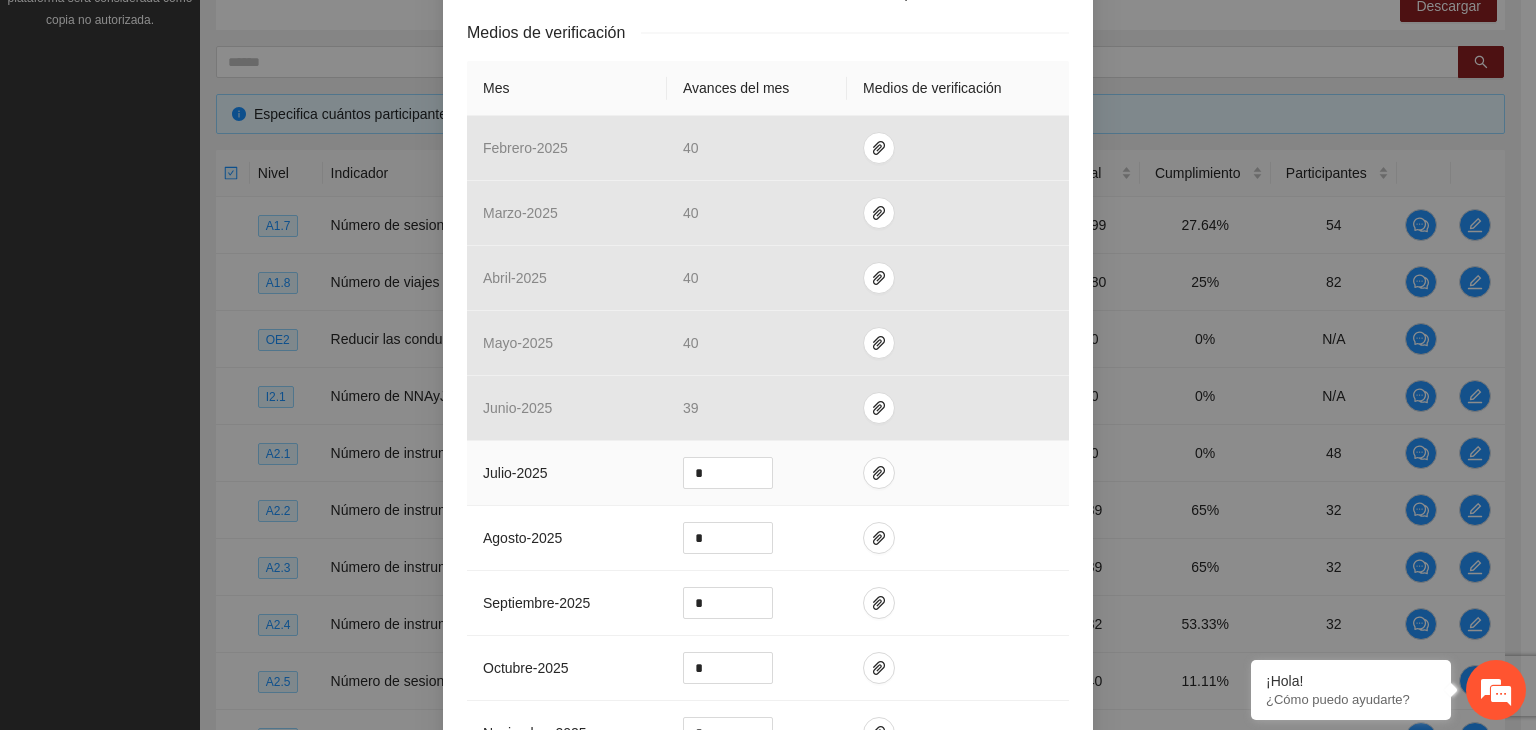 click at bounding box center [958, 473] 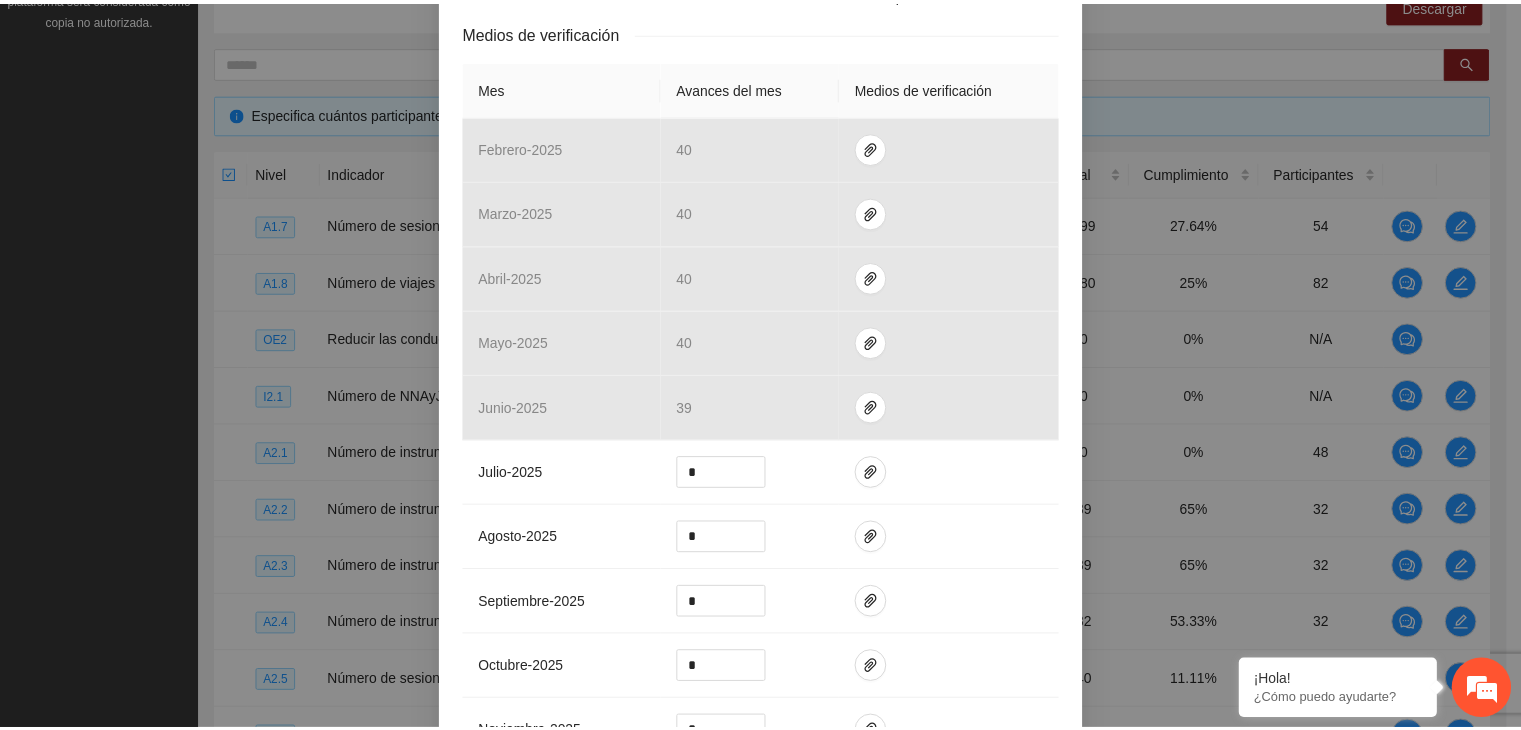 scroll, scrollTop: 0, scrollLeft: 0, axis: both 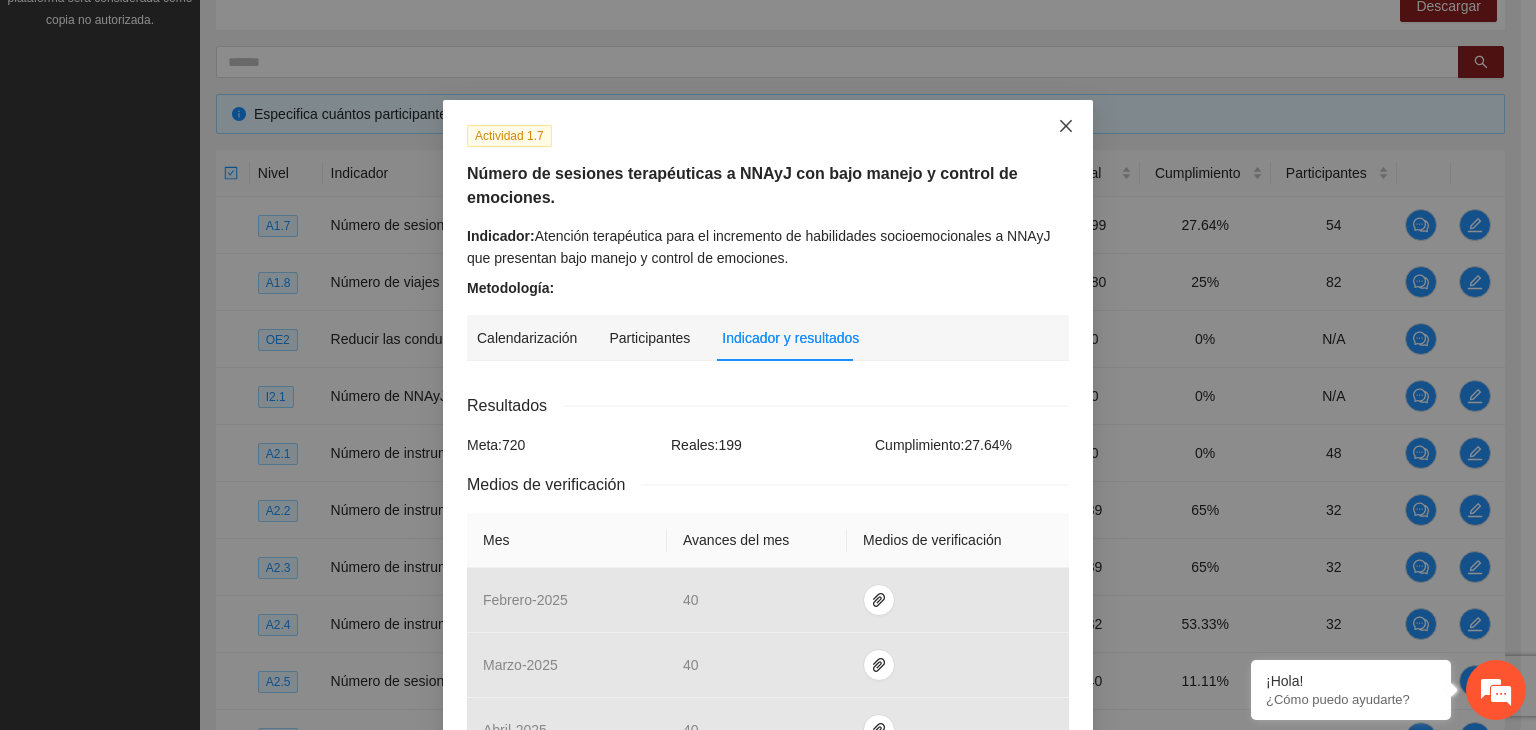 click 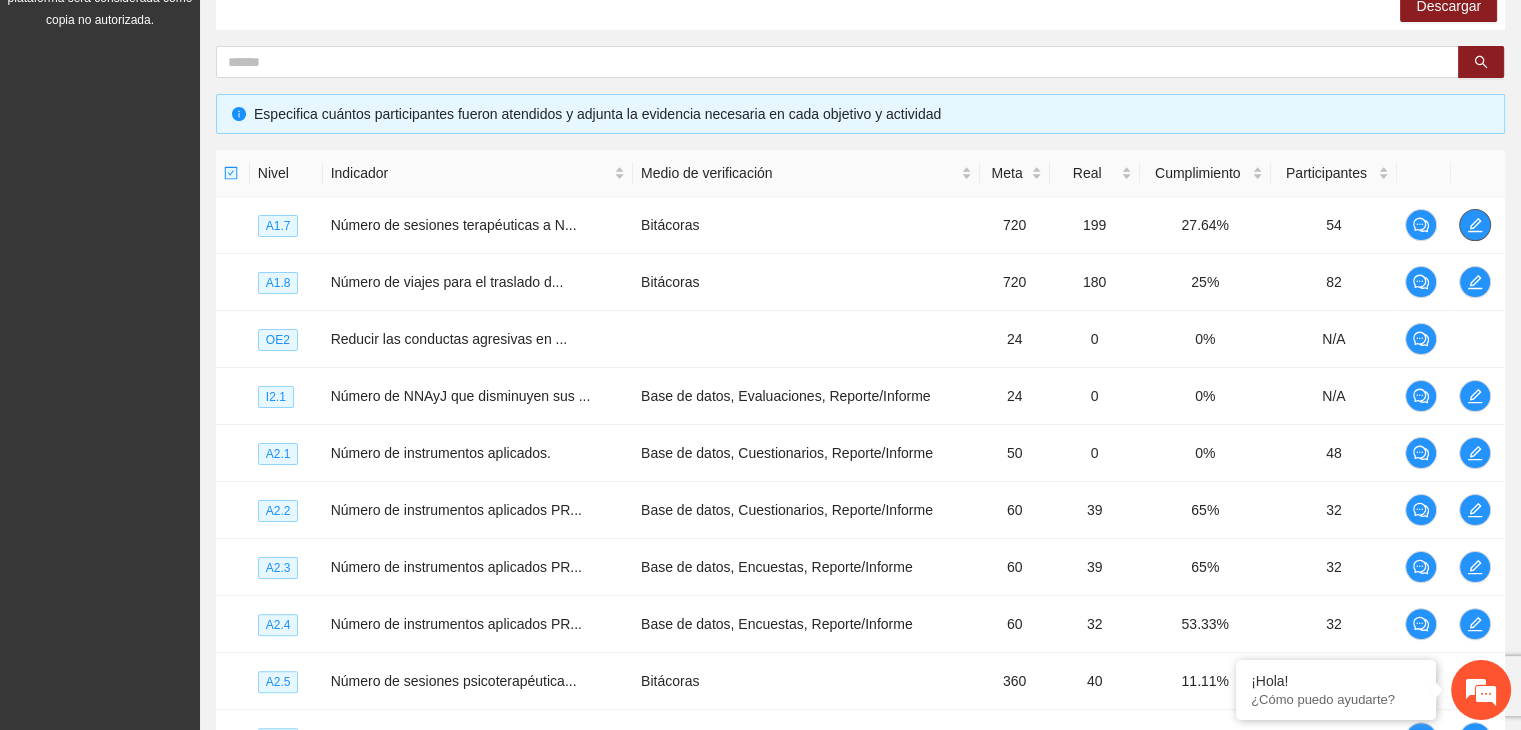 scroll, scrollTop: 0, scrollLeft: 0, axis: both 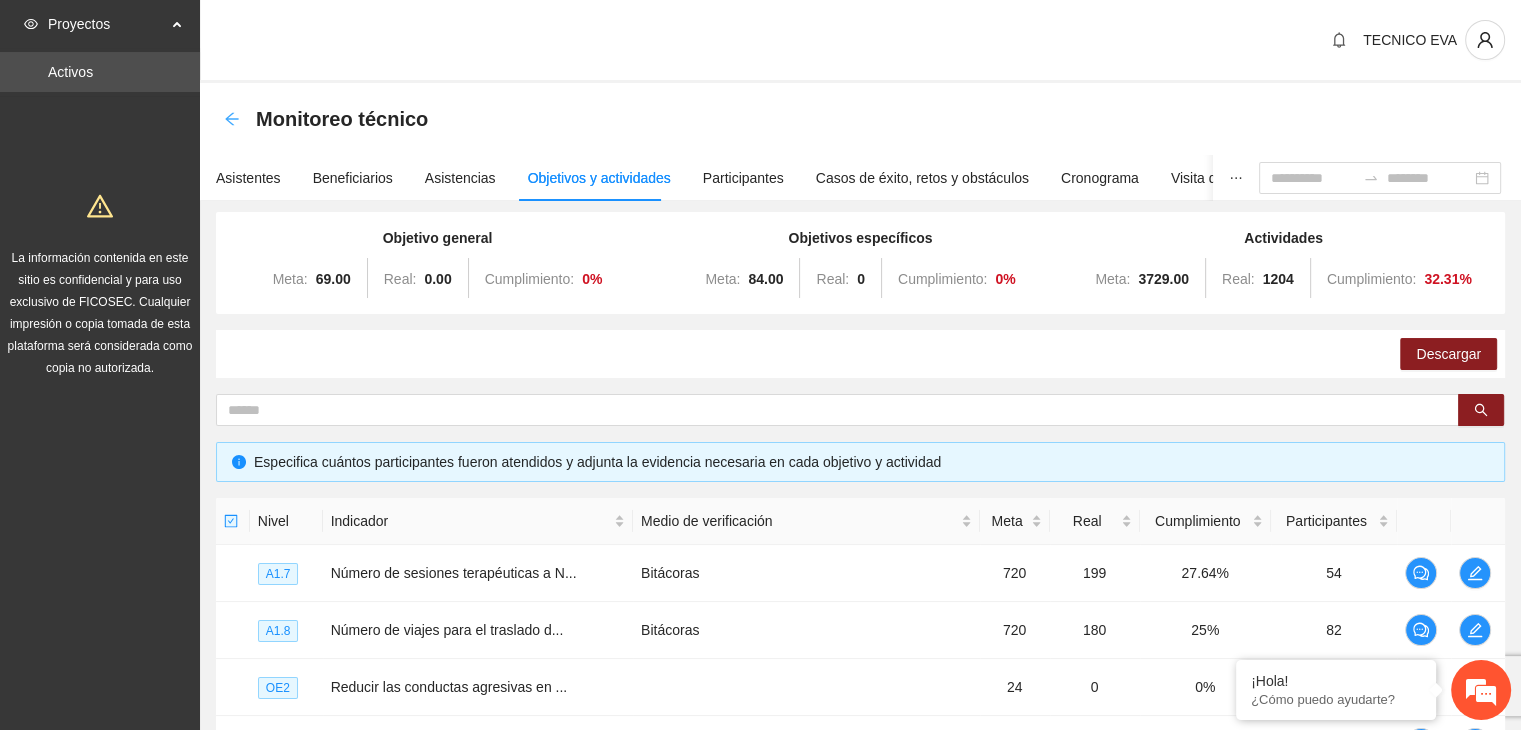 click 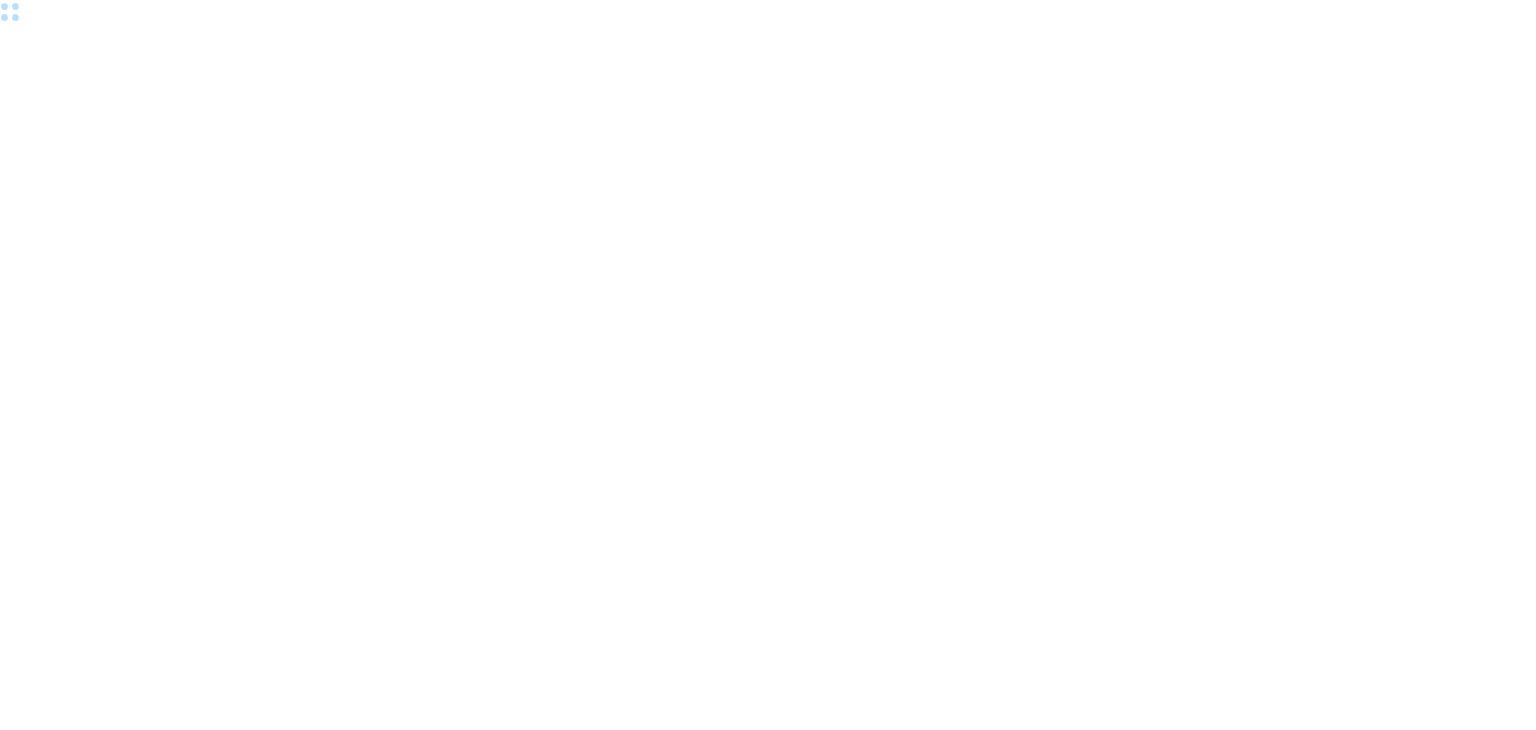 scroll, scrollTop: 0, scrollLeft: 0, axis: both 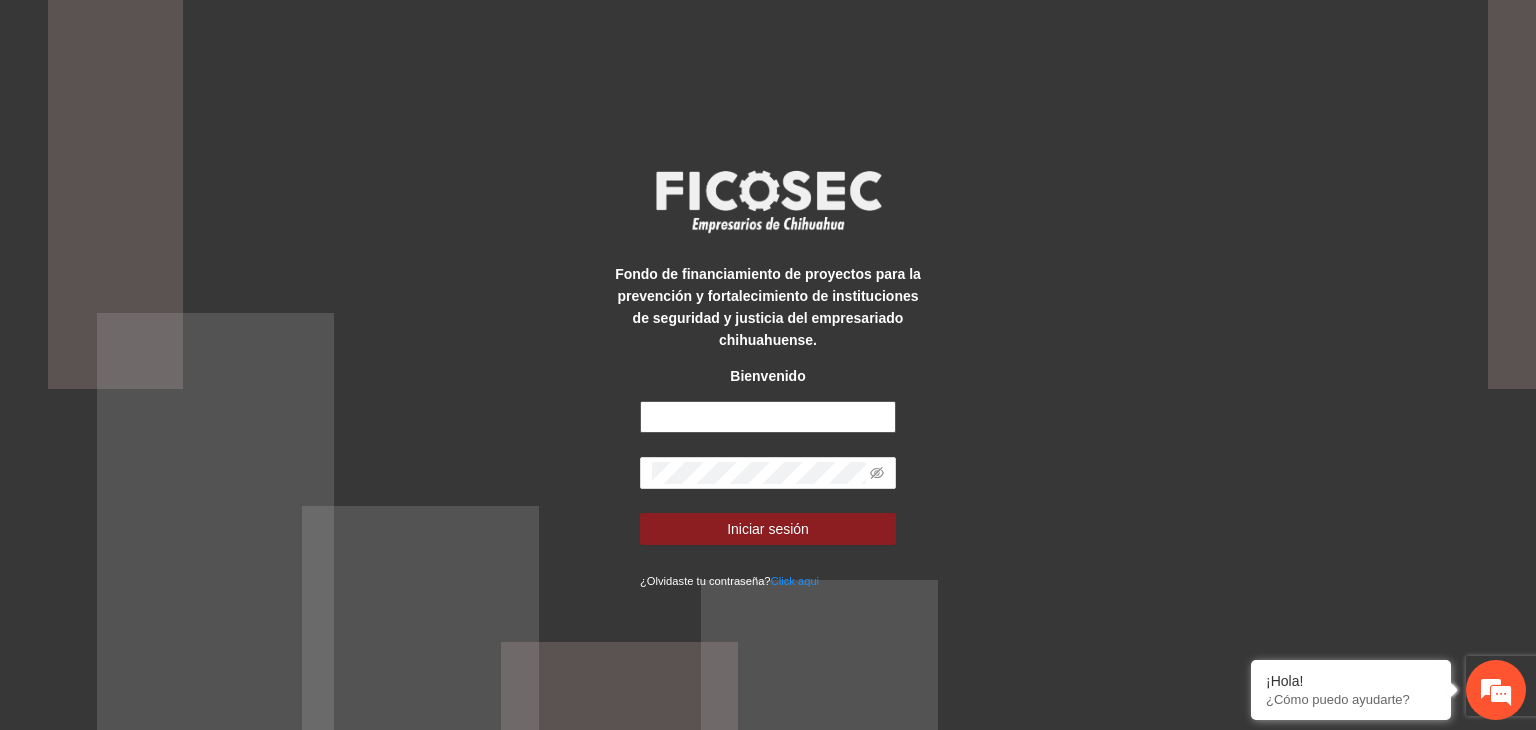 click at bounding box center [768, 417] 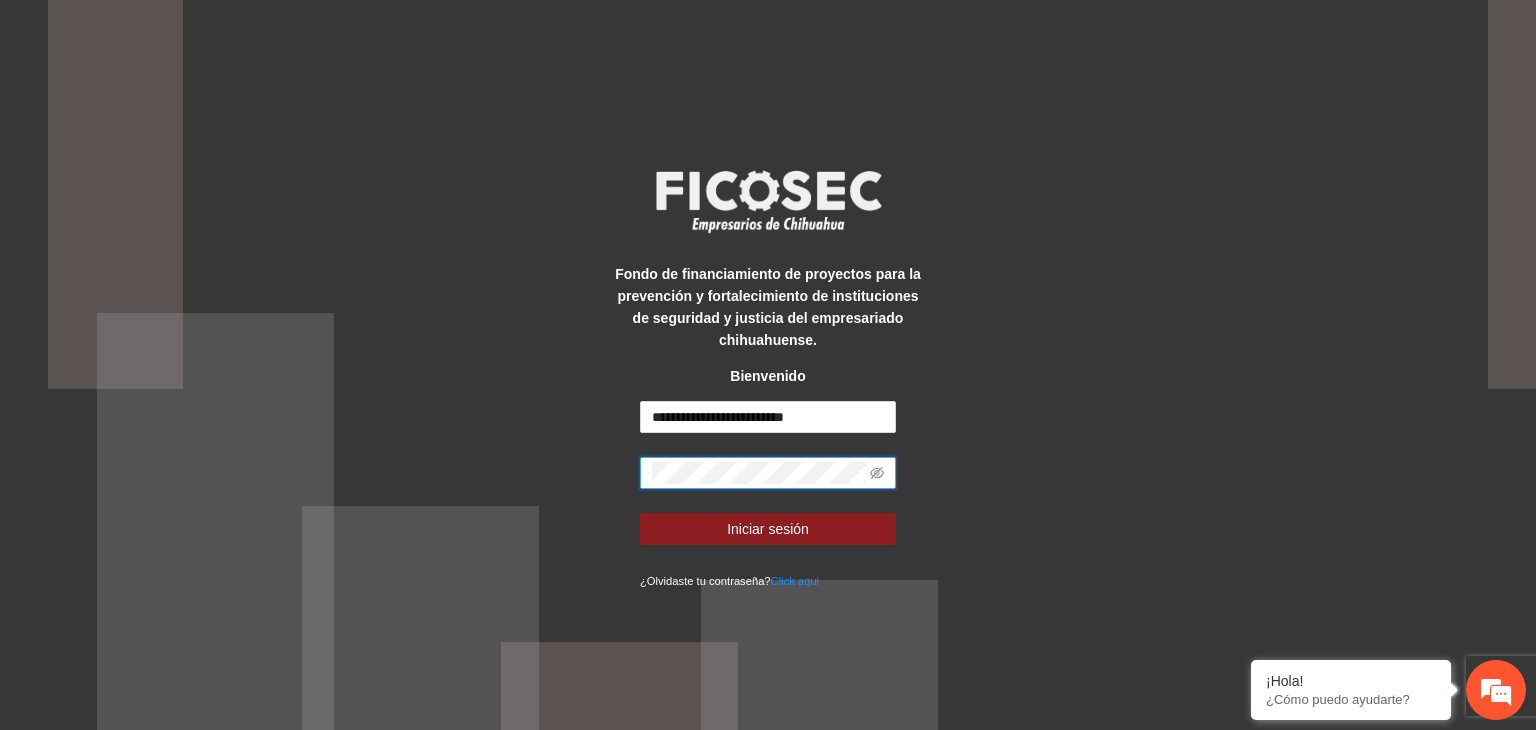 scroll, scrollTop: 0, scrollLeft: 0, axis: both 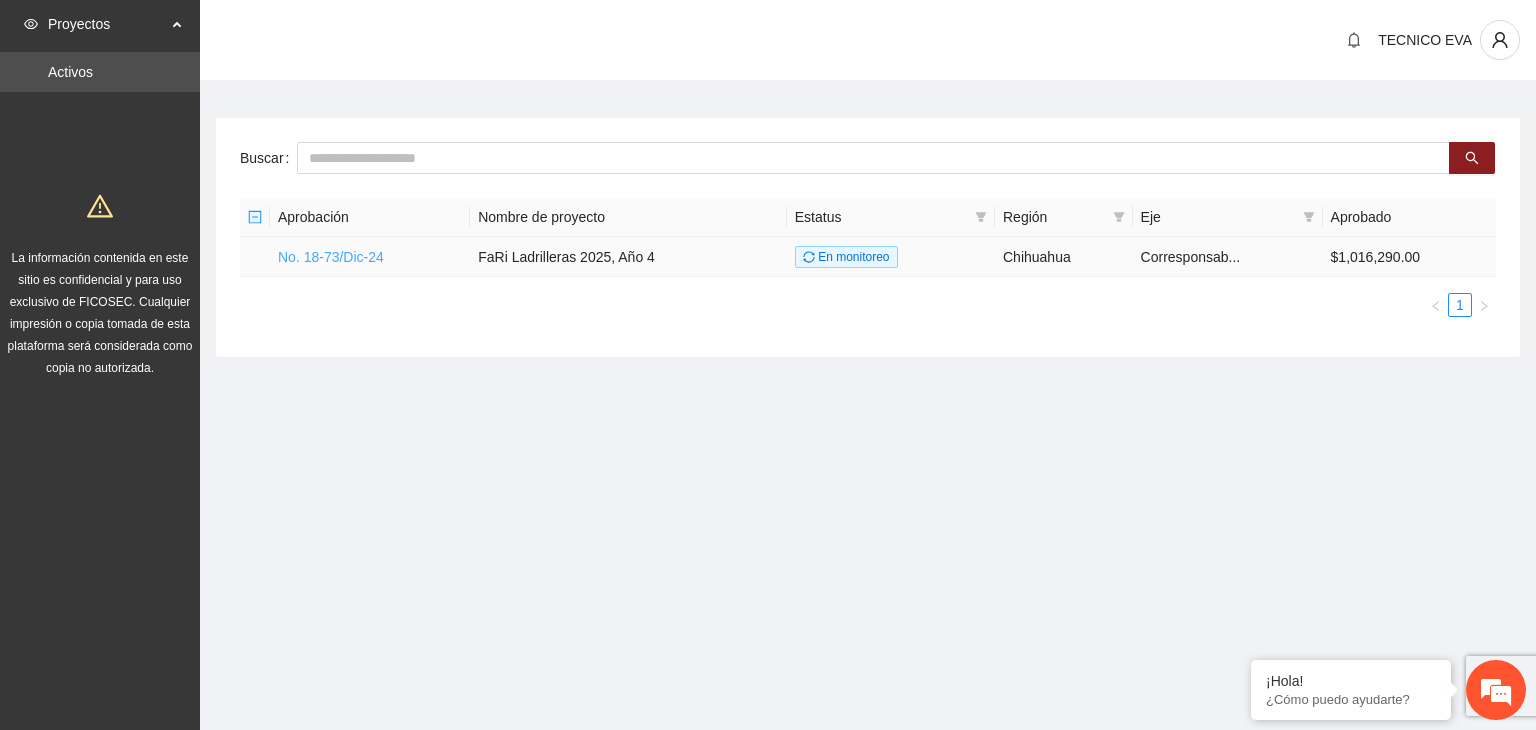 click on "No. 18-73/Dic-24" at bounding box center [331, 257] 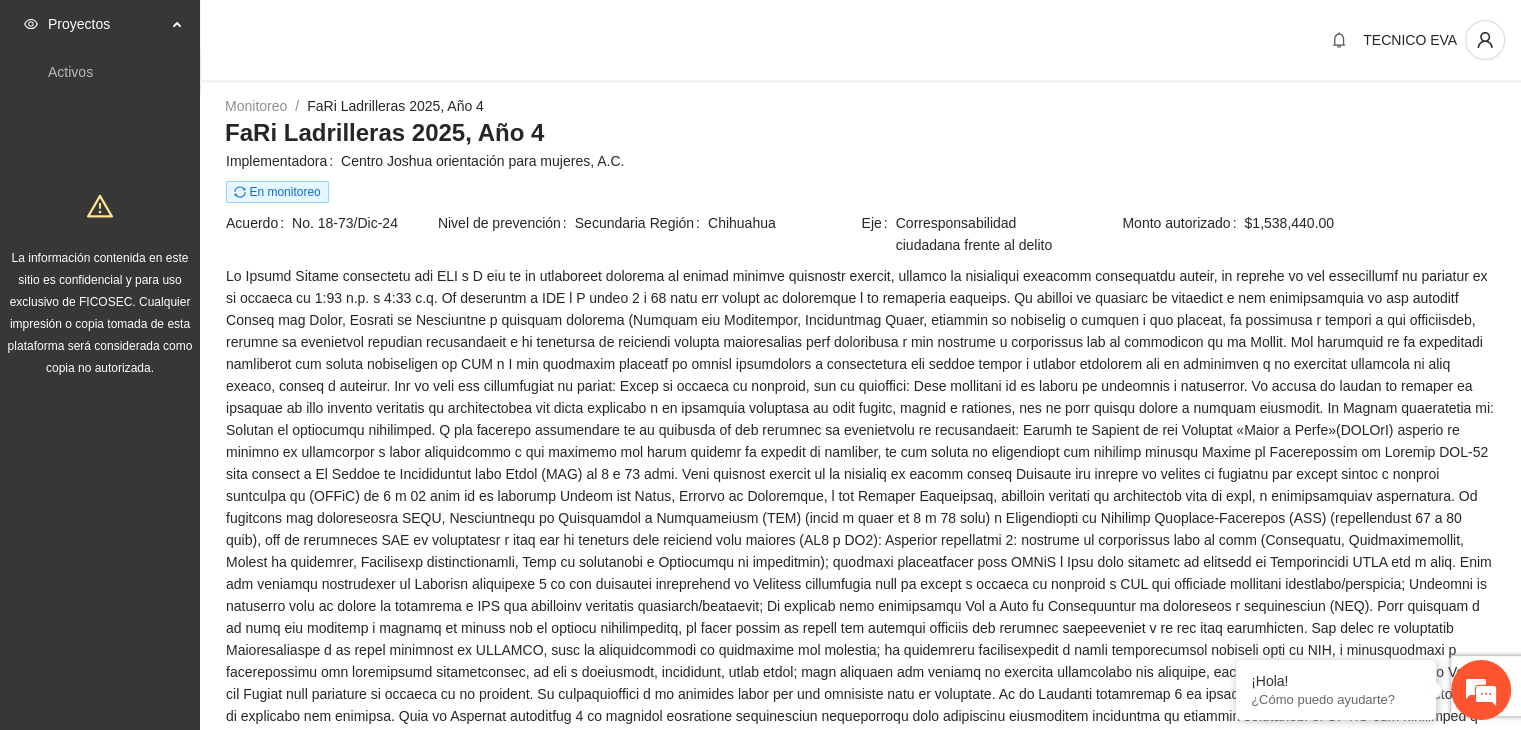 scroll, scrollTop: 0, scrollLeft: 0, axis: both 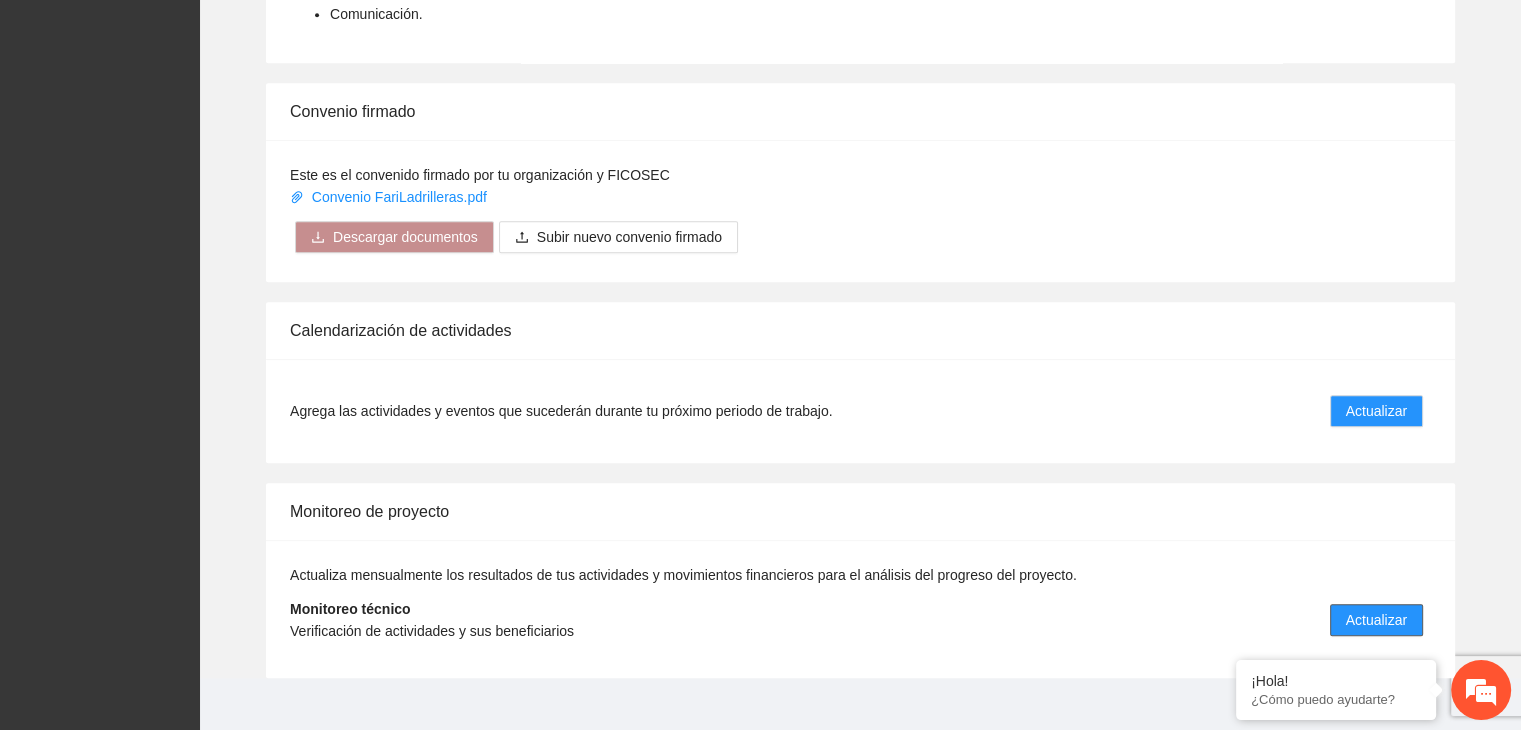 click on "Actualizar" at bounding box center [1376, 620] 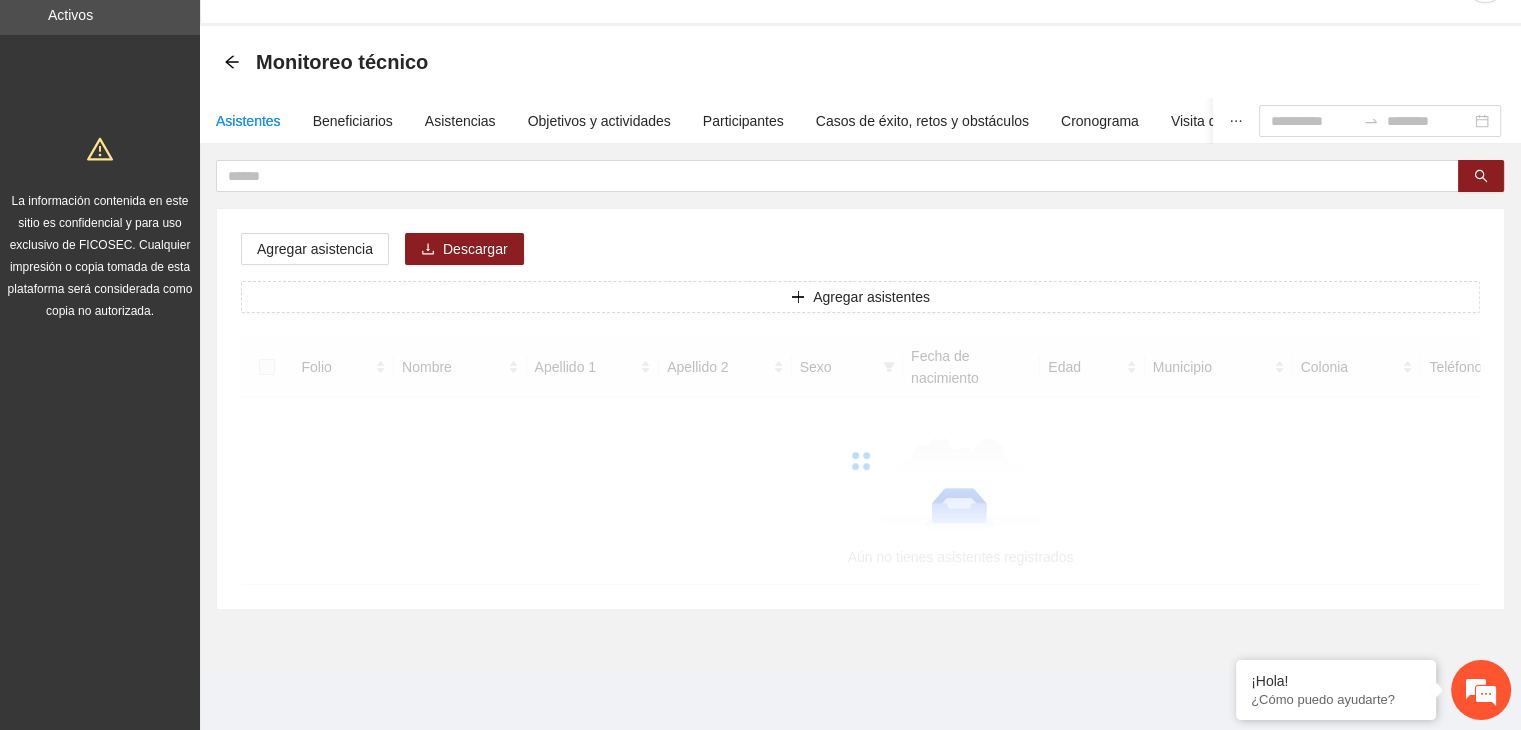 scroll, scrollTop: 0, scrollLeft: 0, axis: both 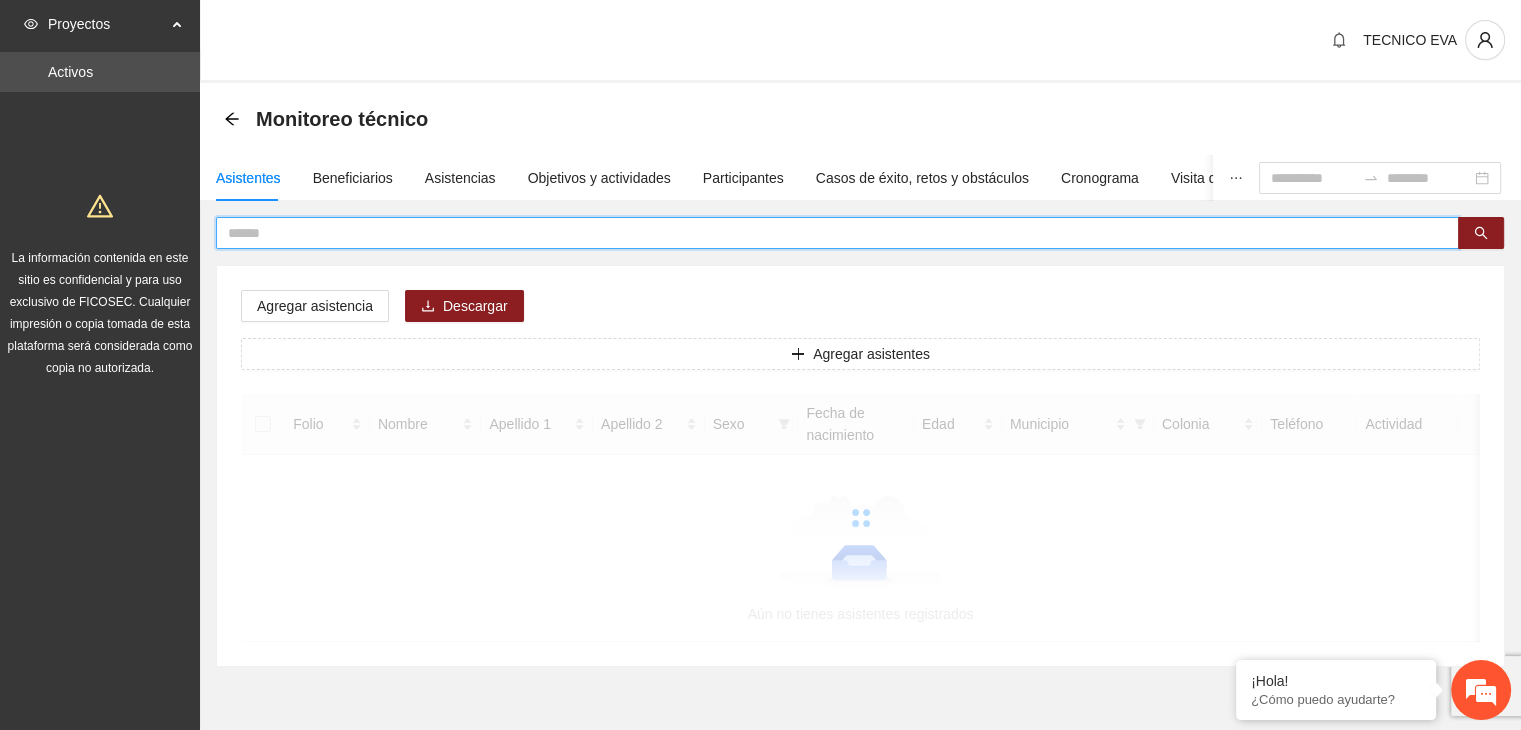 click at bounding box center (829, 233) 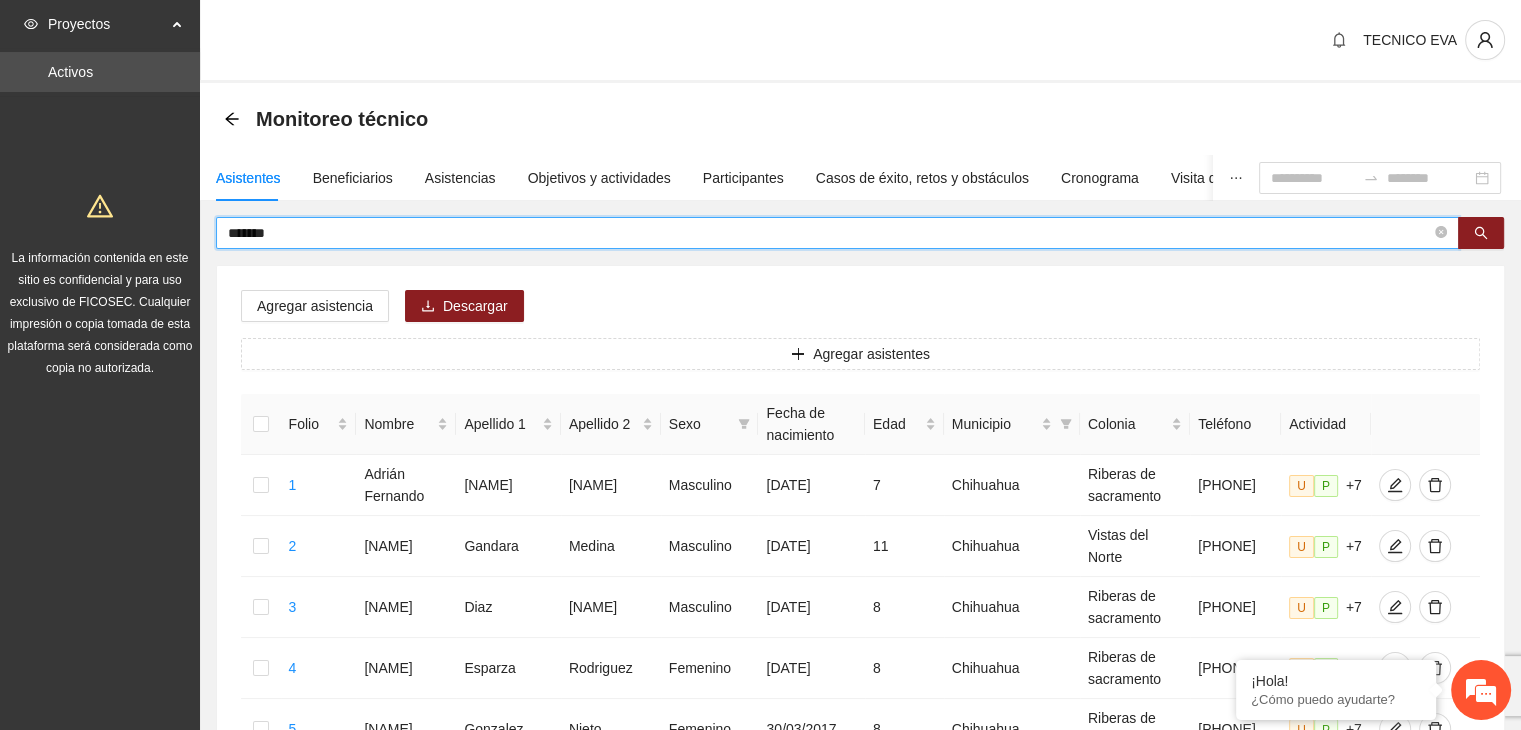 type on "*******" 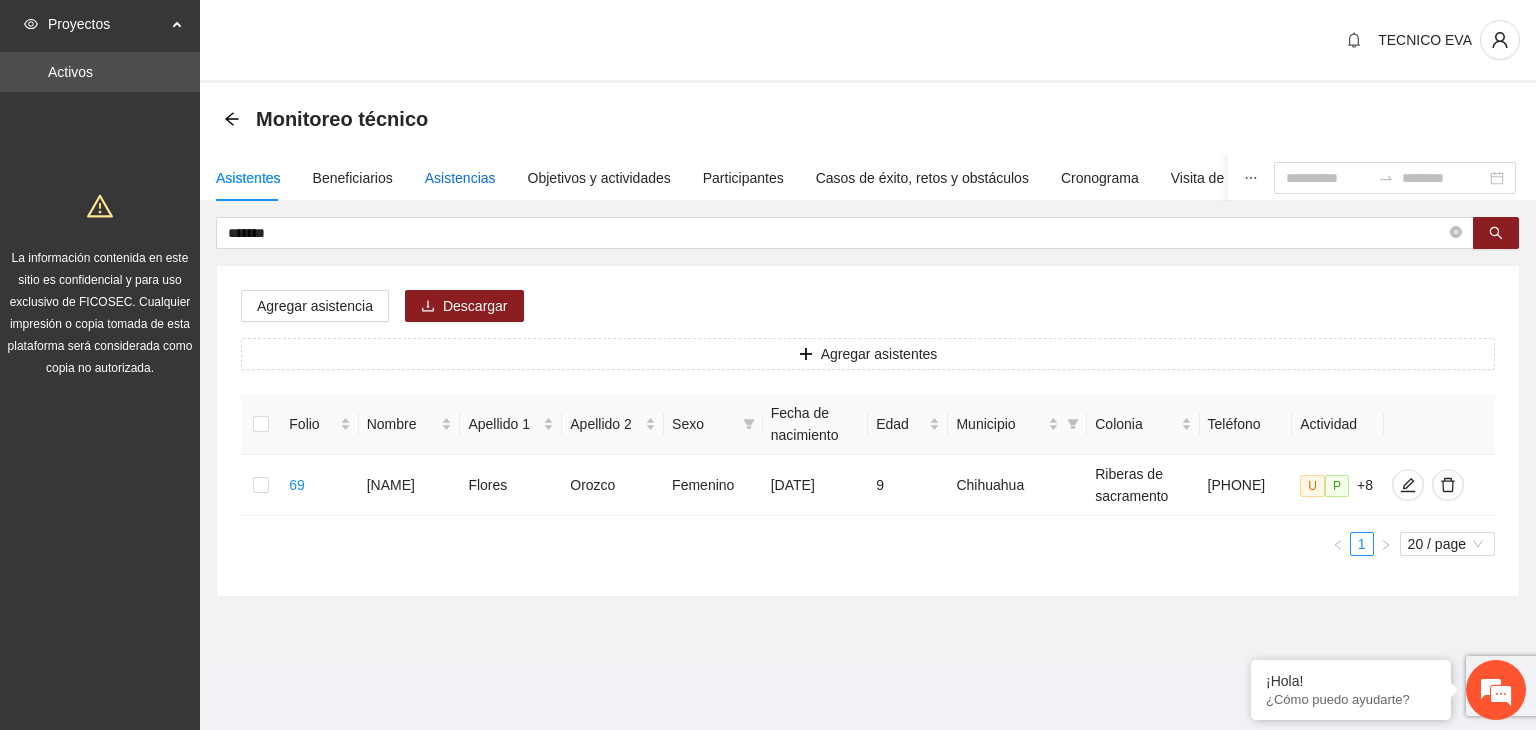click on "Asistencias" at bounding box center [460, 178] 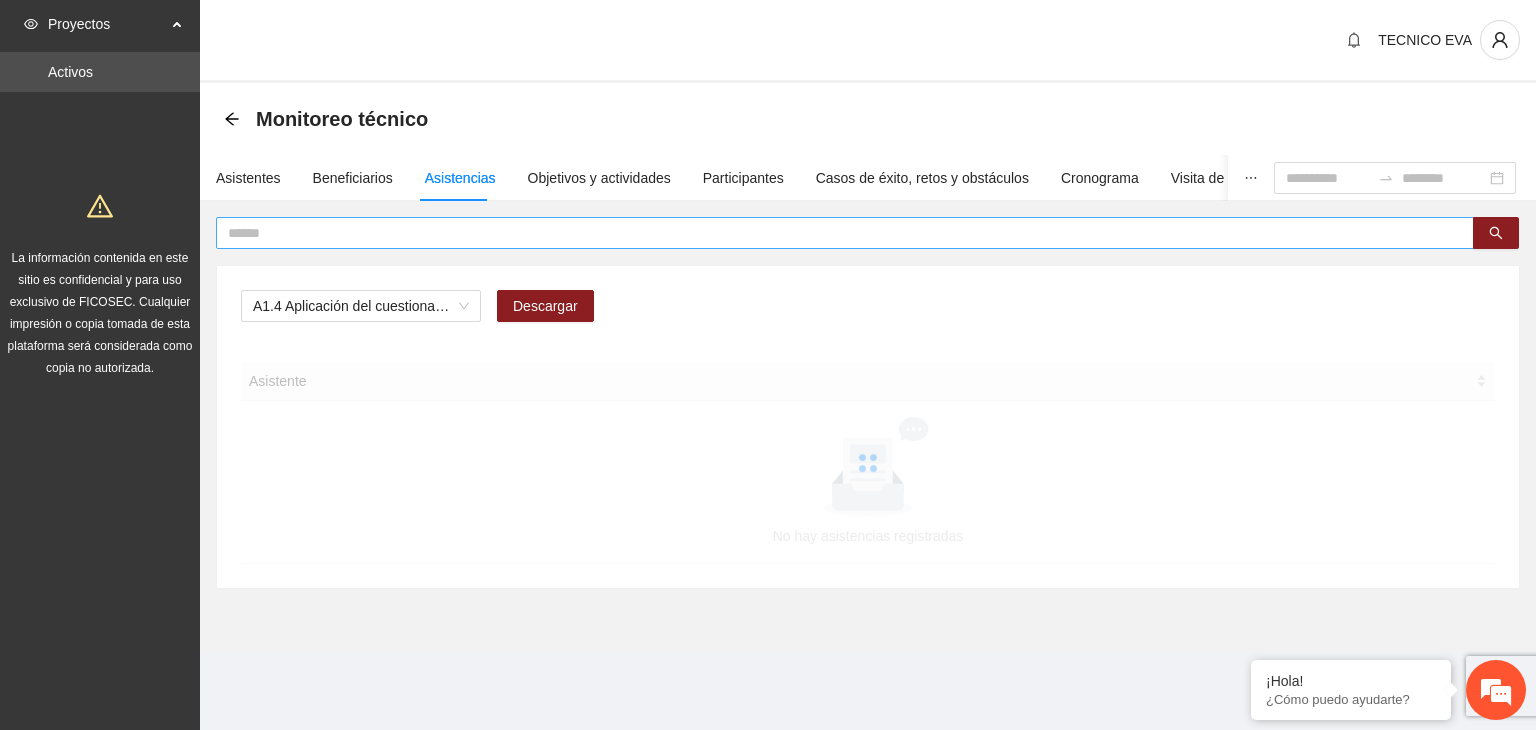 click at bounding box center (837, 233) 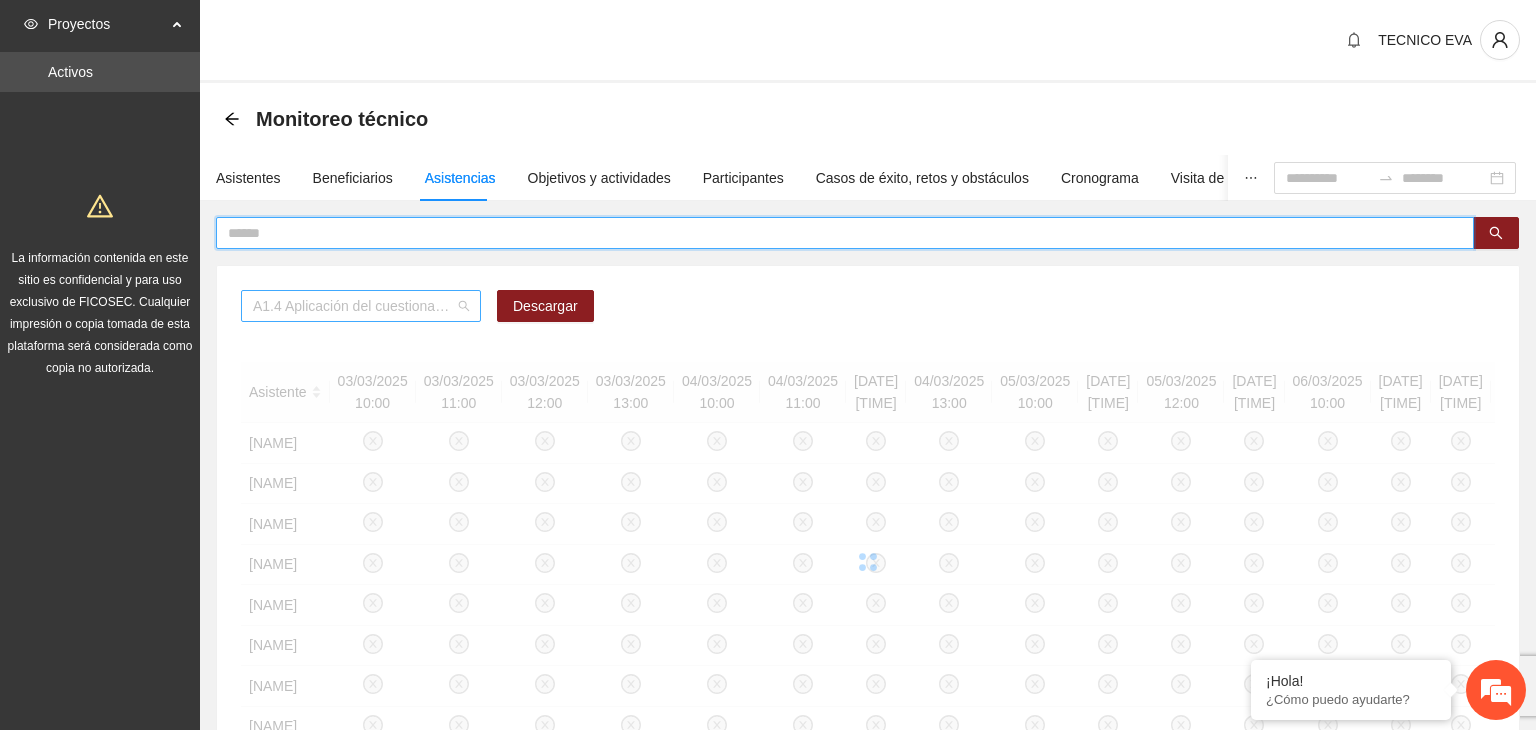 click on "A1.4 Aplicación del cuestionario MENA PRE y POST" at bounding box center [361, 306] 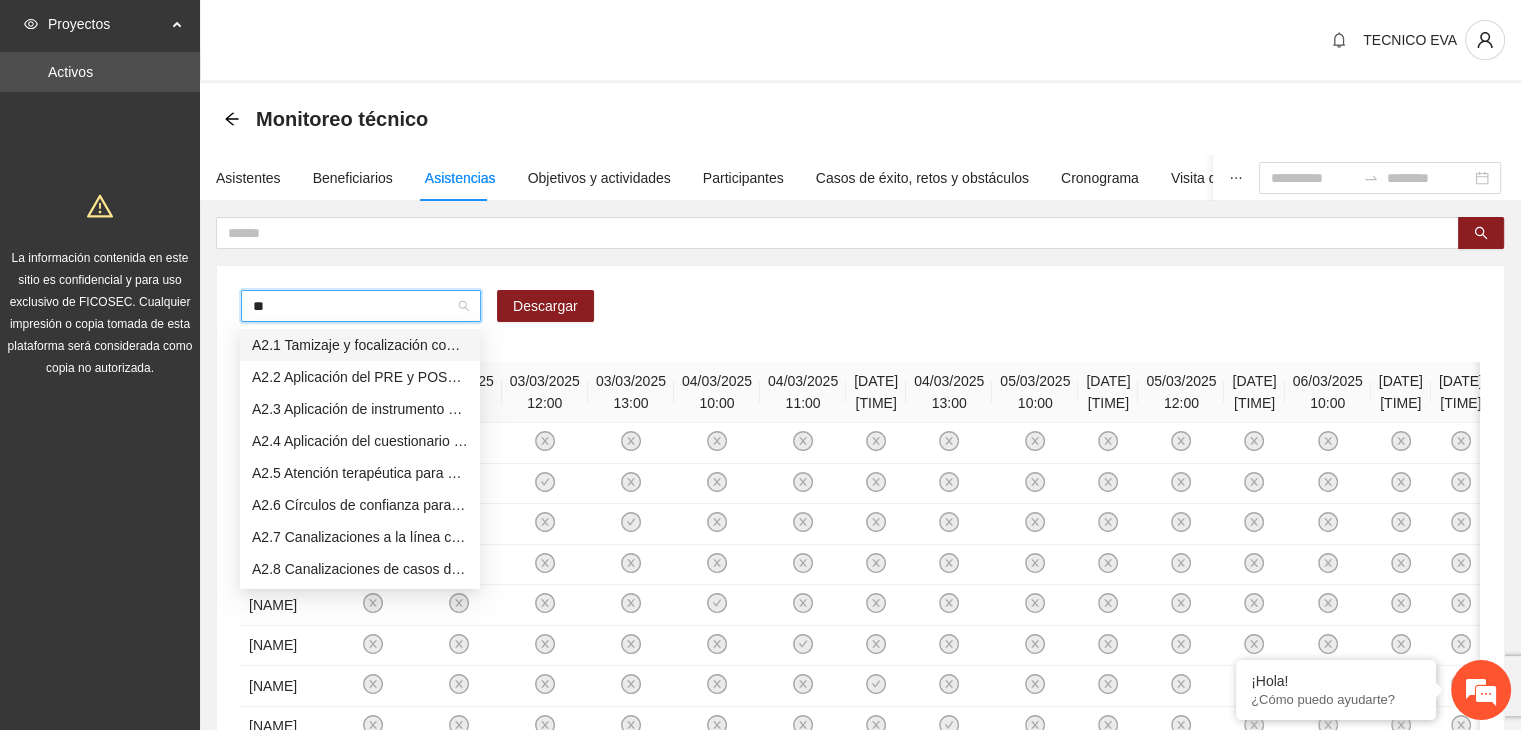 type on "***" 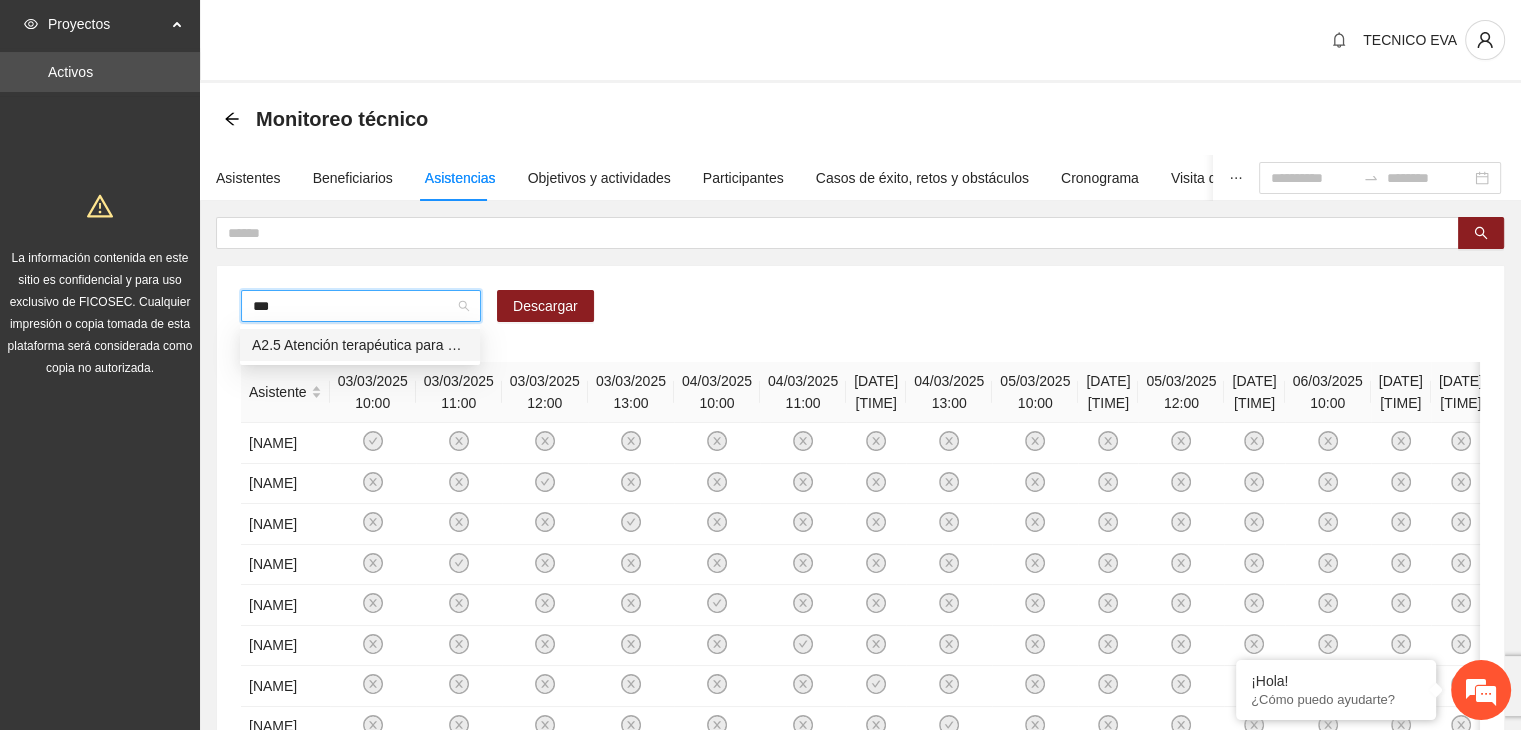 click on "A2.5  Atención terapéutica para el manejo y control de impulsos a NNAyJ que presentan conductas violentas/agresivas." at bounding box center [360, 345] 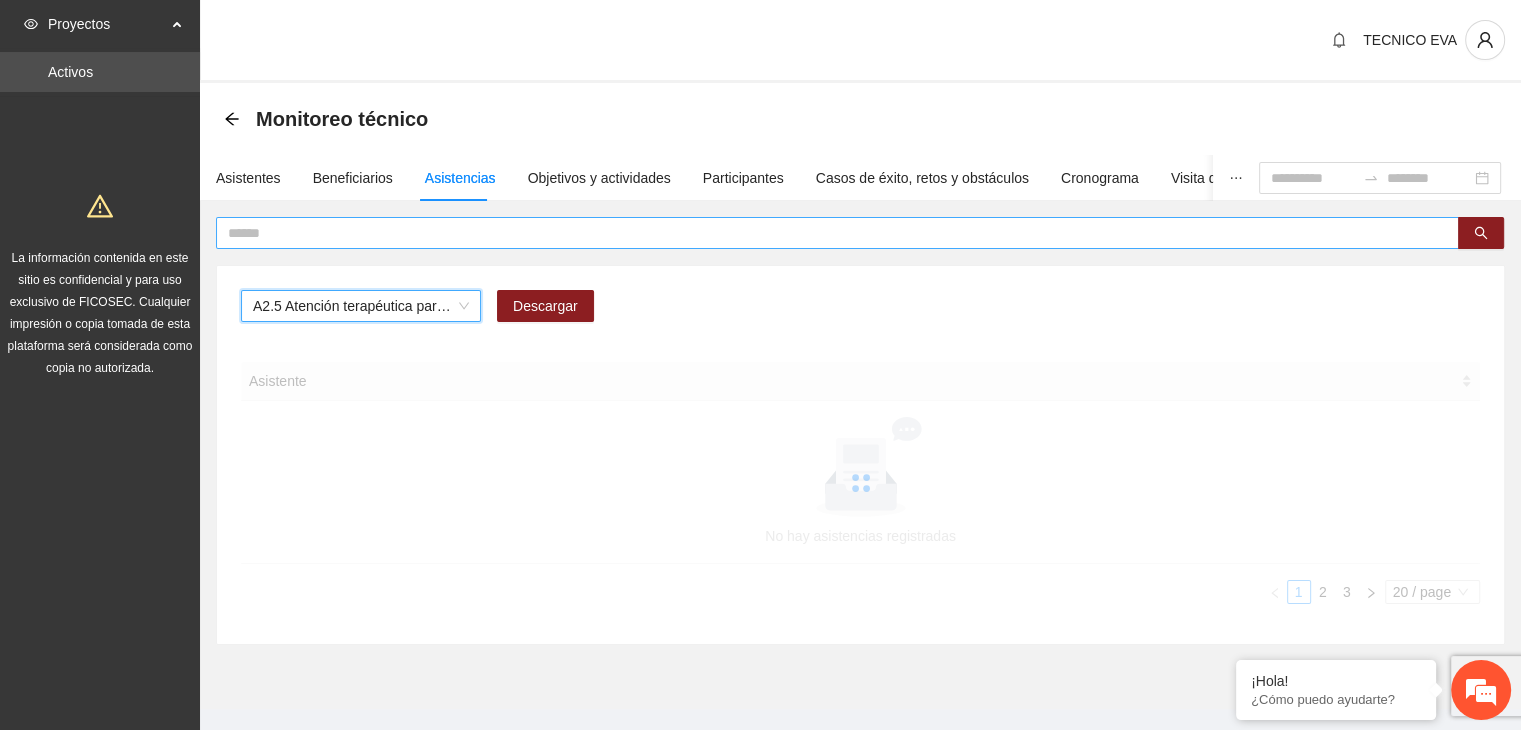 click at bounding box center [829, 233] 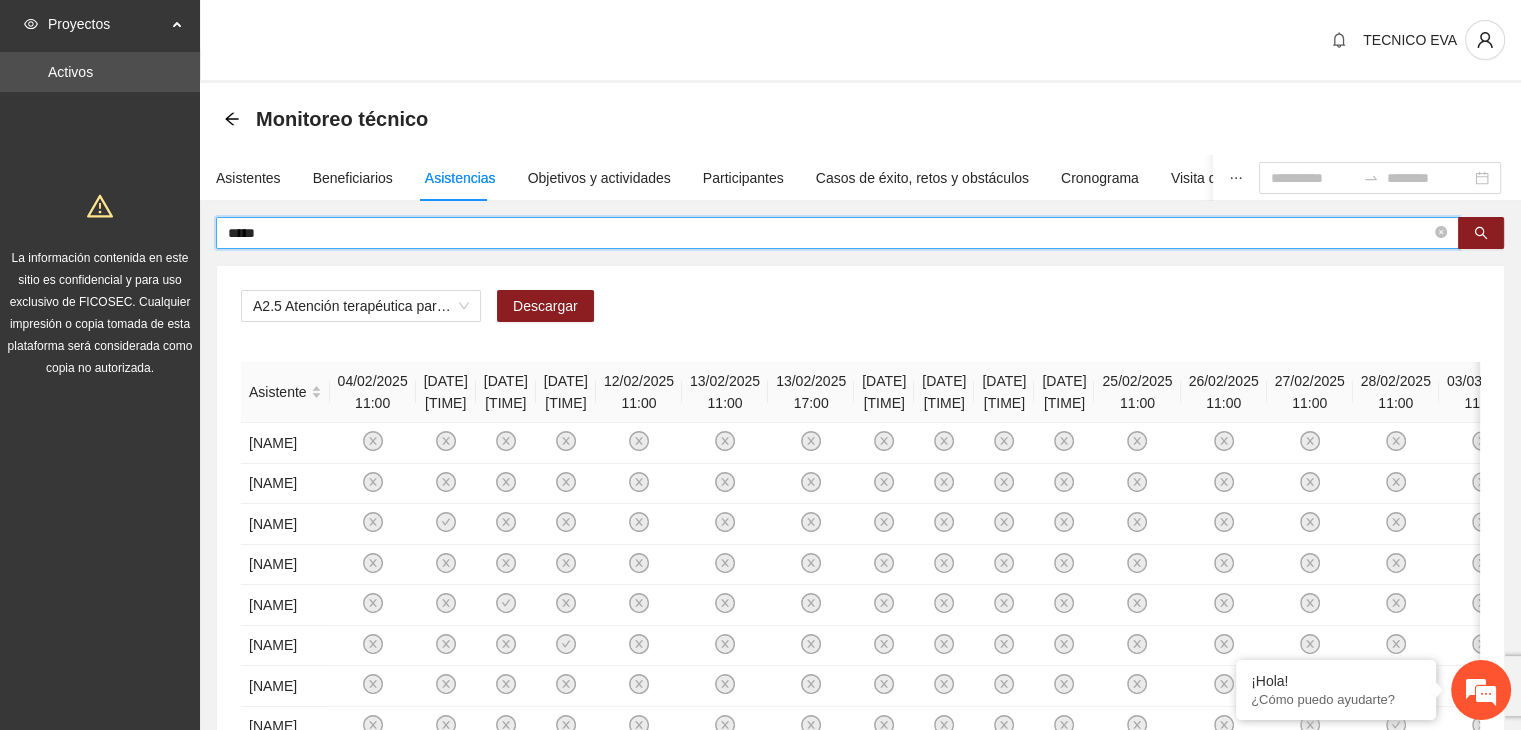 type on "*****" 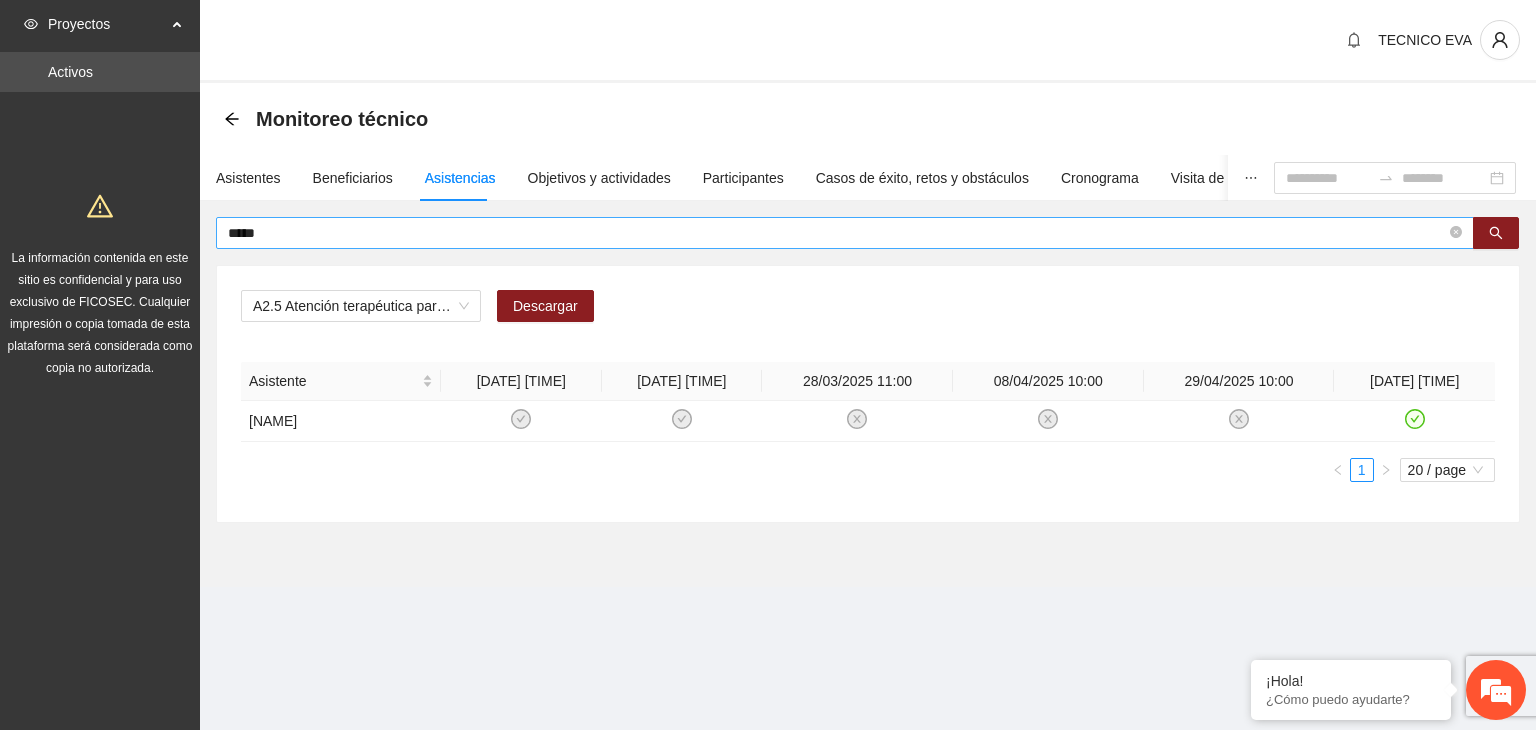 click on "*****" at bounding box center [845, 233] 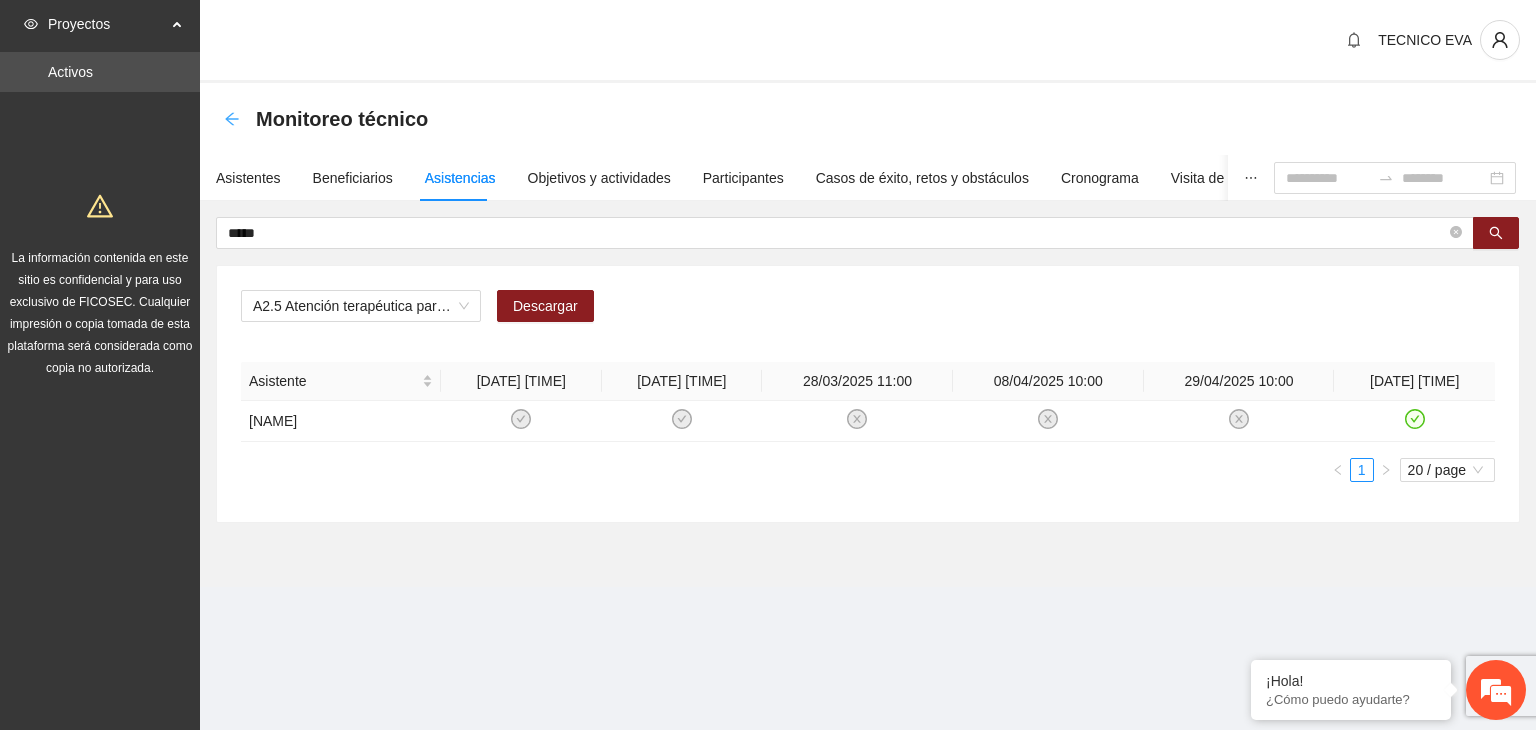 click 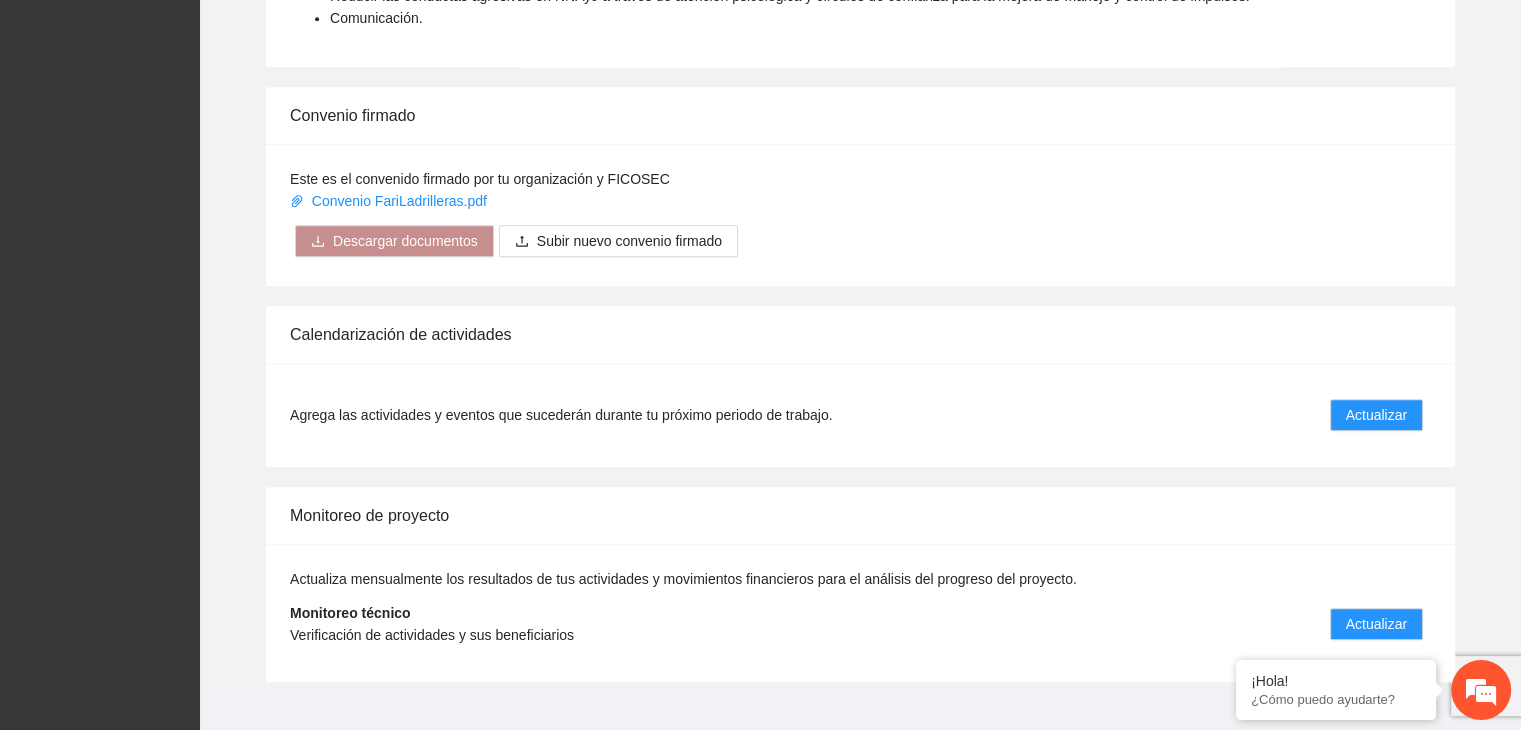 scroll, scrollTop: 1516, scrollLeft: 0, axis: vertical 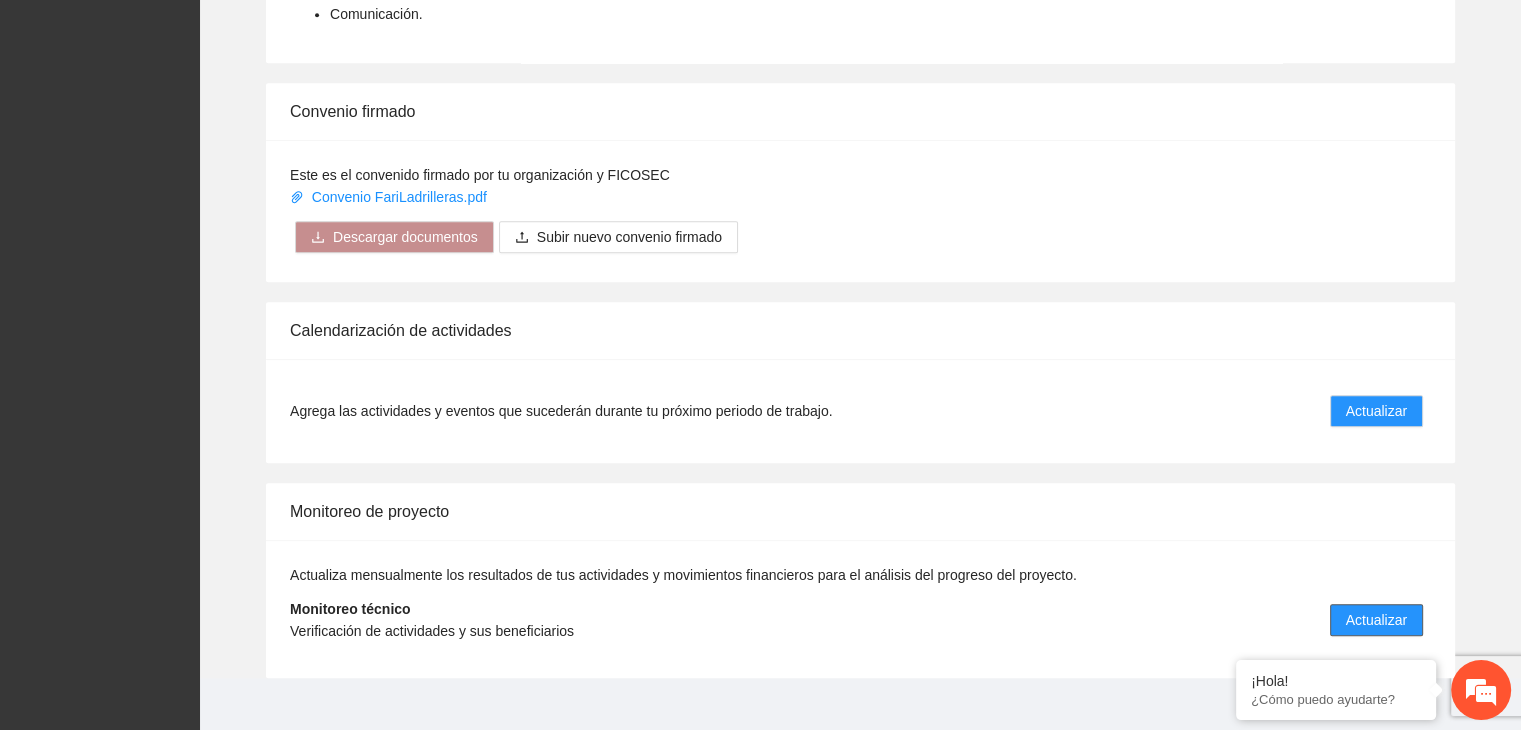 click on "Actualizar" at bounding box center [1376, 620] 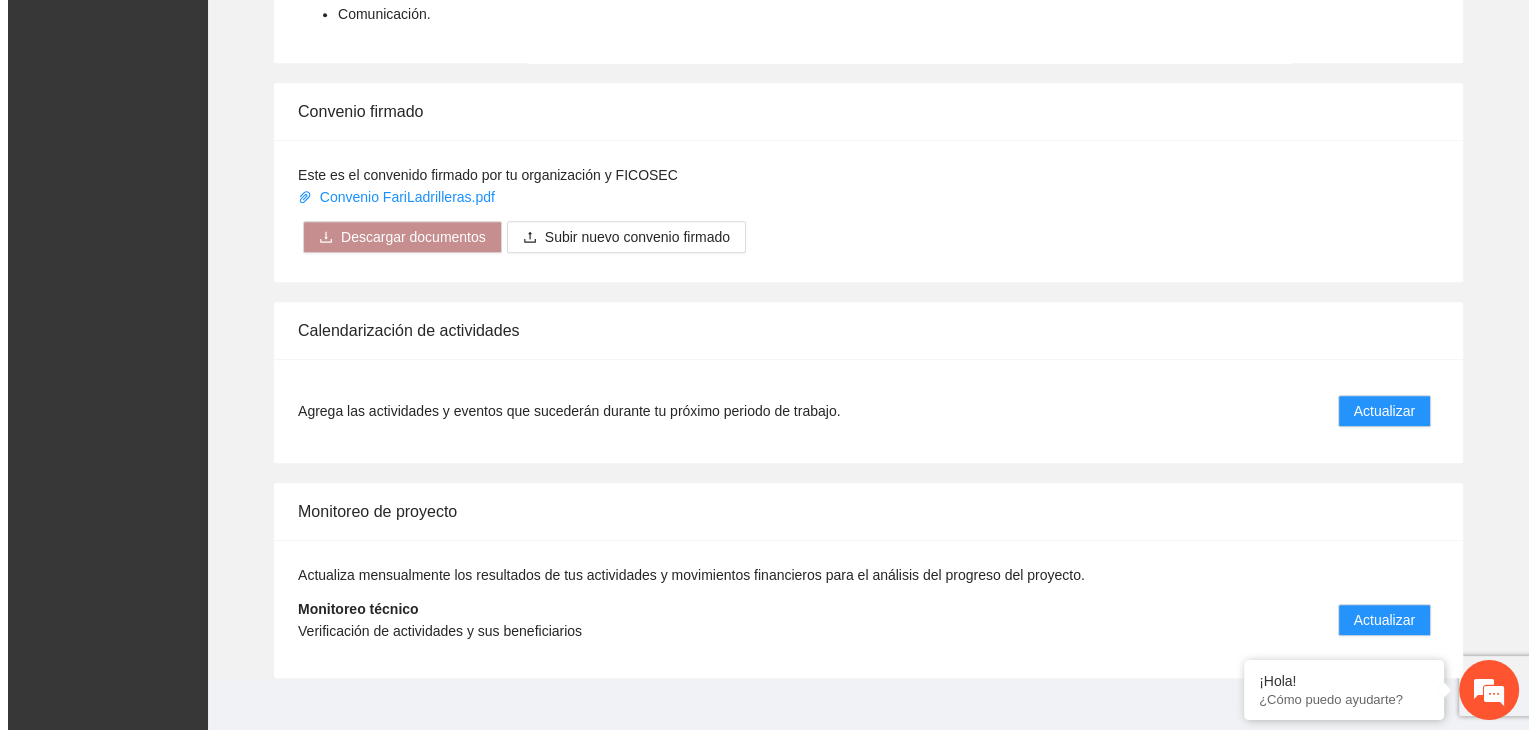 scroll, scrollTop: 0, scrollLeft: 0, axis: both 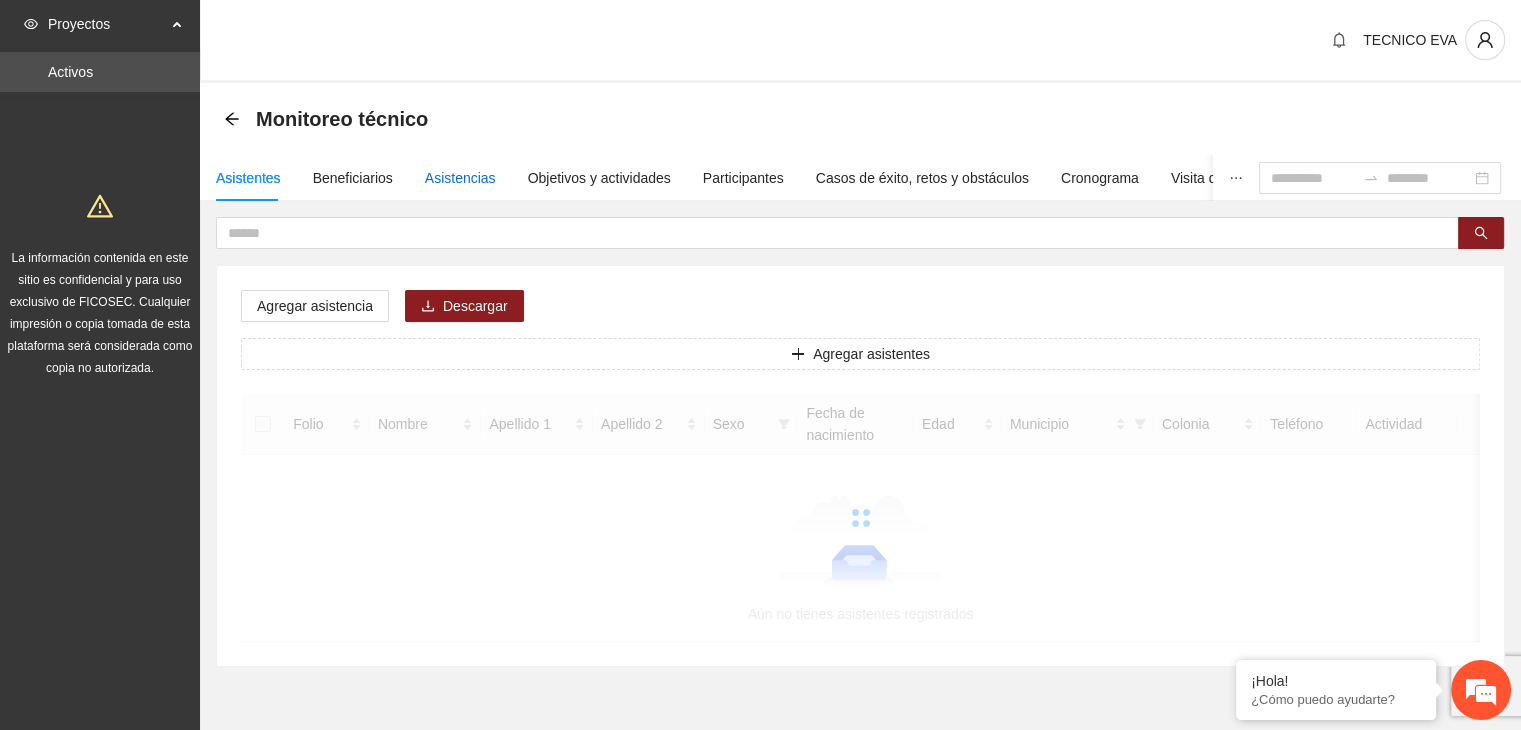click on "Asistencias" at bounding box center [460, 178] 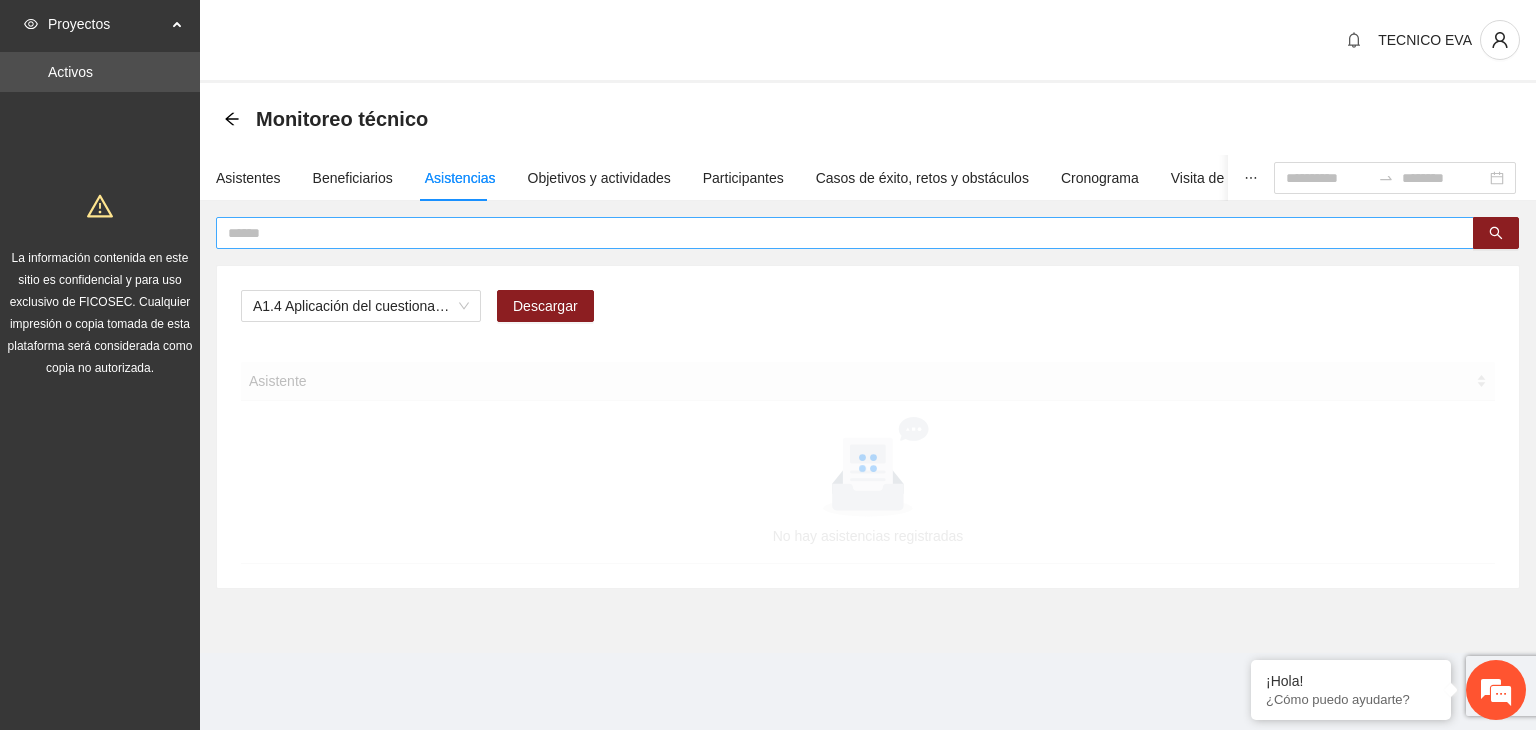 click at bounding box center (837, 233) 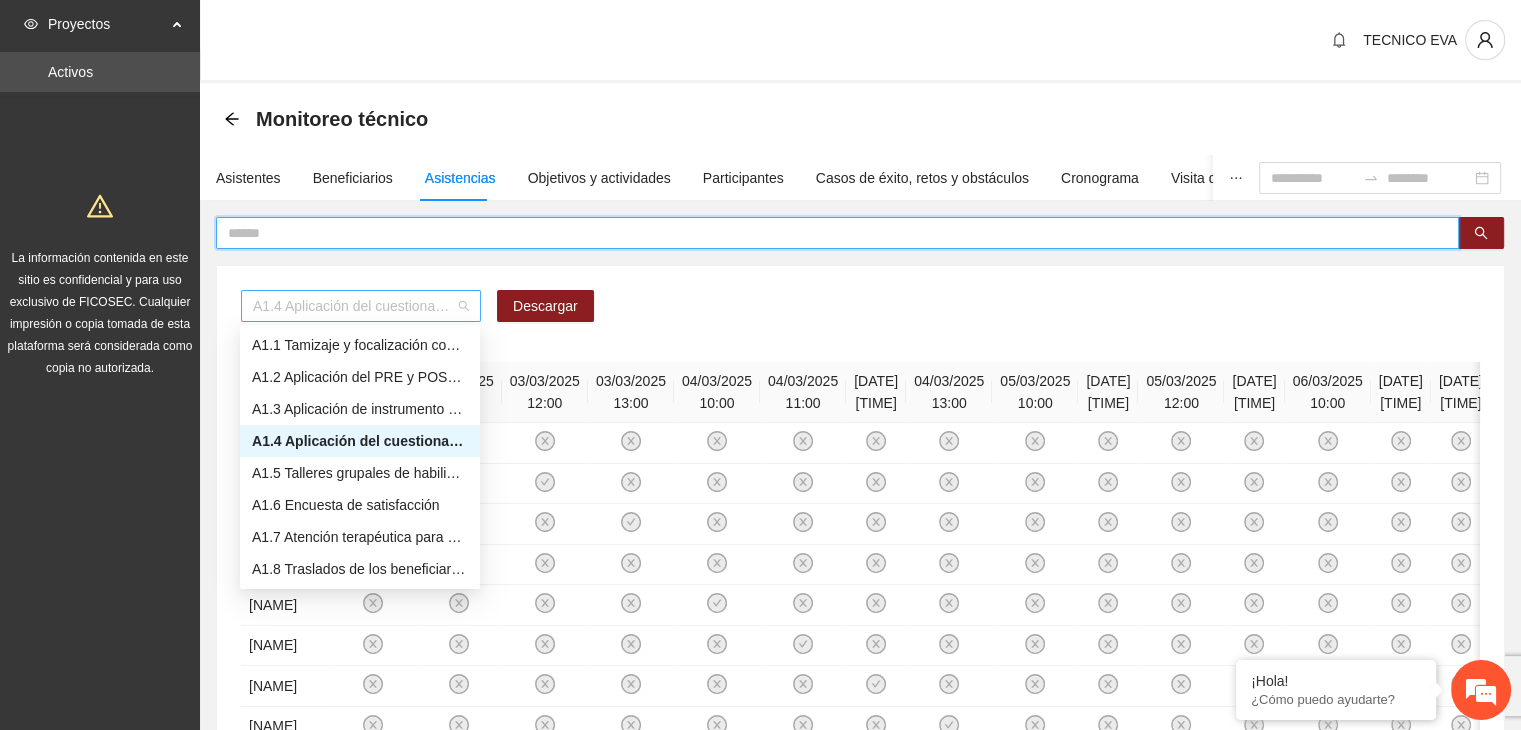 click on "A1.4 Aplicación del cuestionario MENA PRE y POST" at bounding box center (361, 306) 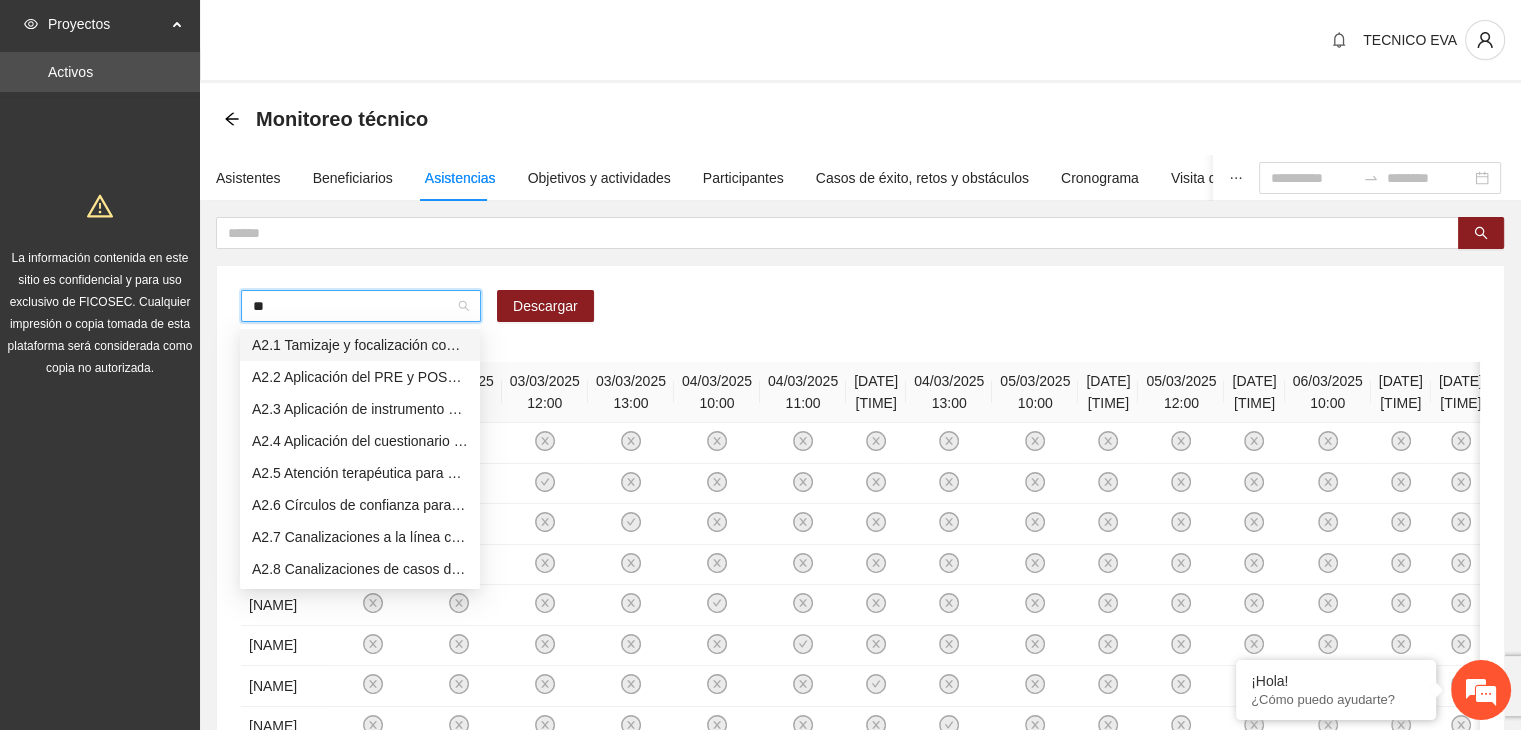 type on "***" 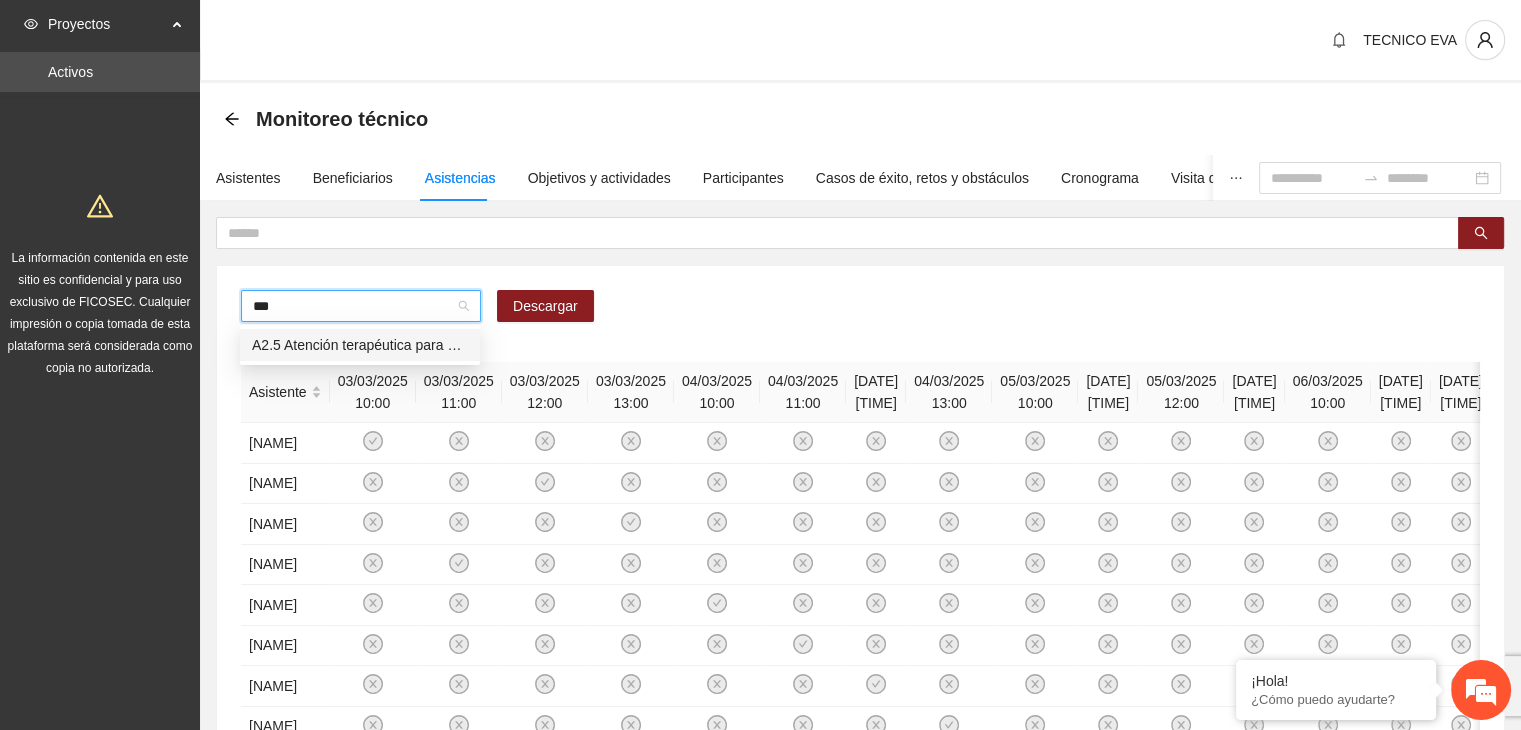 click on "A2.5  Atención terapéutica para el manejo y control de impulsos a NNAyJ que presentan conductas violentas/agresivas." at bounding box center [360, 345] 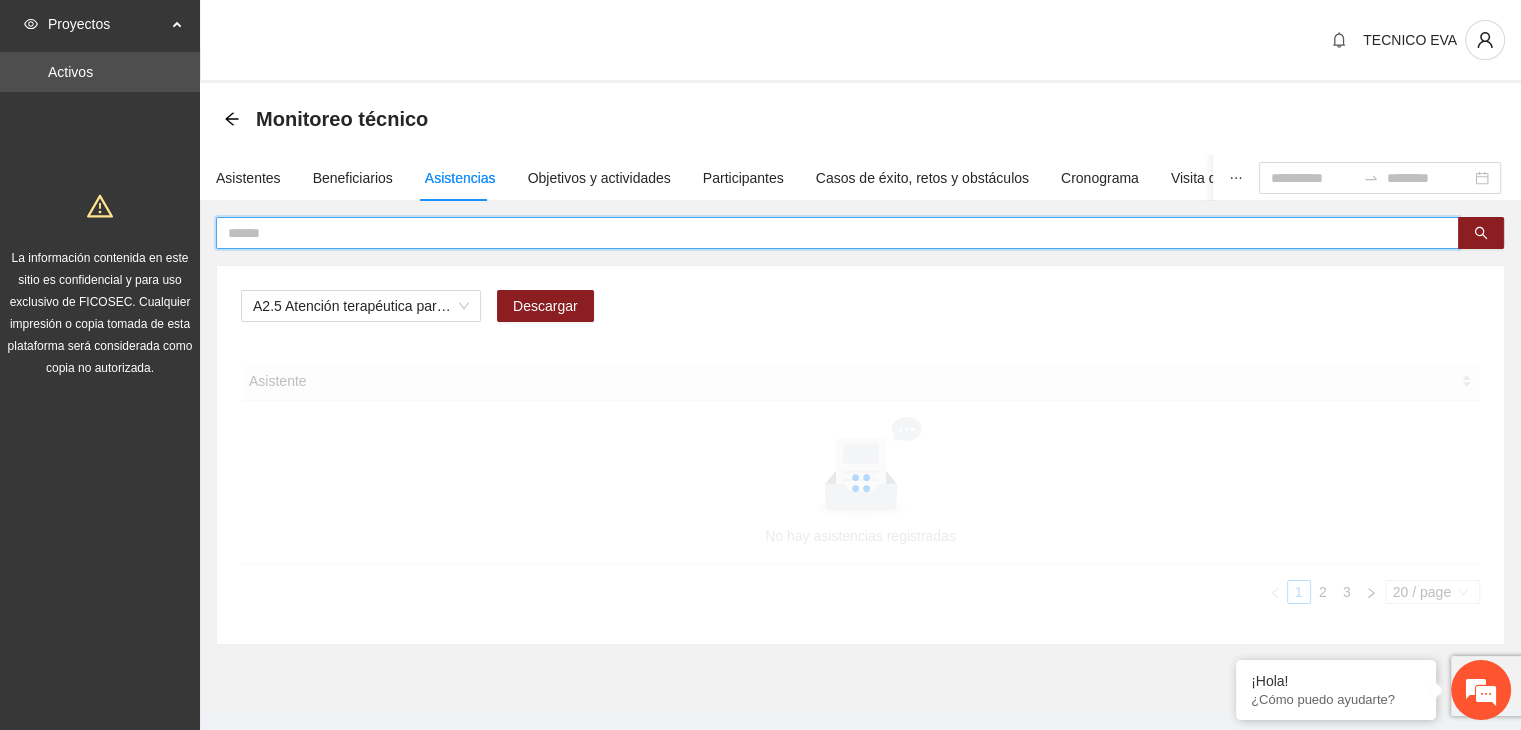 click at bounding box center (829, 233) 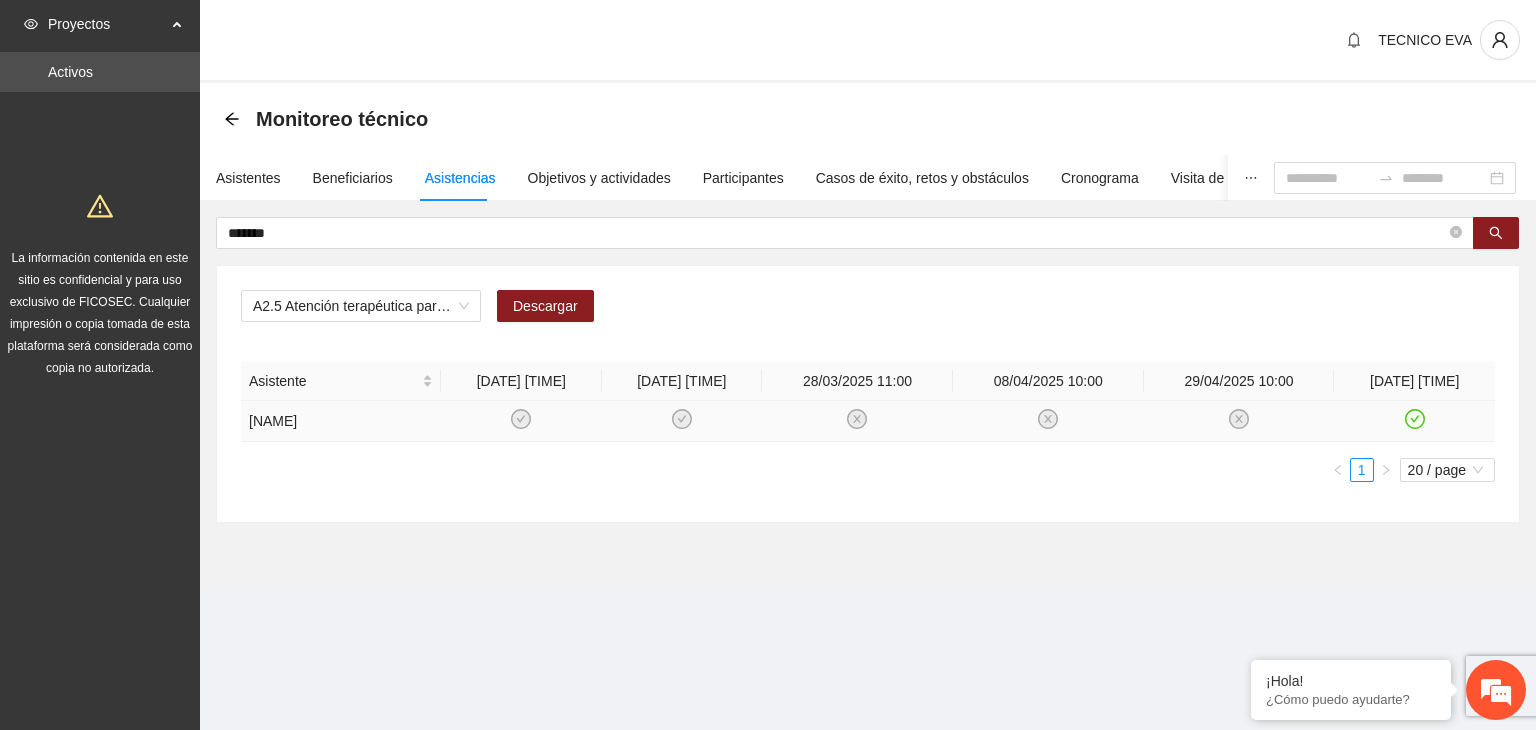 drag, startPoint x: 300, startPoint y: 448, endPoint x: 243, endPoint y: 423, distance: 62.241467 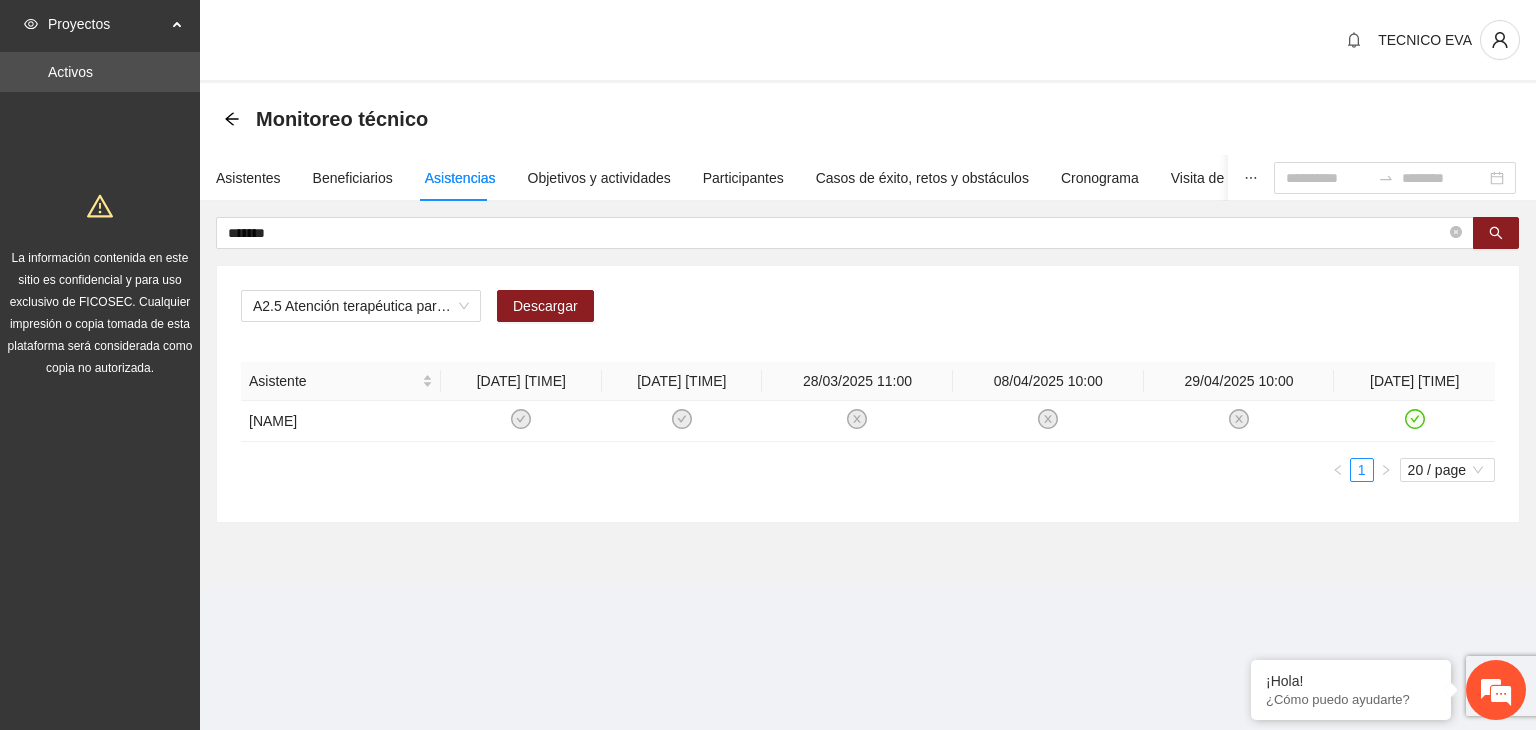 click on "TECNICO EVA Monitoreo técnico Asistentes Beneficiarios Asistencias Objetivos y actividades Participantes Casos de éxito, retos y obstáculos Cronograma Visita de campo y entregables ******* A2.5 Atención terapéutica para el manejo y control de impulsos a NNAyJ que presentan conductas violentas/agresivas. Descargar Asistente [DATE] [TIME] [DATE] [TIME] [DATE] [TIME] [DATE] [TIME] [DATE] [TIME] [DATE] [TIME] [NAME] 1 20 / page" at bounding box center (868, 321) 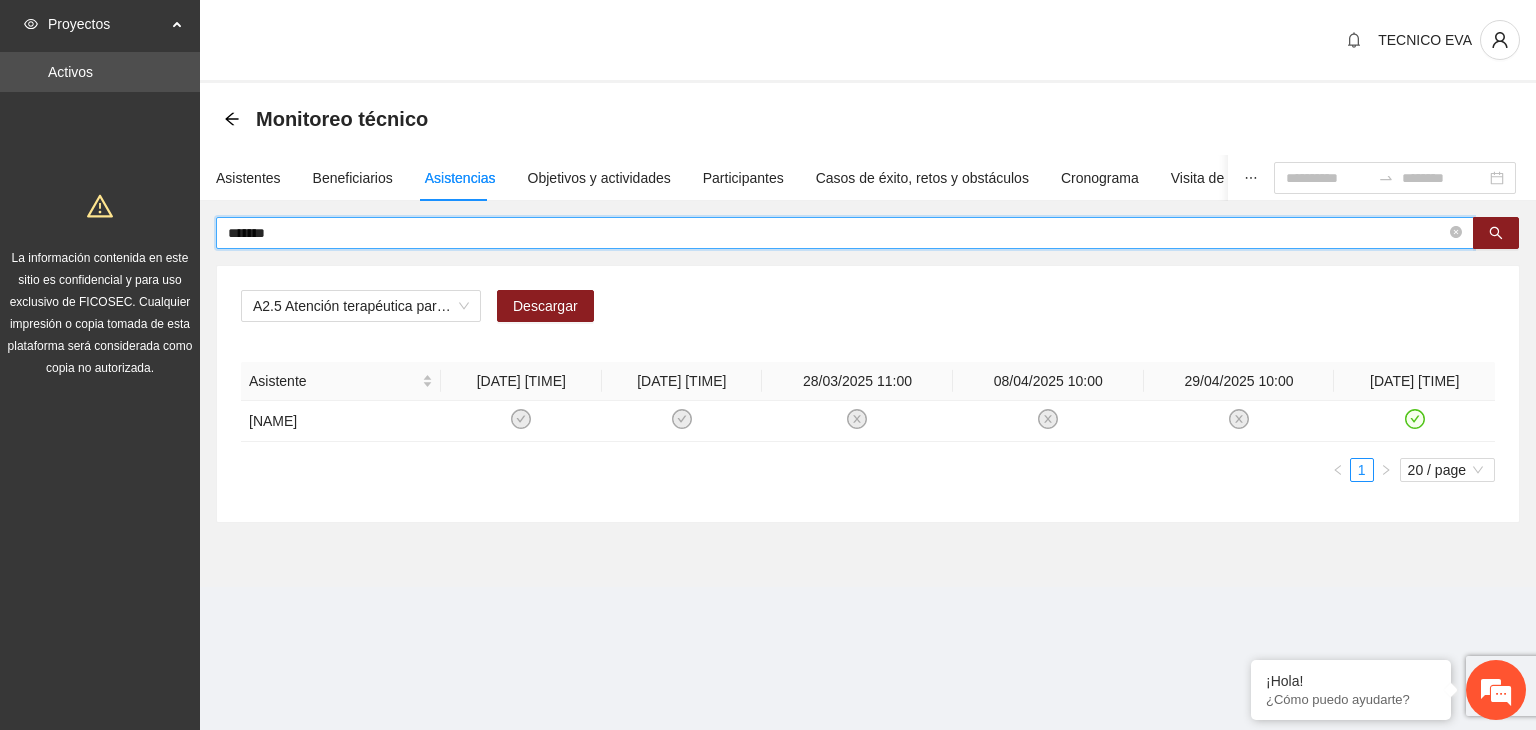 click on "*******" at bounding box center (837, 233) 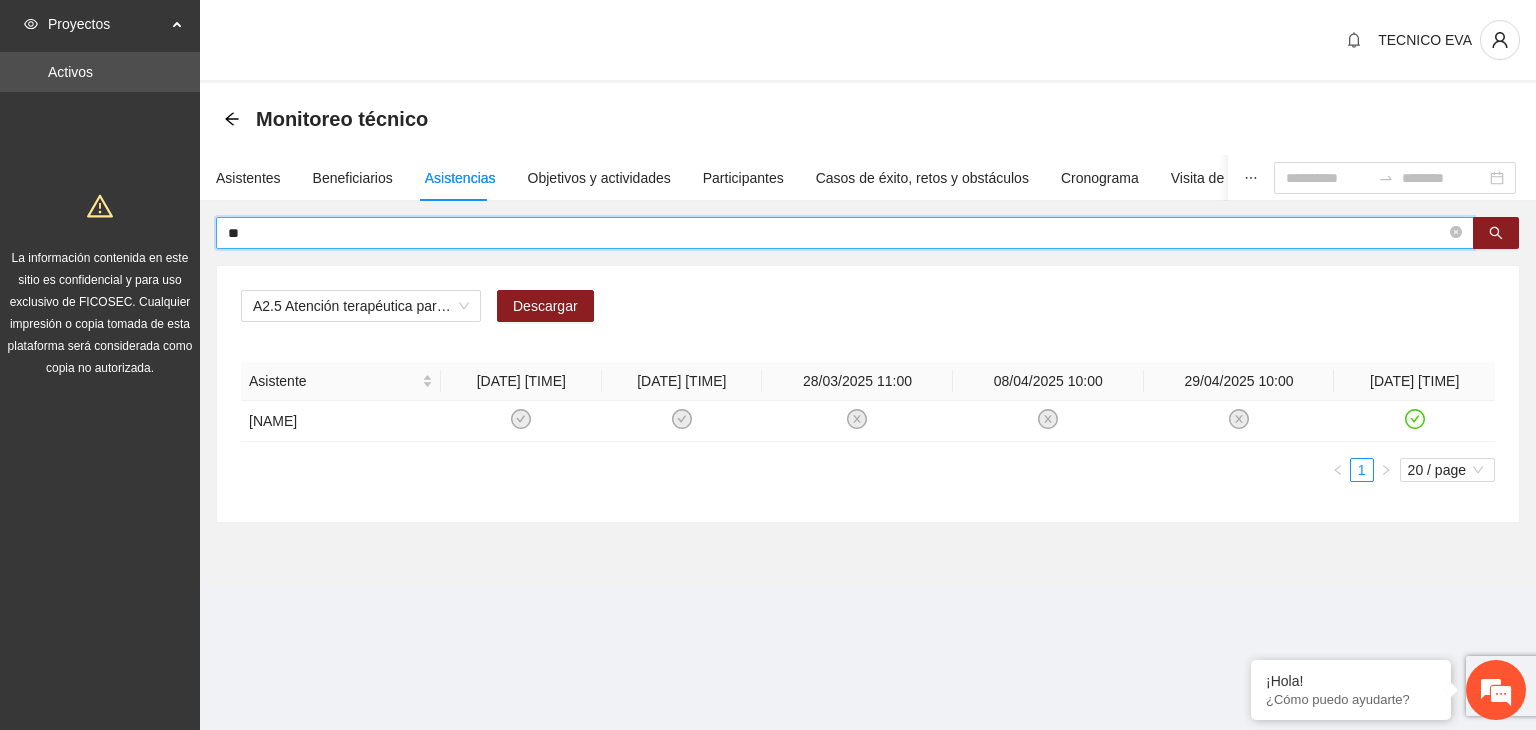 type on "*" 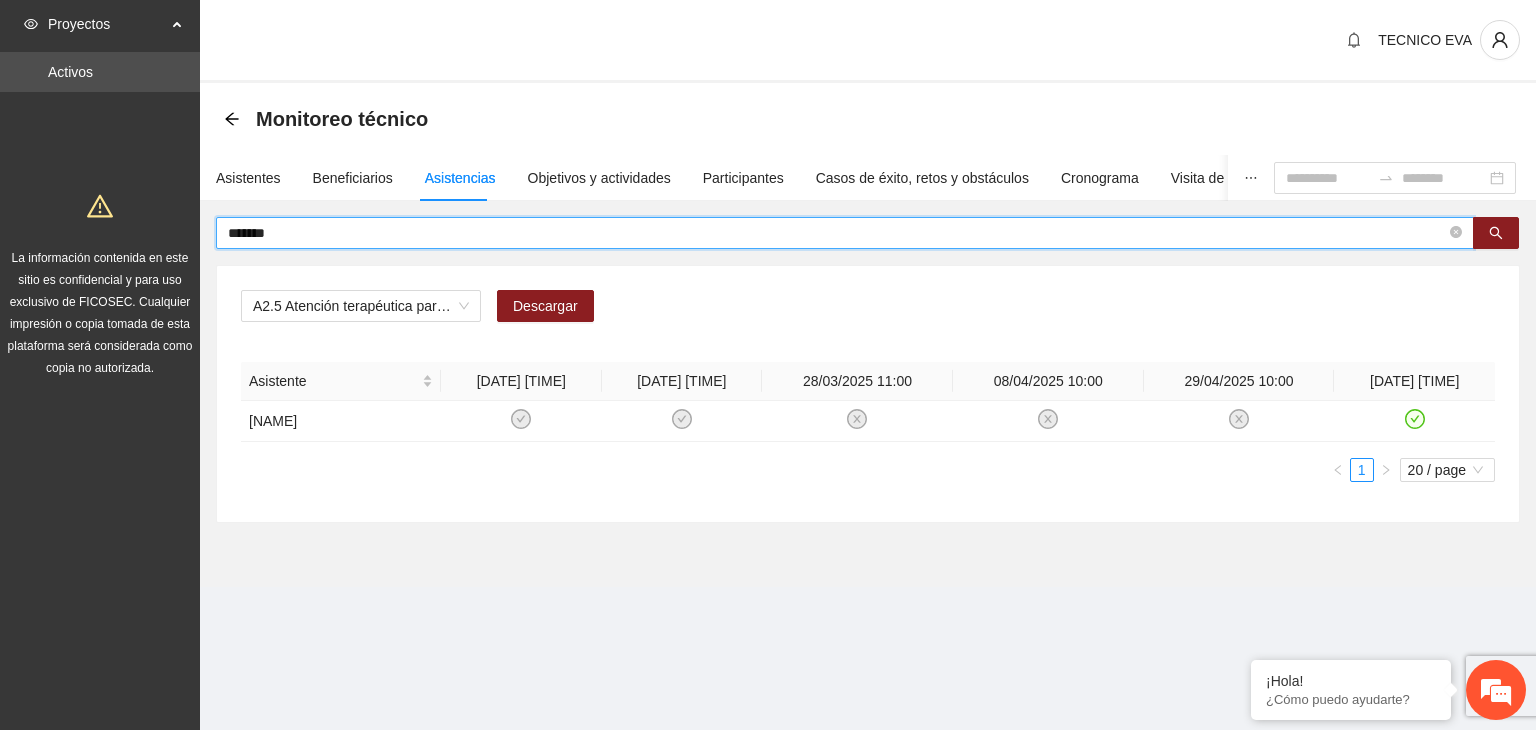 type on "*******" 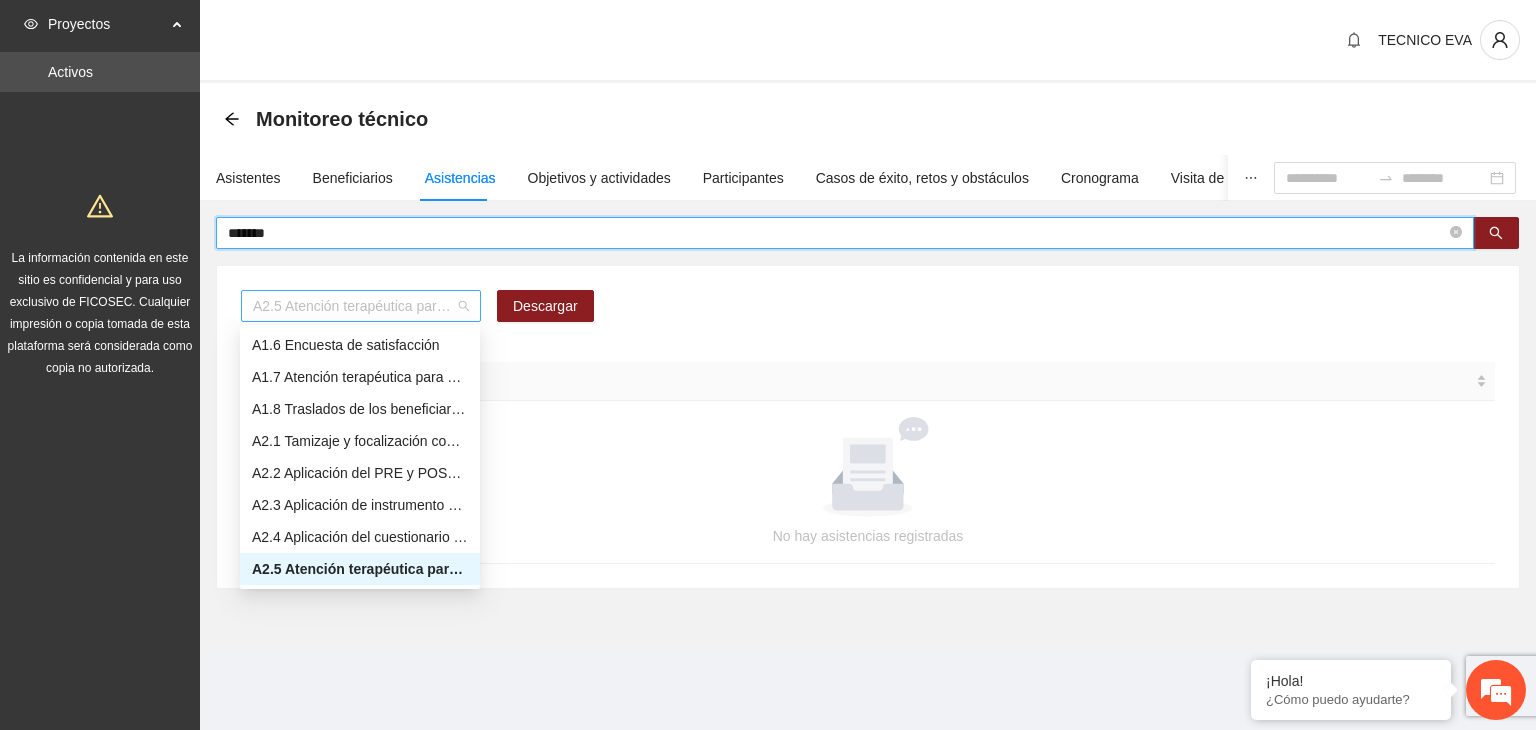 click on "A2.5  Atención terapéutica para el manejo y control de impulsos a NNAyJ que presentan conductas violentas/agresivas." at bounding box center (361, 306) 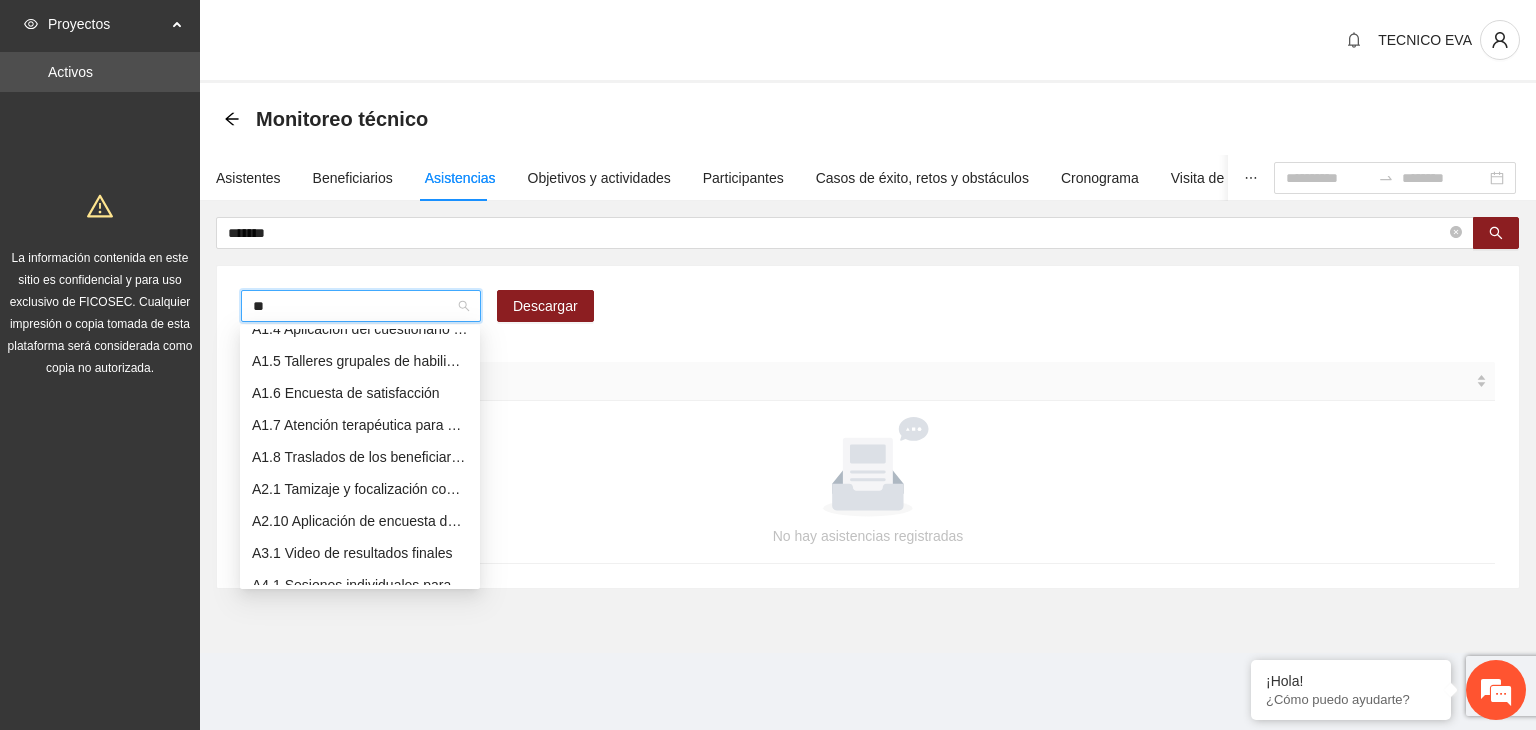 scroll, scrollTop: 0, scrollLeft: 0, axis: both 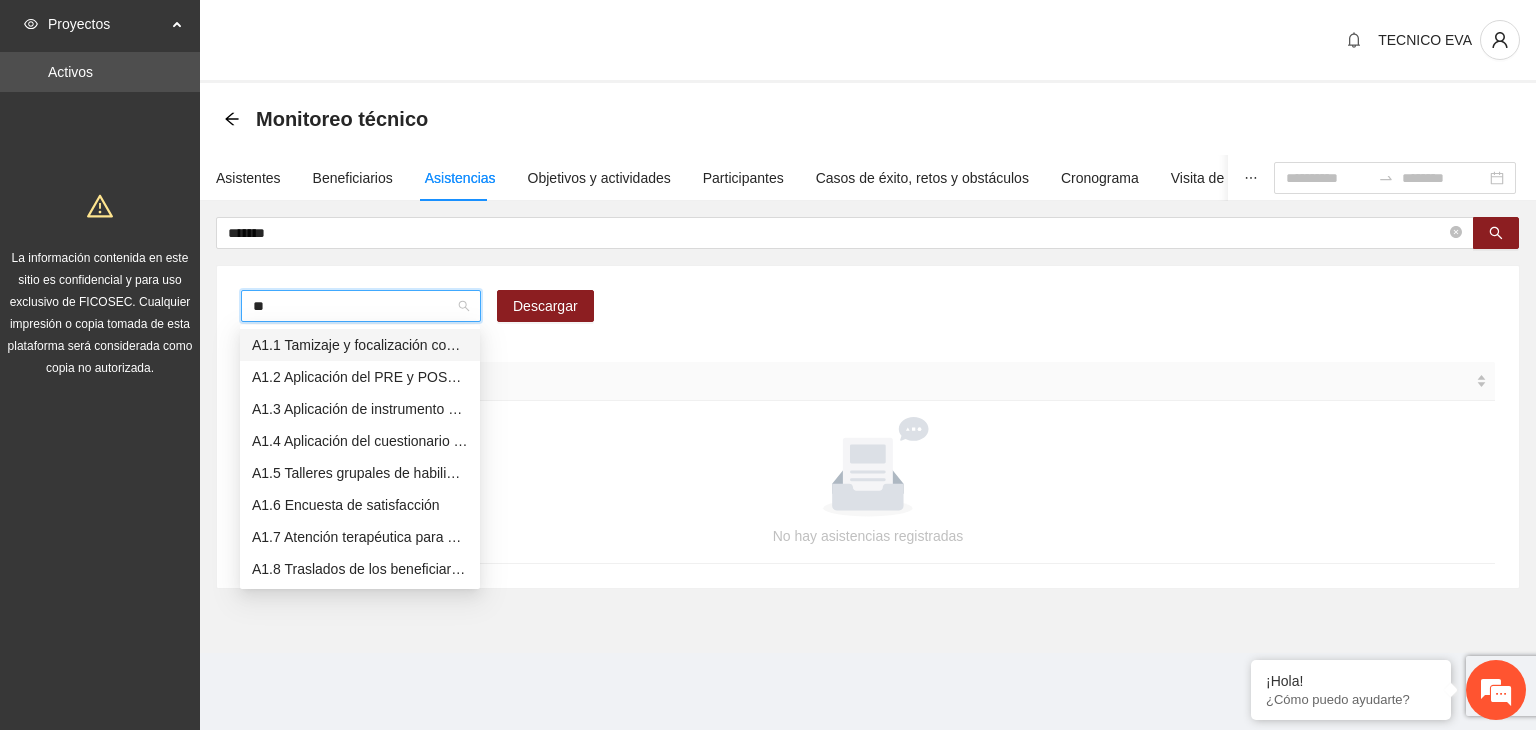 type on "***" 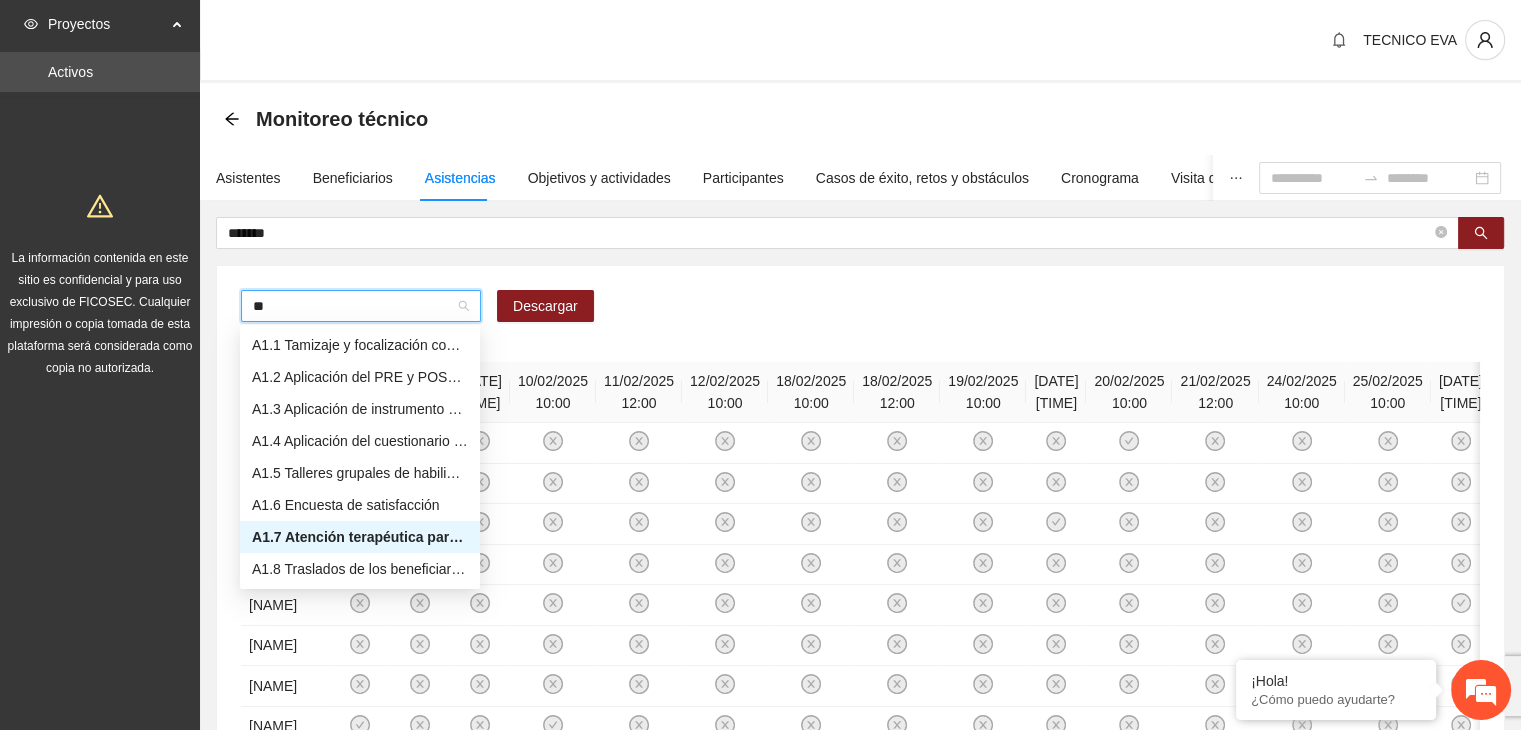 type on "***" 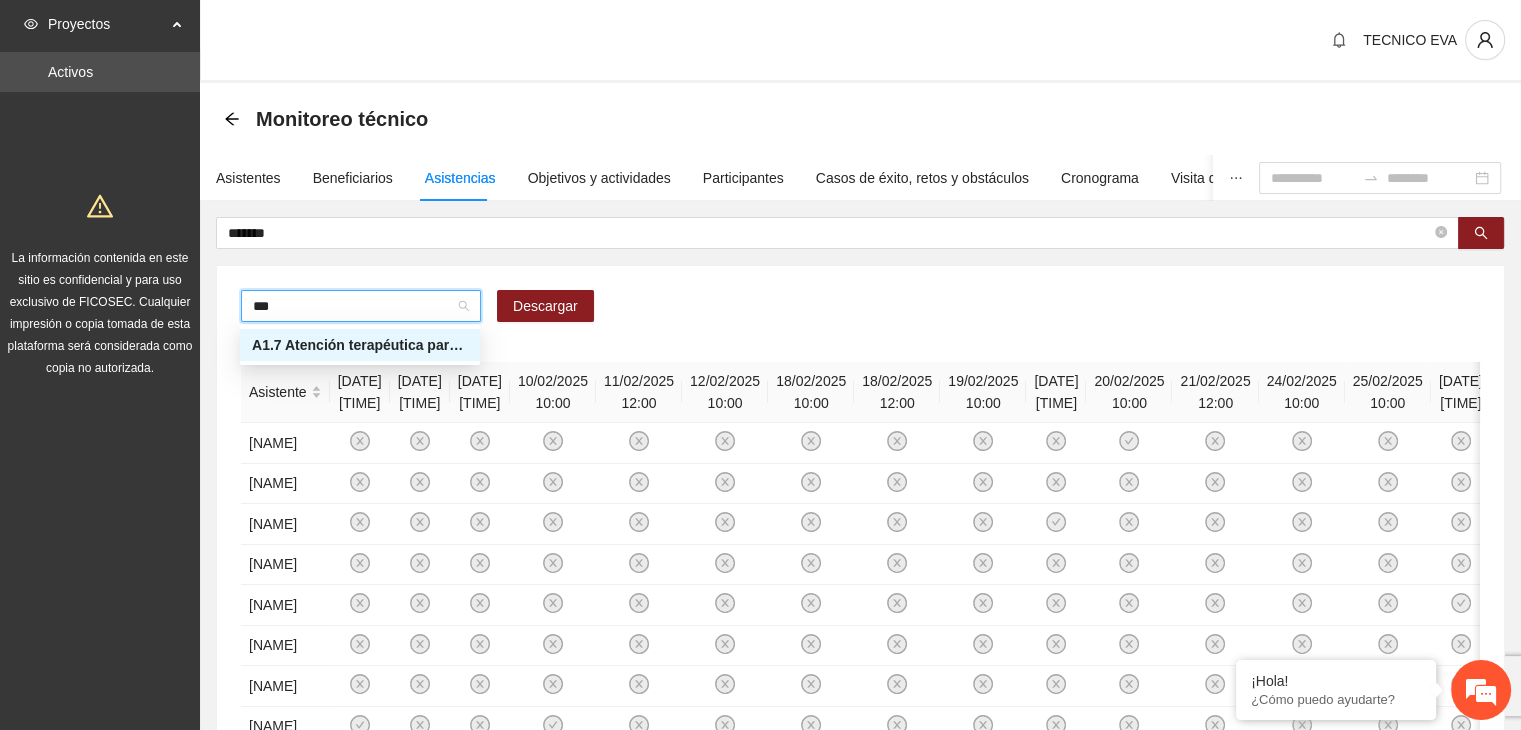 click on "A1.7 Atención terapéutica para el incremento de habilidades socioemocionales a NNAyJ que presentan bajo manejo y control de emociones." at bounding box center [360, 345] 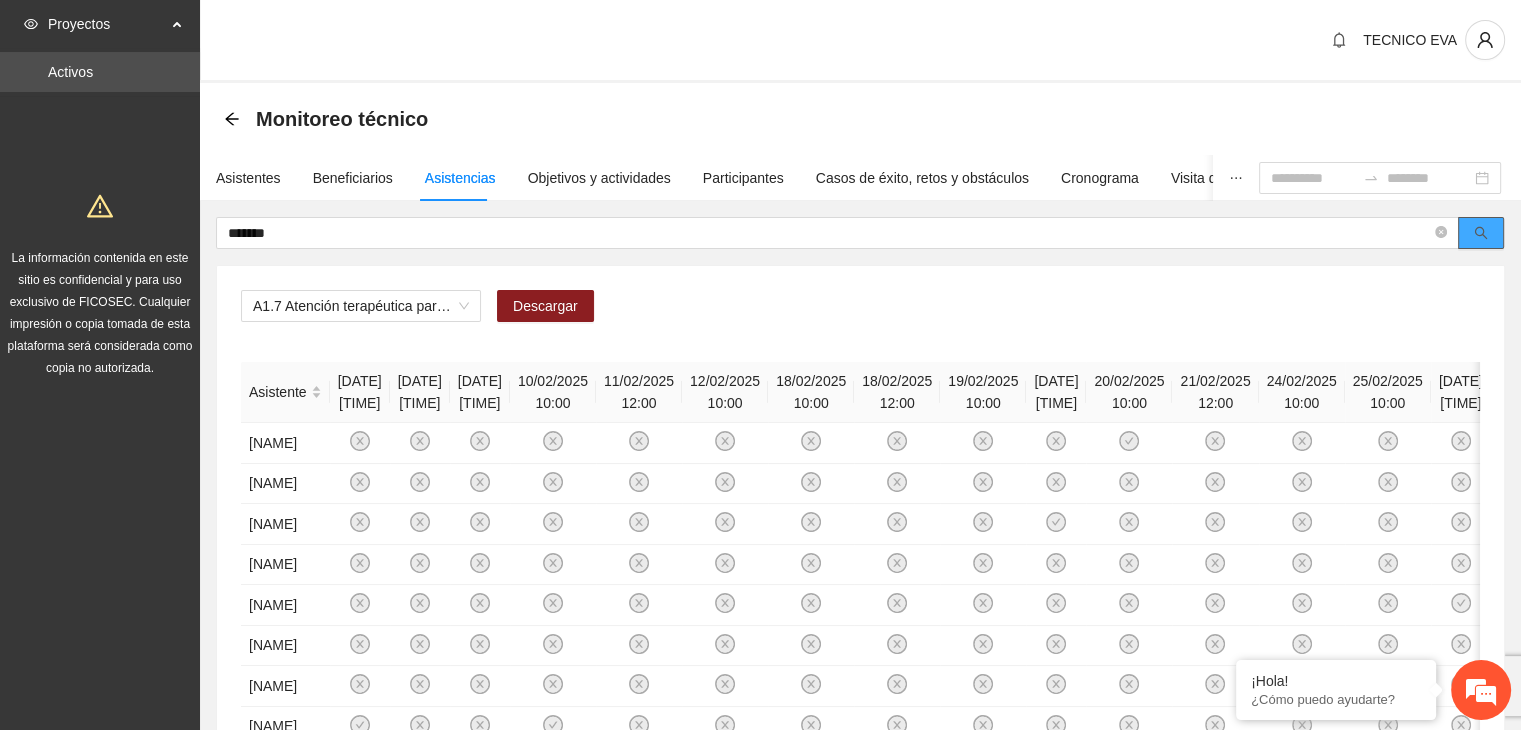 click at bounding box center [1481, 233] 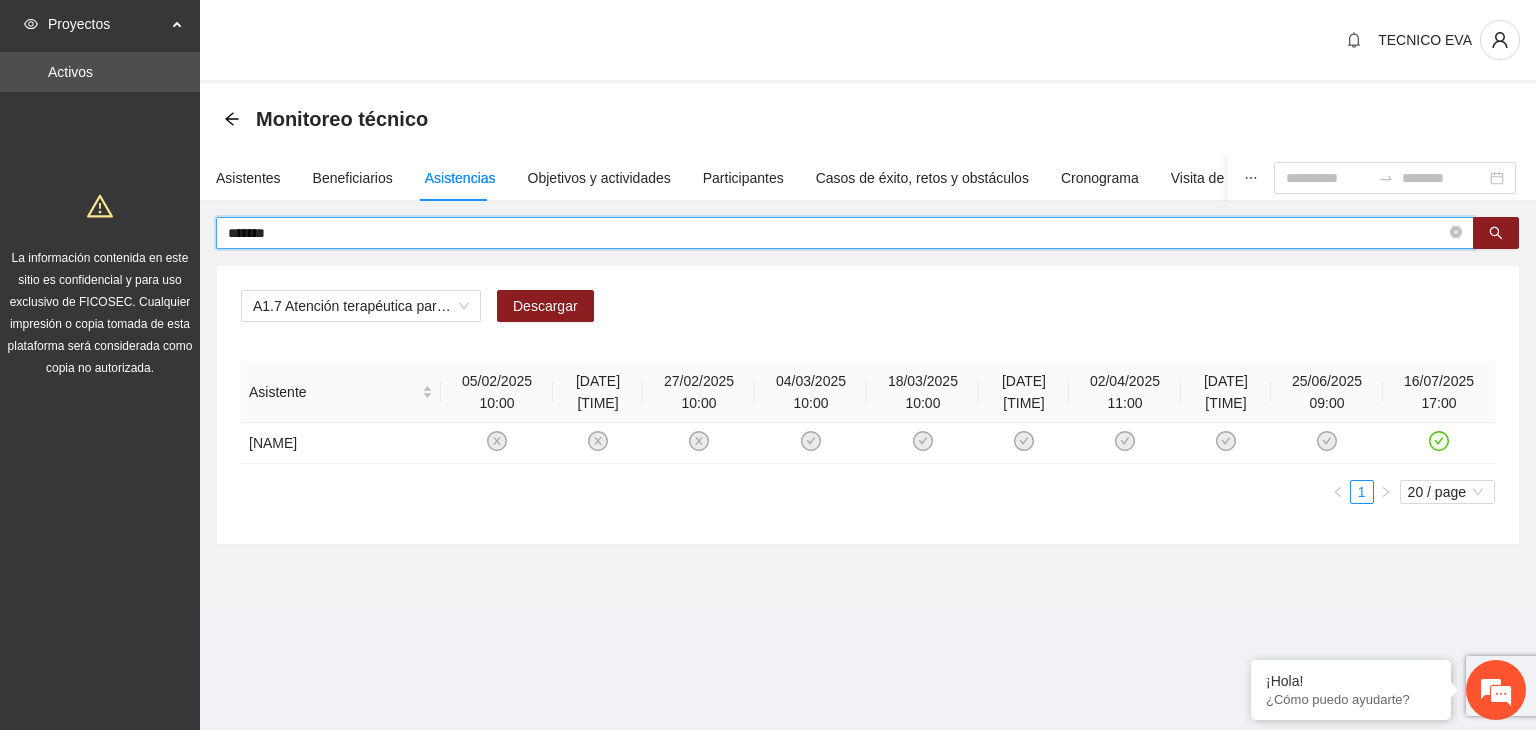 click on "*******" at bounding box center (837, 233) 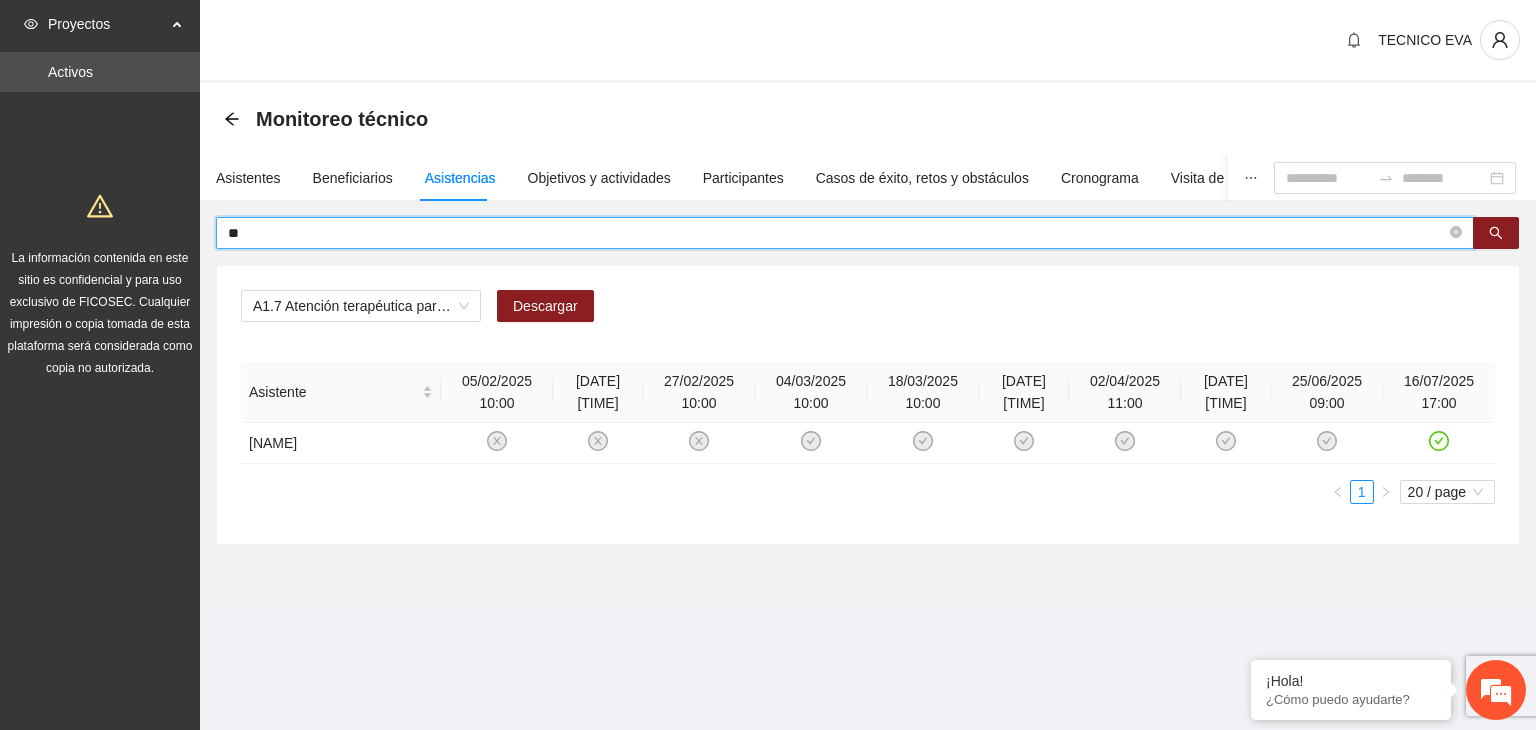 type on "*" 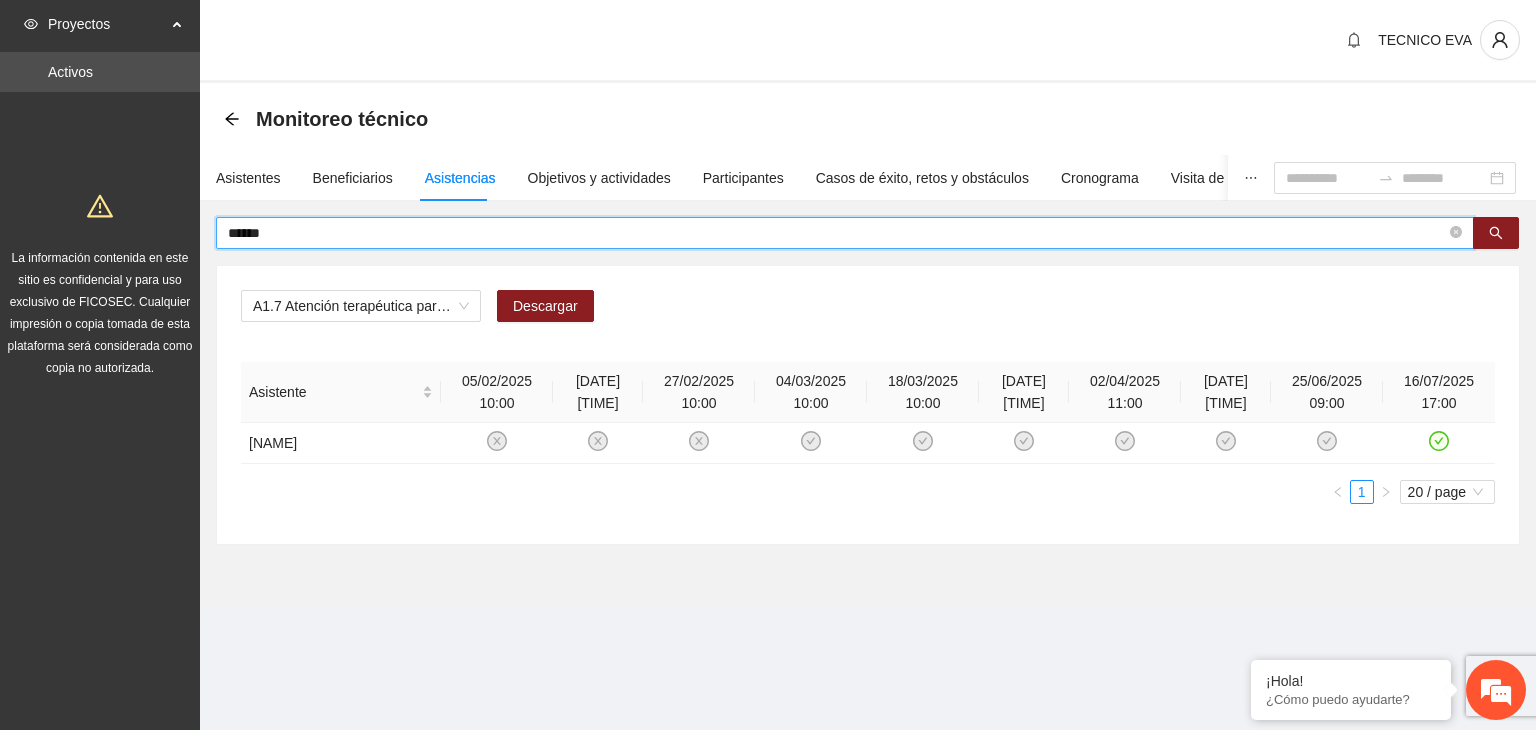 type on "******" 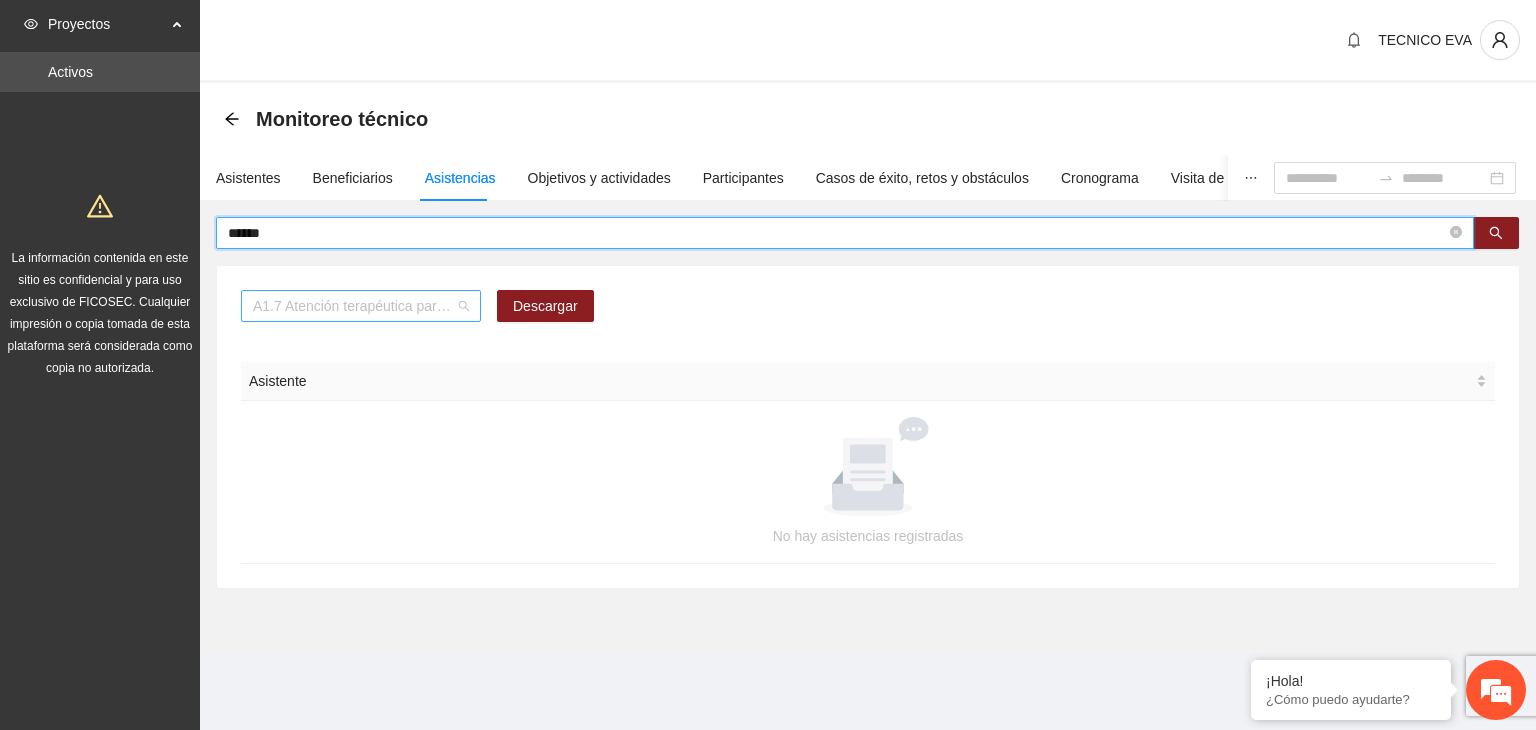 click on "A1.7 Atención terapéutica para el incremento de habilidades socioemocionales a NNAyJ que presentan bajo manejo y control de emociones." at bounding box center [361, 306] 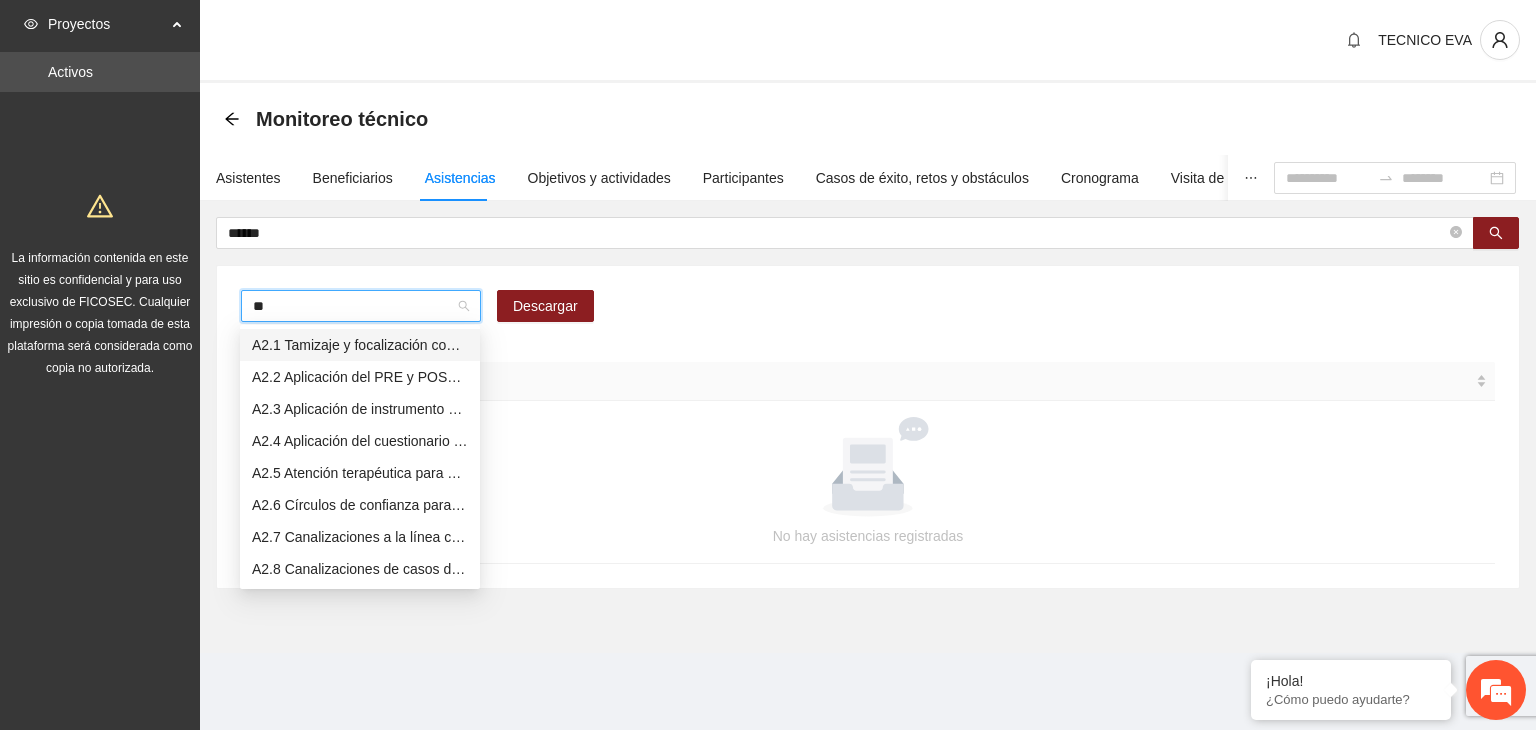 type on "***" 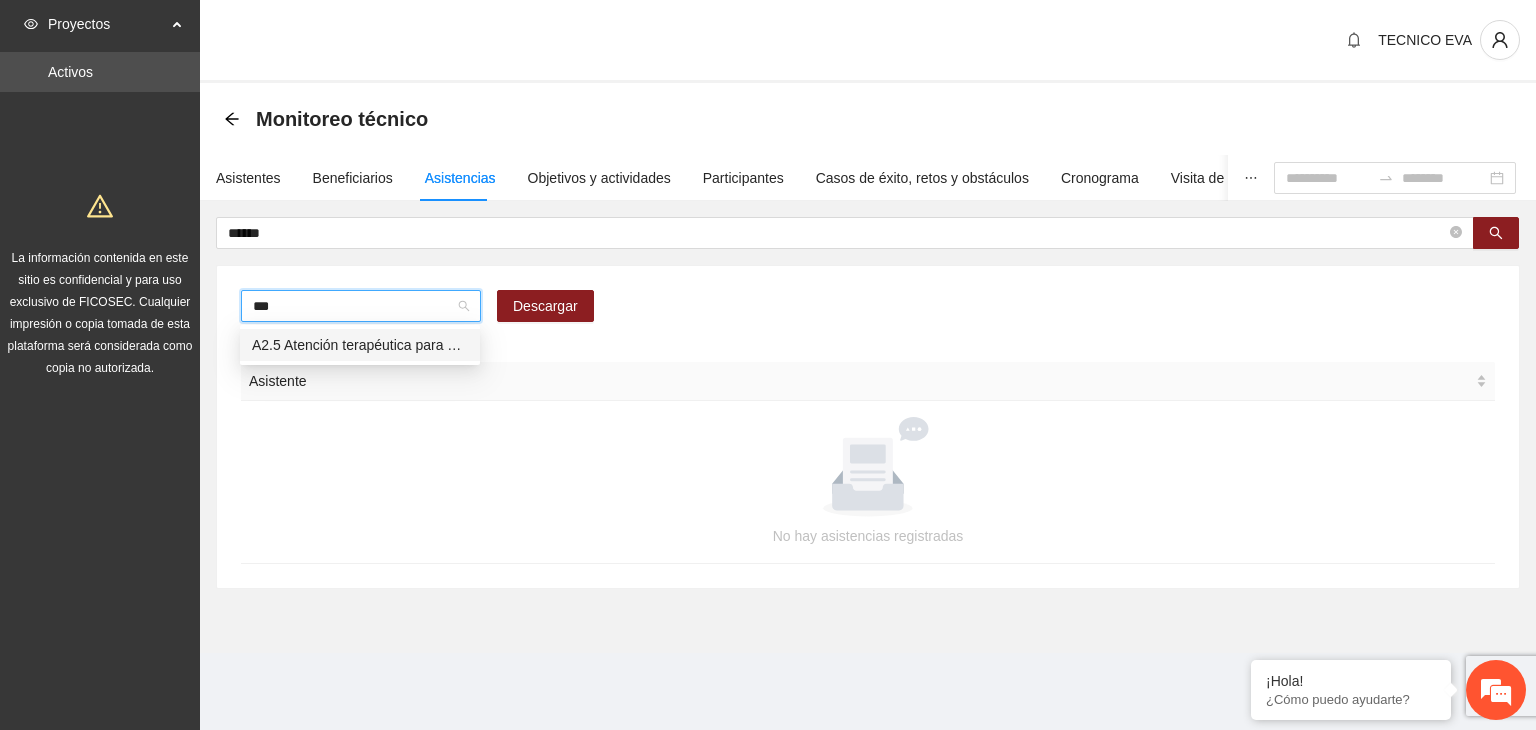 click on "A2.5  Atención terapéutica para el manejo y control de impulsos a NNAyJ que presentan conductas violentas/agresivas." at bounding box center [360, 345] 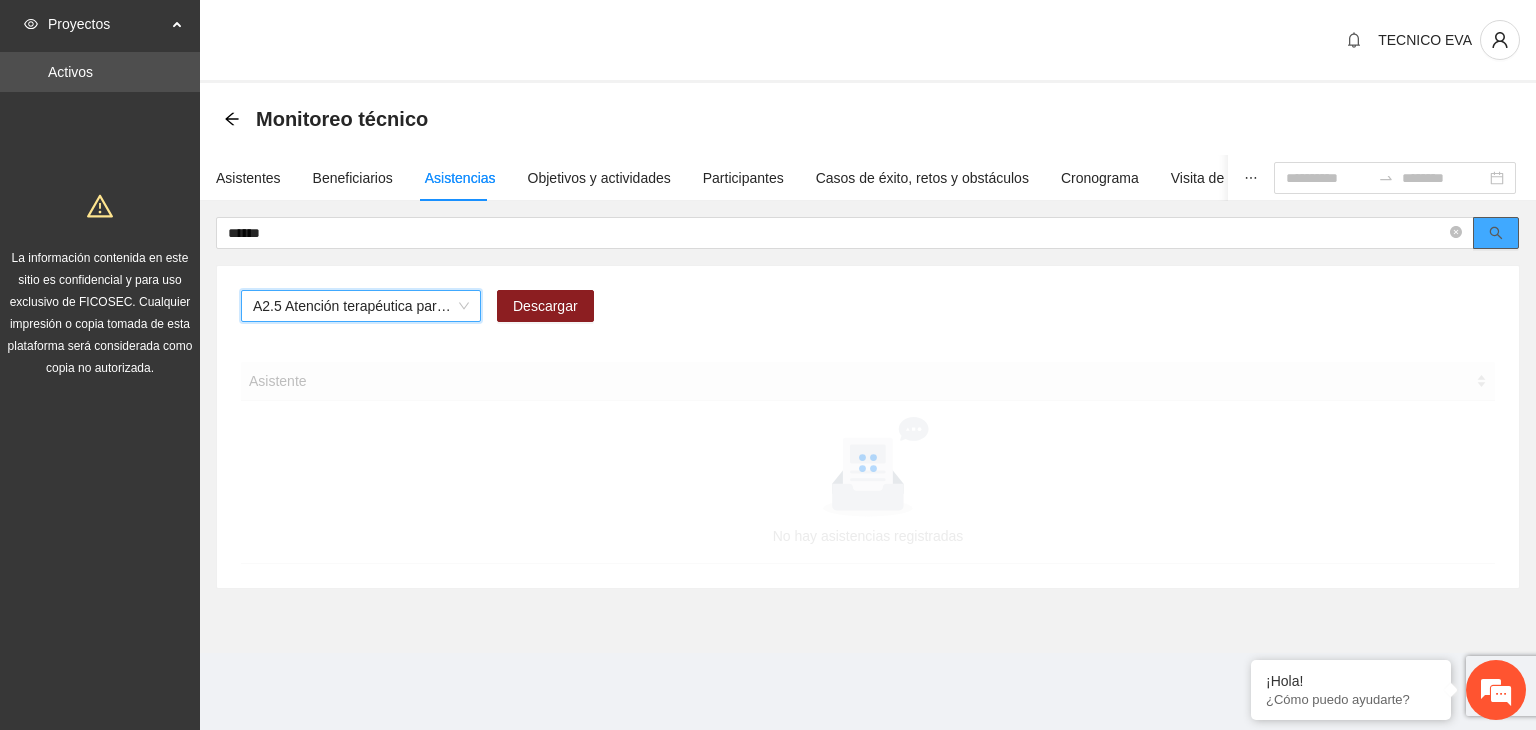 click at bounding box center [1496, 233] 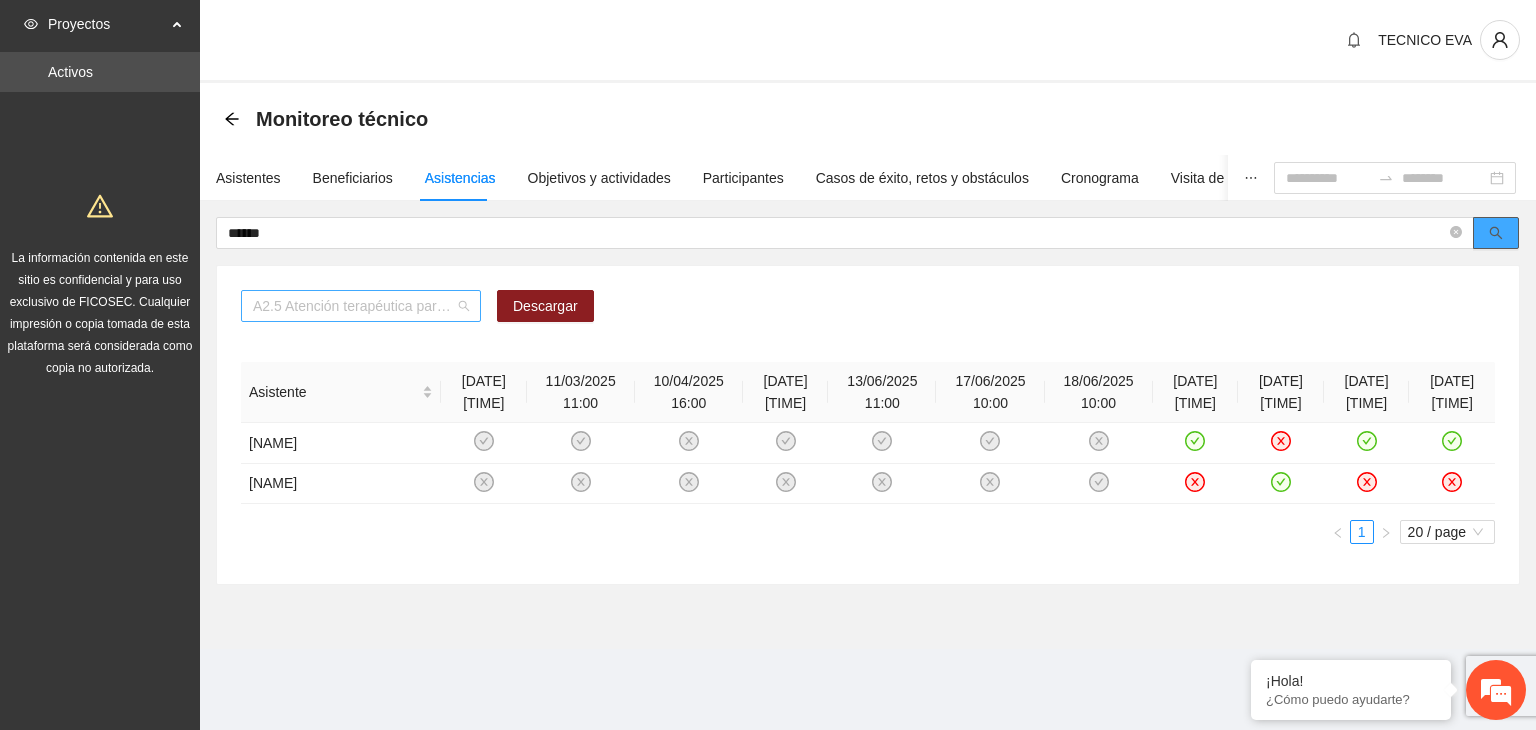 click on "A2.5  Atención terapéutica para el manejo y control de impulsos a NNAyJ que presentan conductas violentas/agresivas." at bounding box center (361, 306) 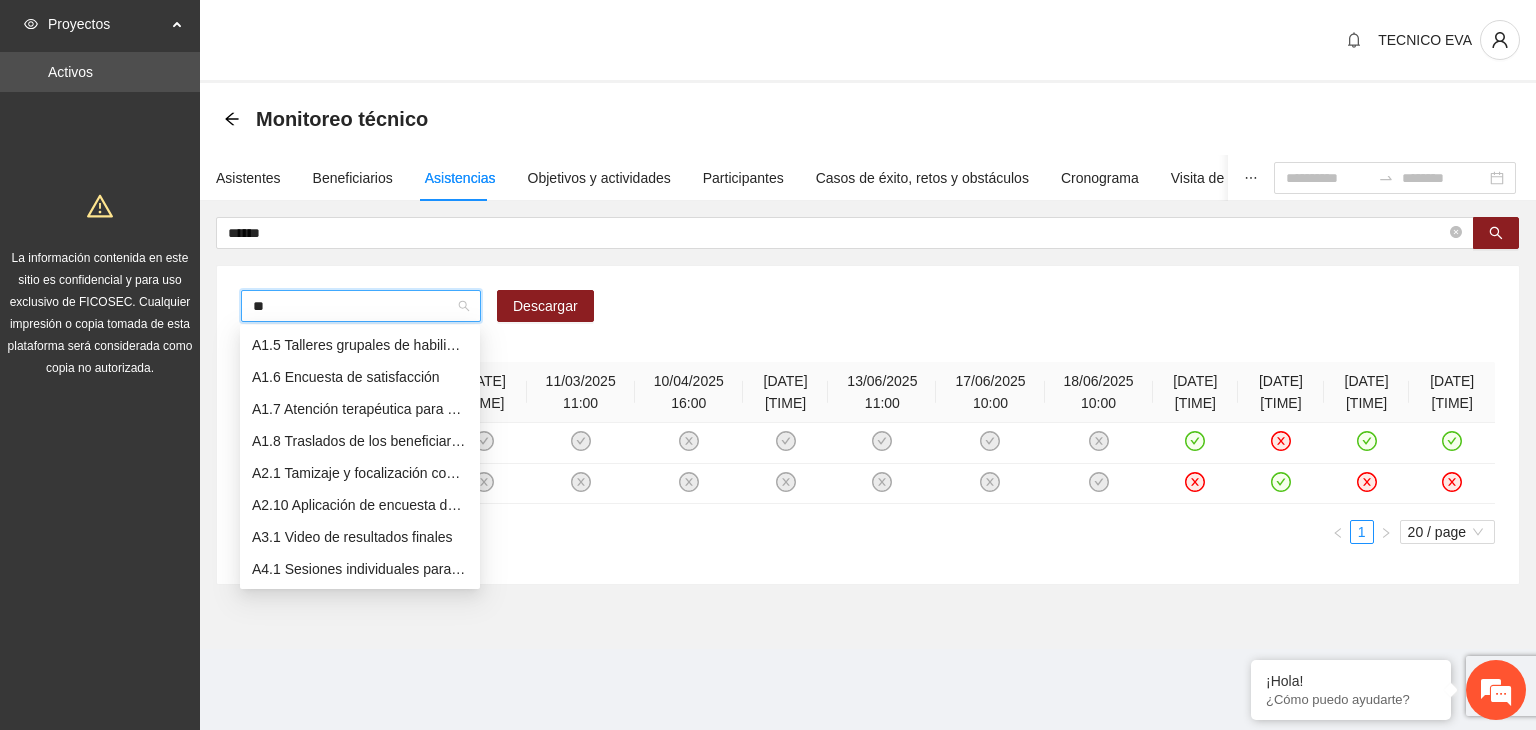 scroll, scrollTop: 0, scrollLeft: 0, axis: both 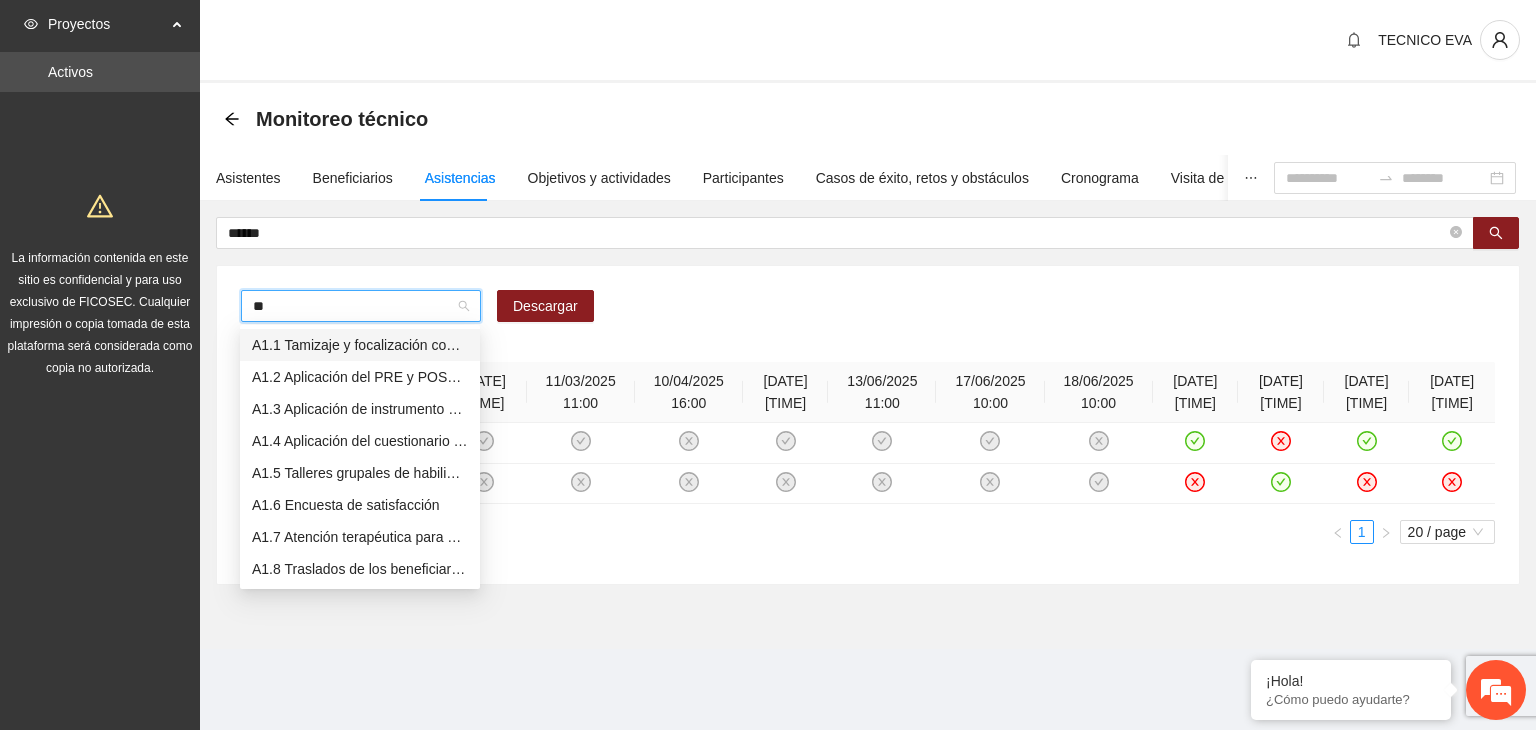 type on "***" 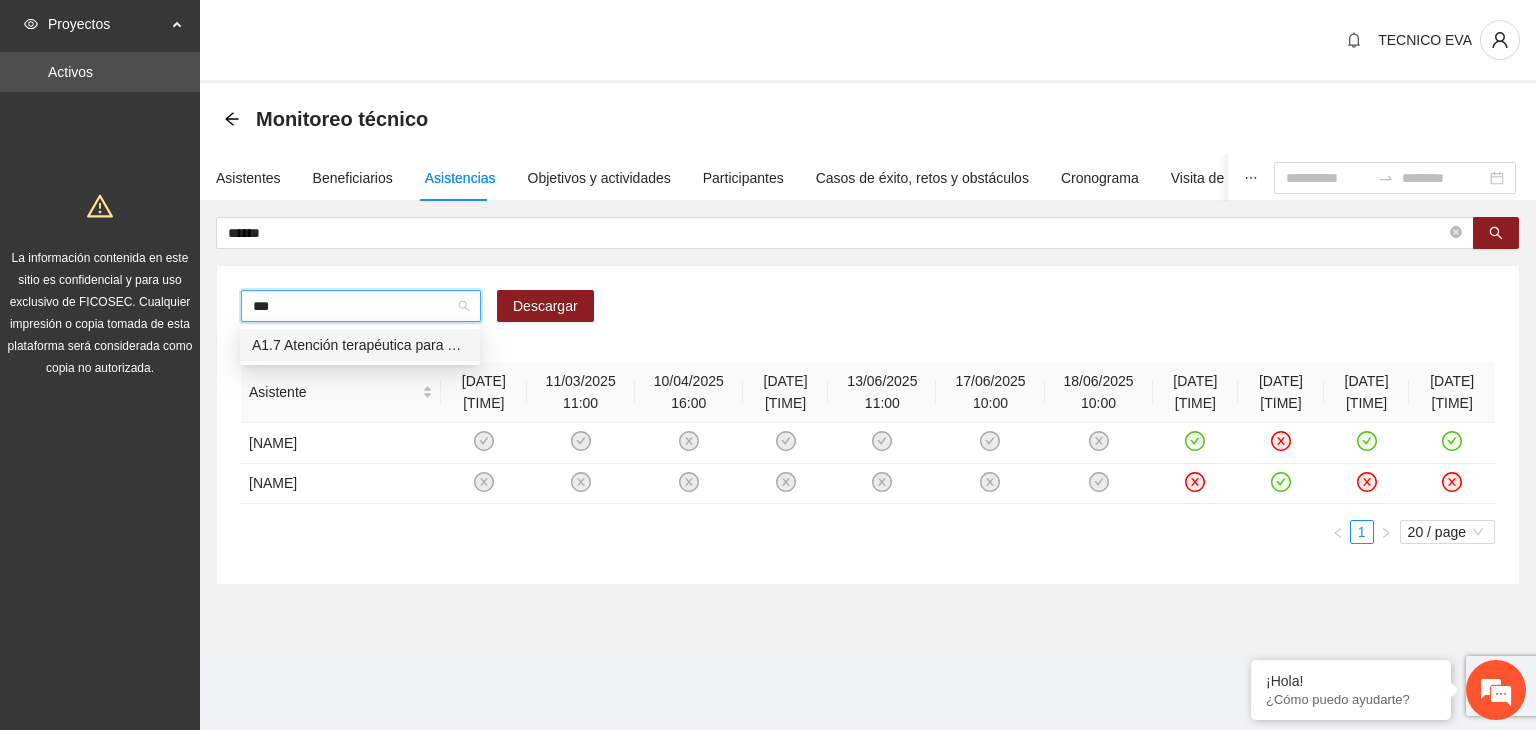click on "A1.7 Atención terapéutica para el incremento de habilidades socioemocionales a NNAyJ que presentan bajo manejo y control de emociones." at bounding box center (360, 345) 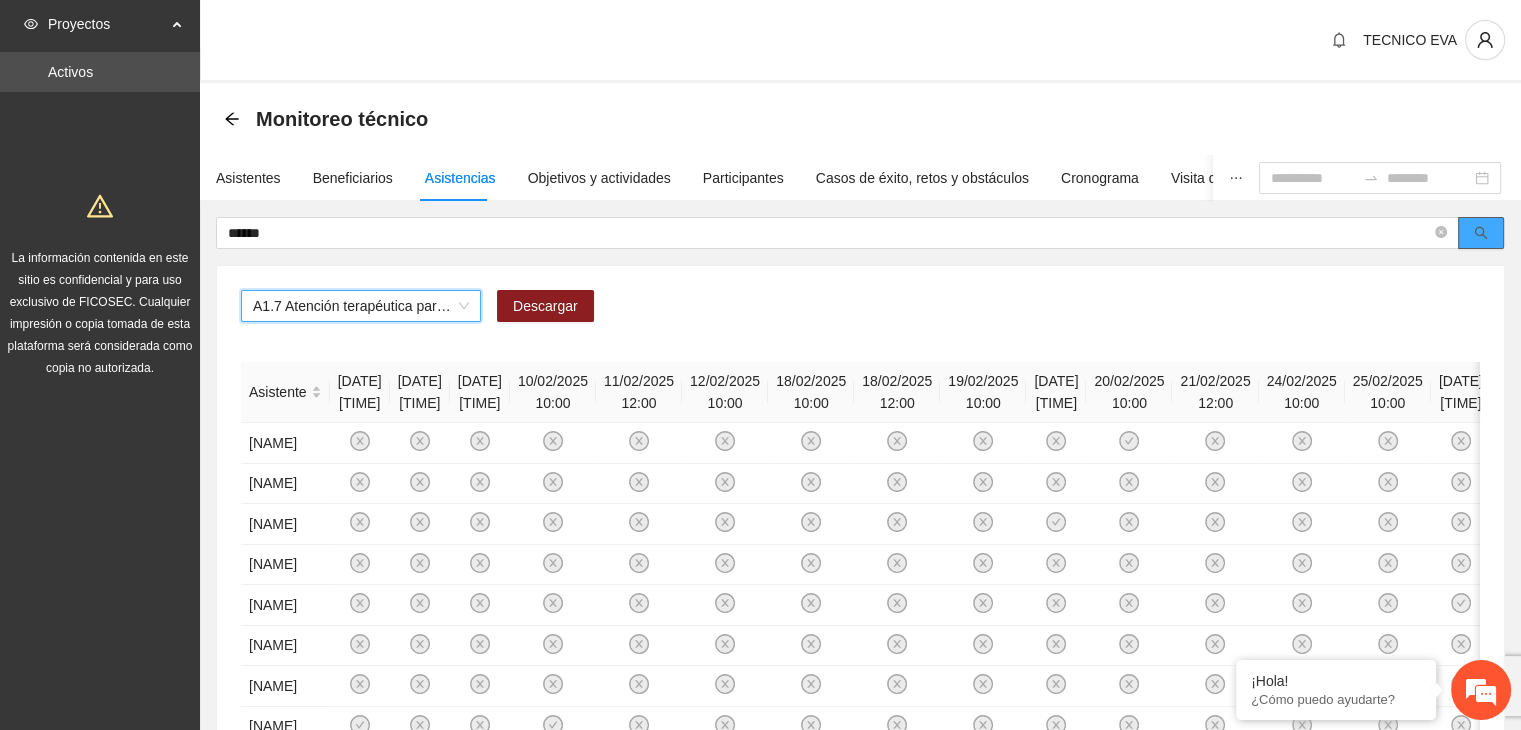 click 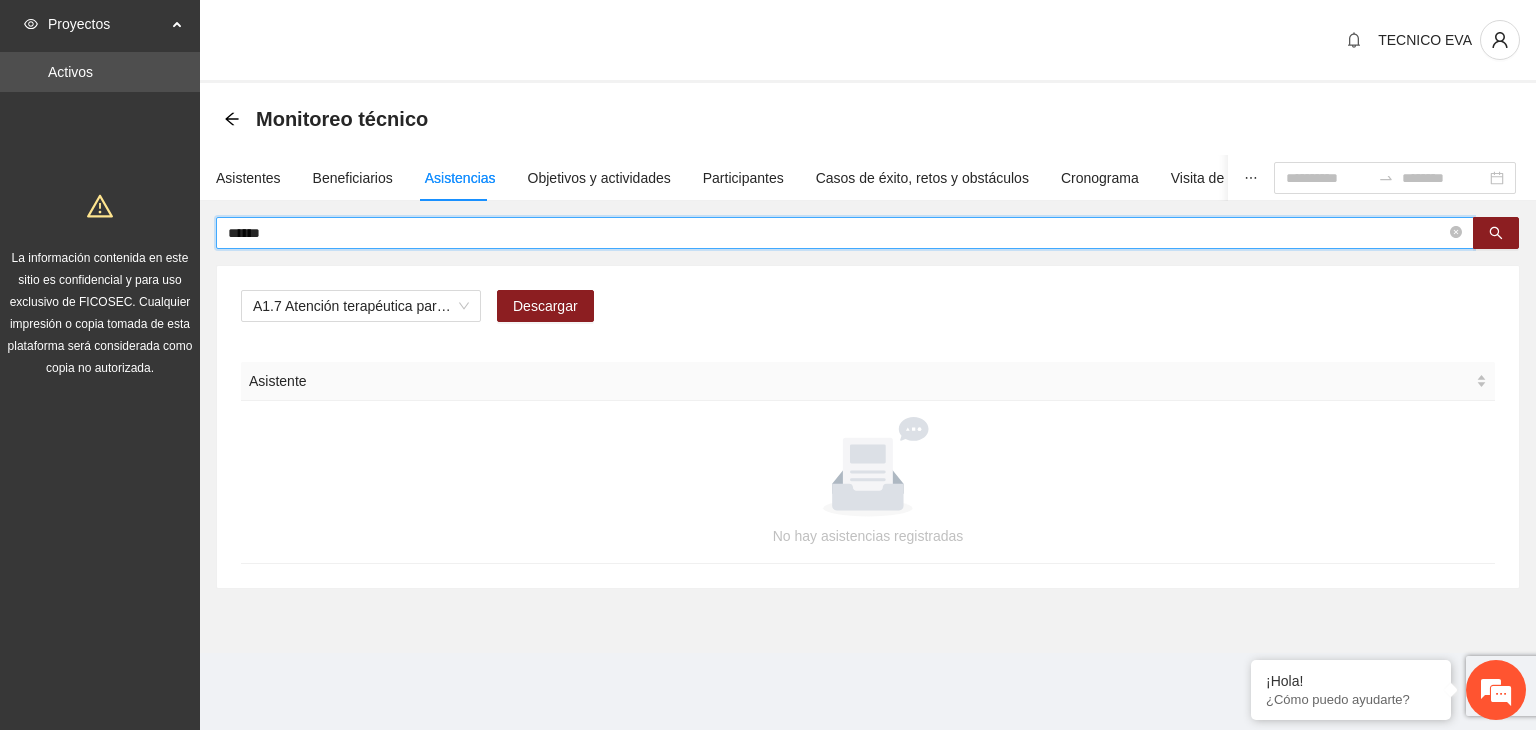 click on "******" at bounding box center (837, 233) 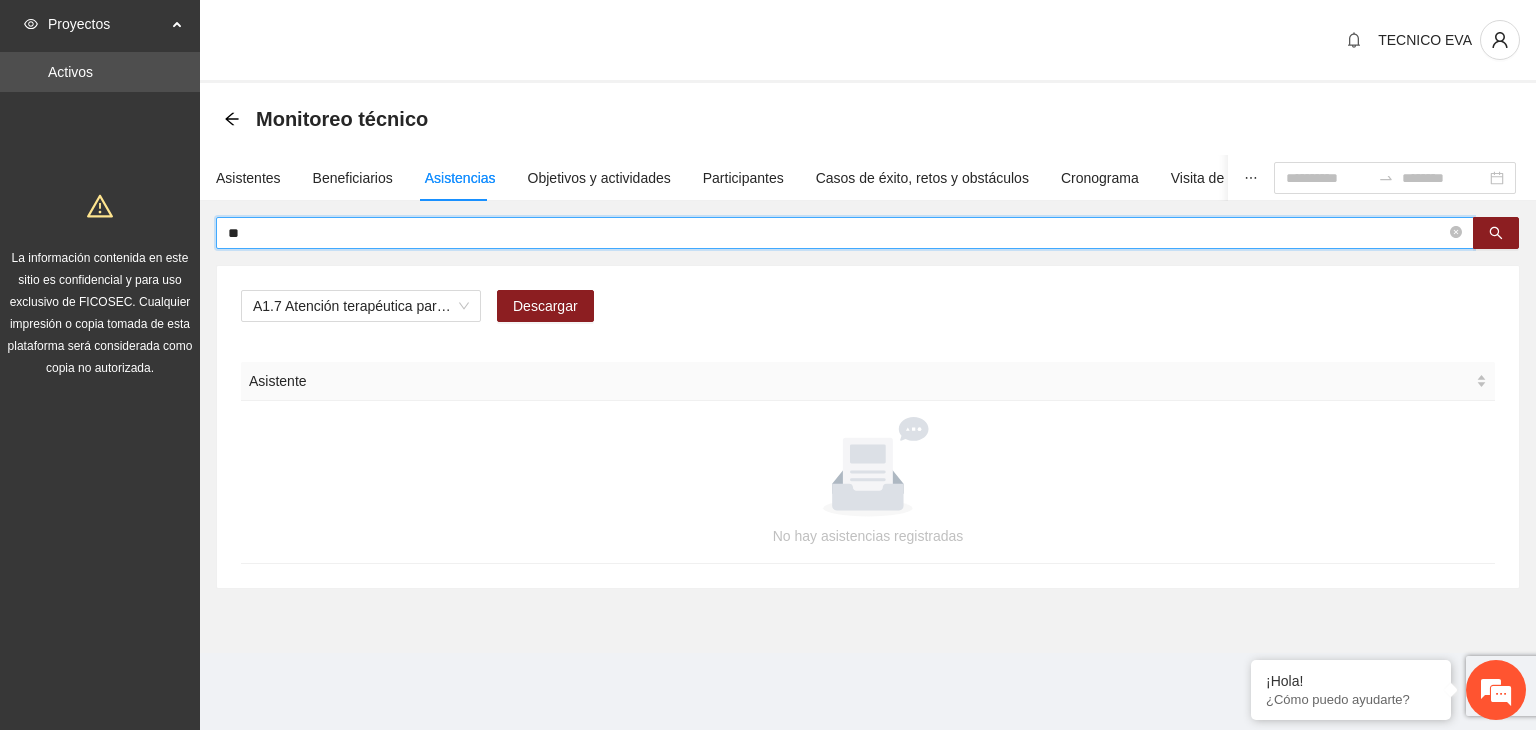 type on "*" 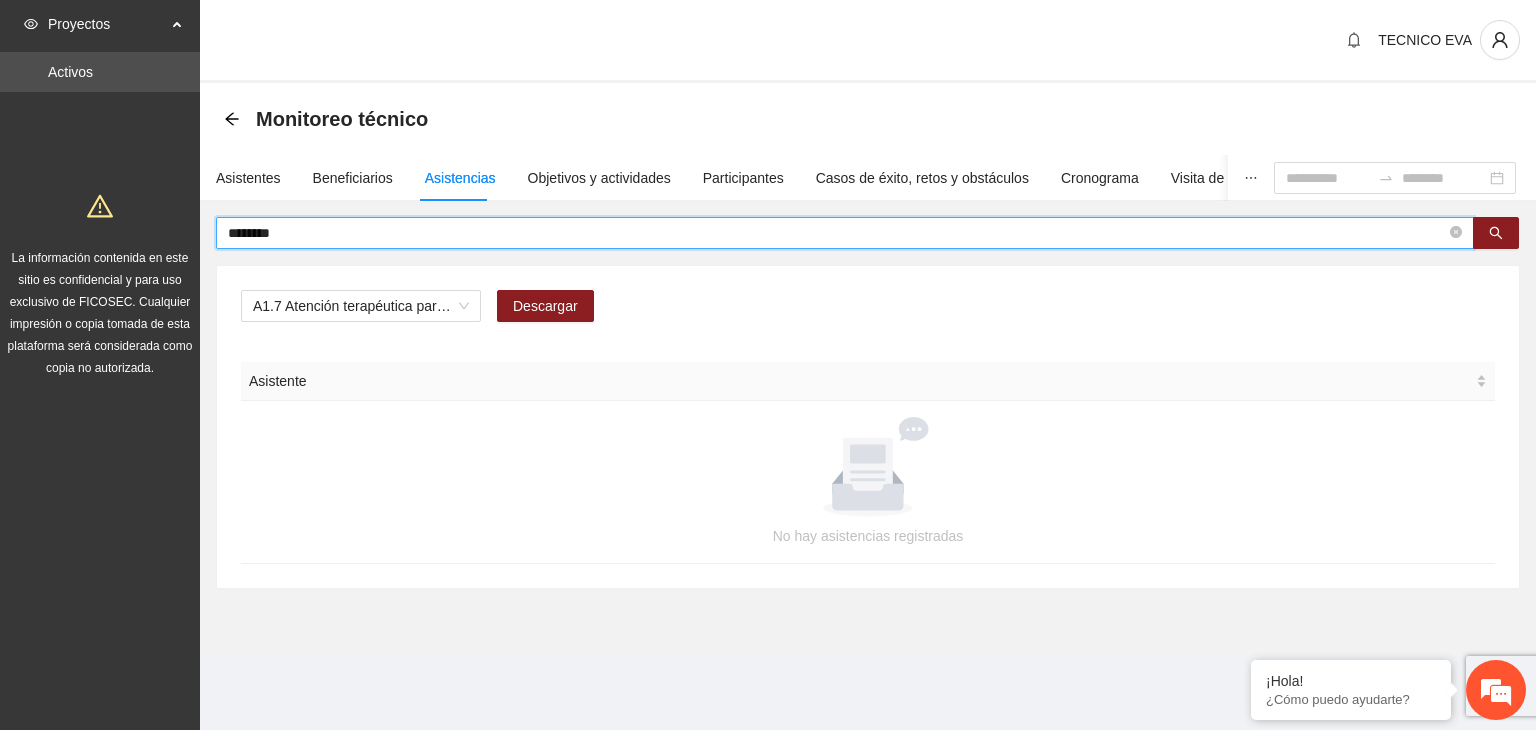 type on "*******" 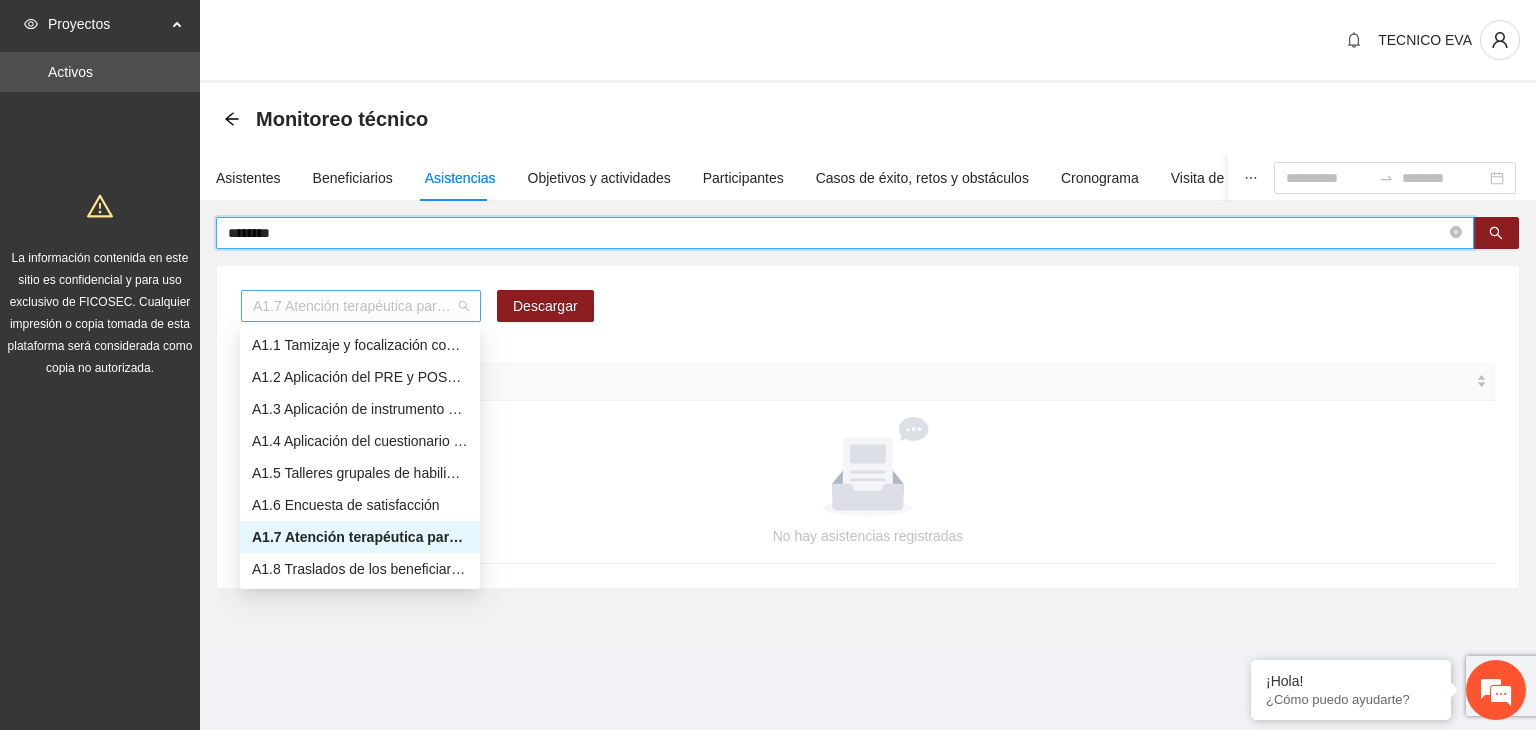 click on "A1.7 Atención terapéutica para el incremento de habilidades socioemocionales a NNAyJ que presentan bajo manejo y control de emociones." at bounding box center (361, 306) 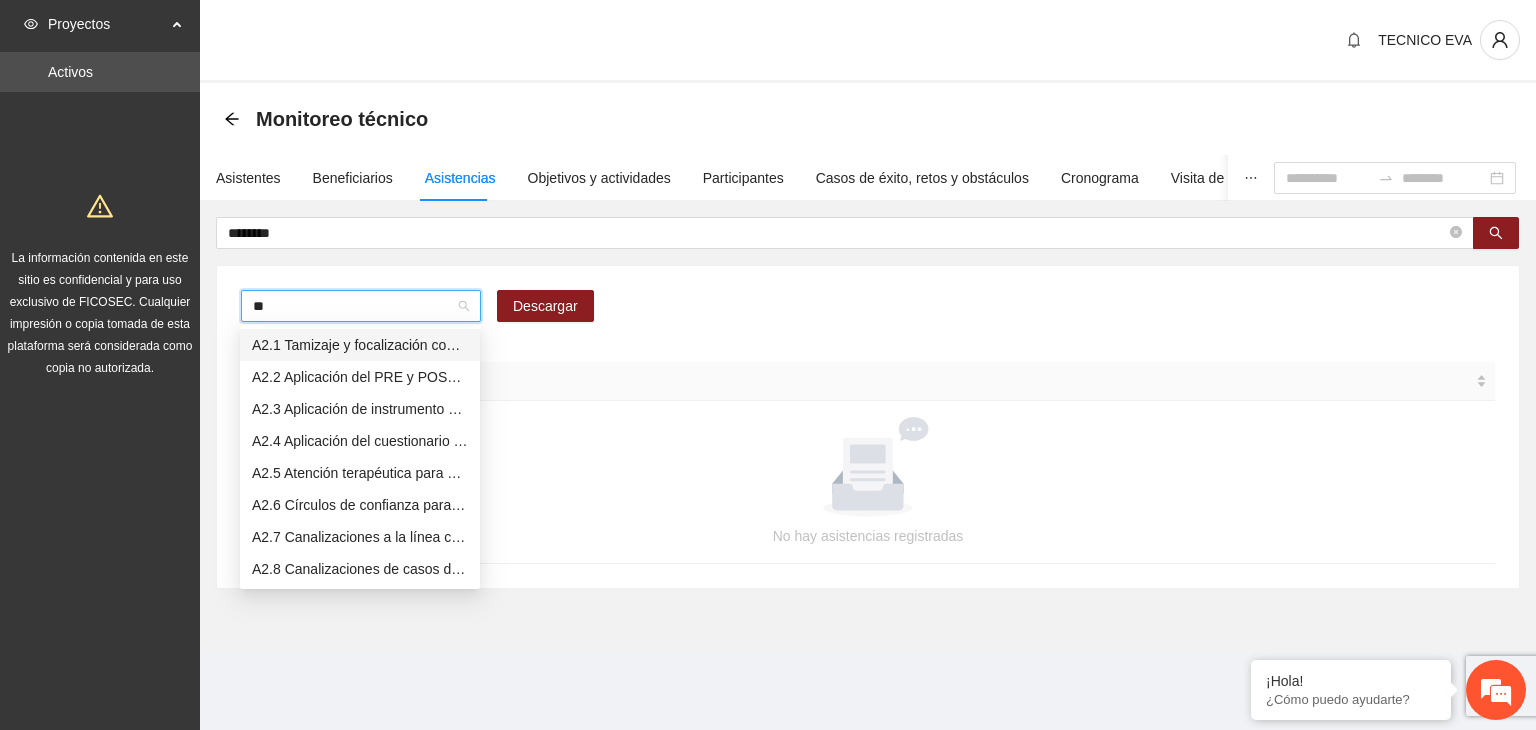type on "***" 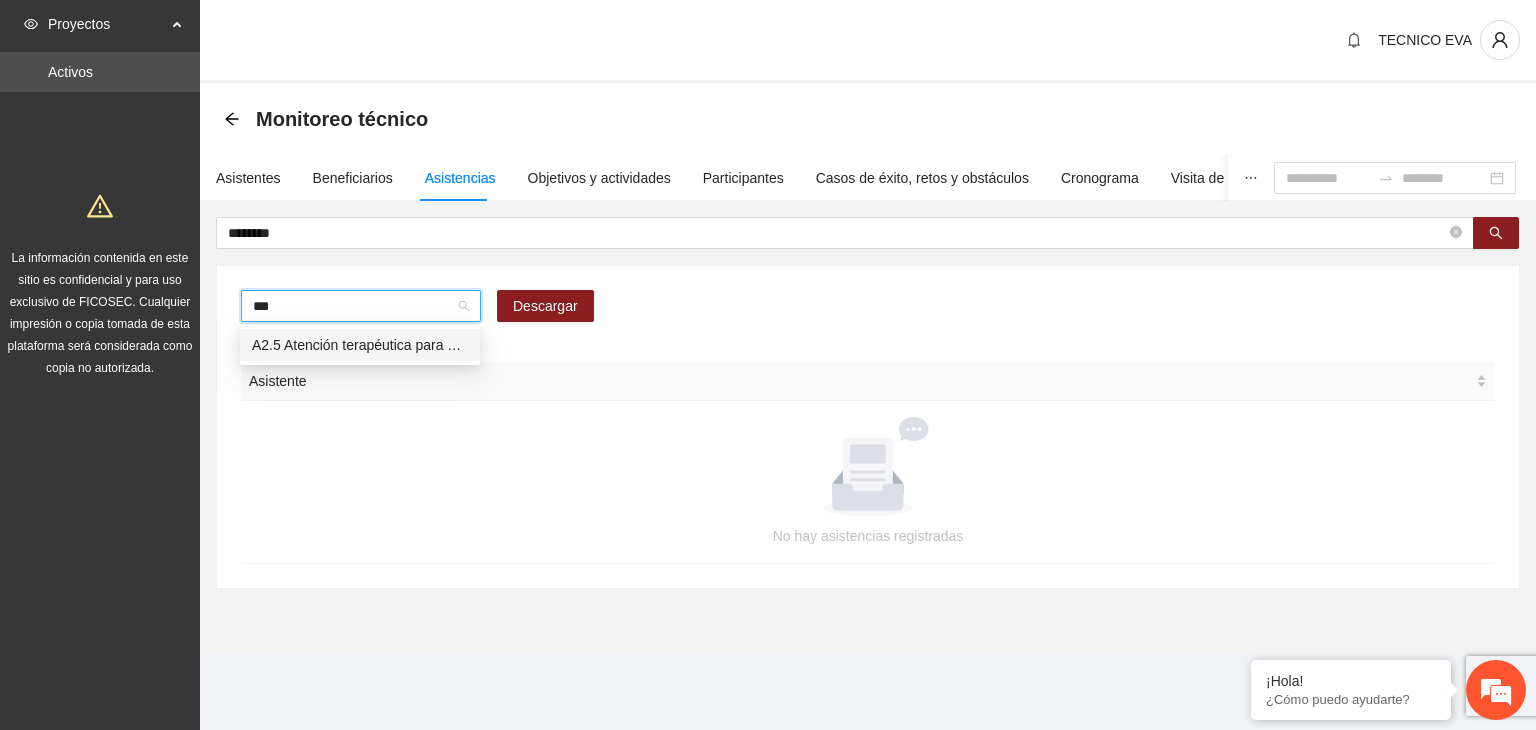 click on "A2.5  Atención terapéutica para el manejo y control de impulsos a NNAyJ que presentan conductas violentas/agresivas." at bounding box center (360, 345) 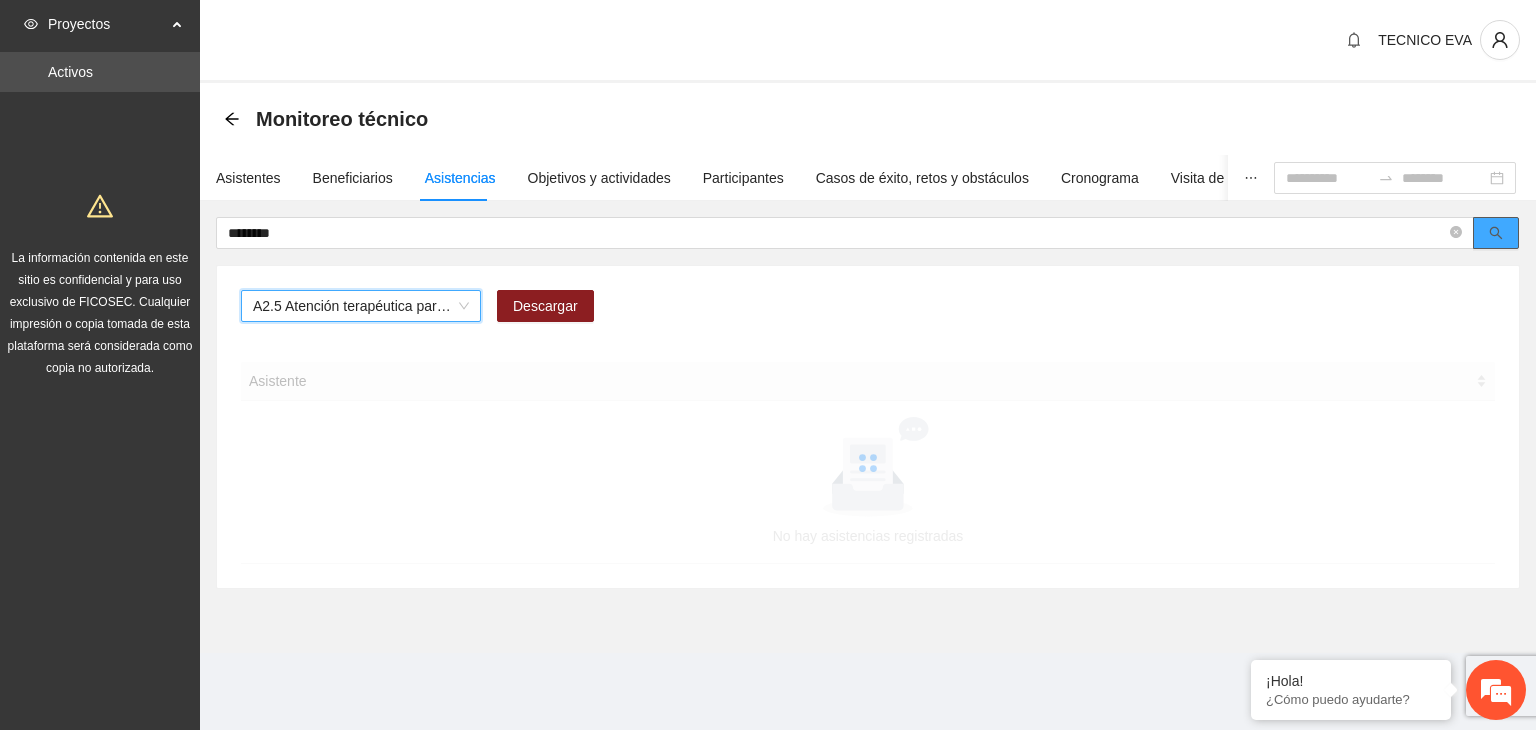click at bounding box center [1496, 233] 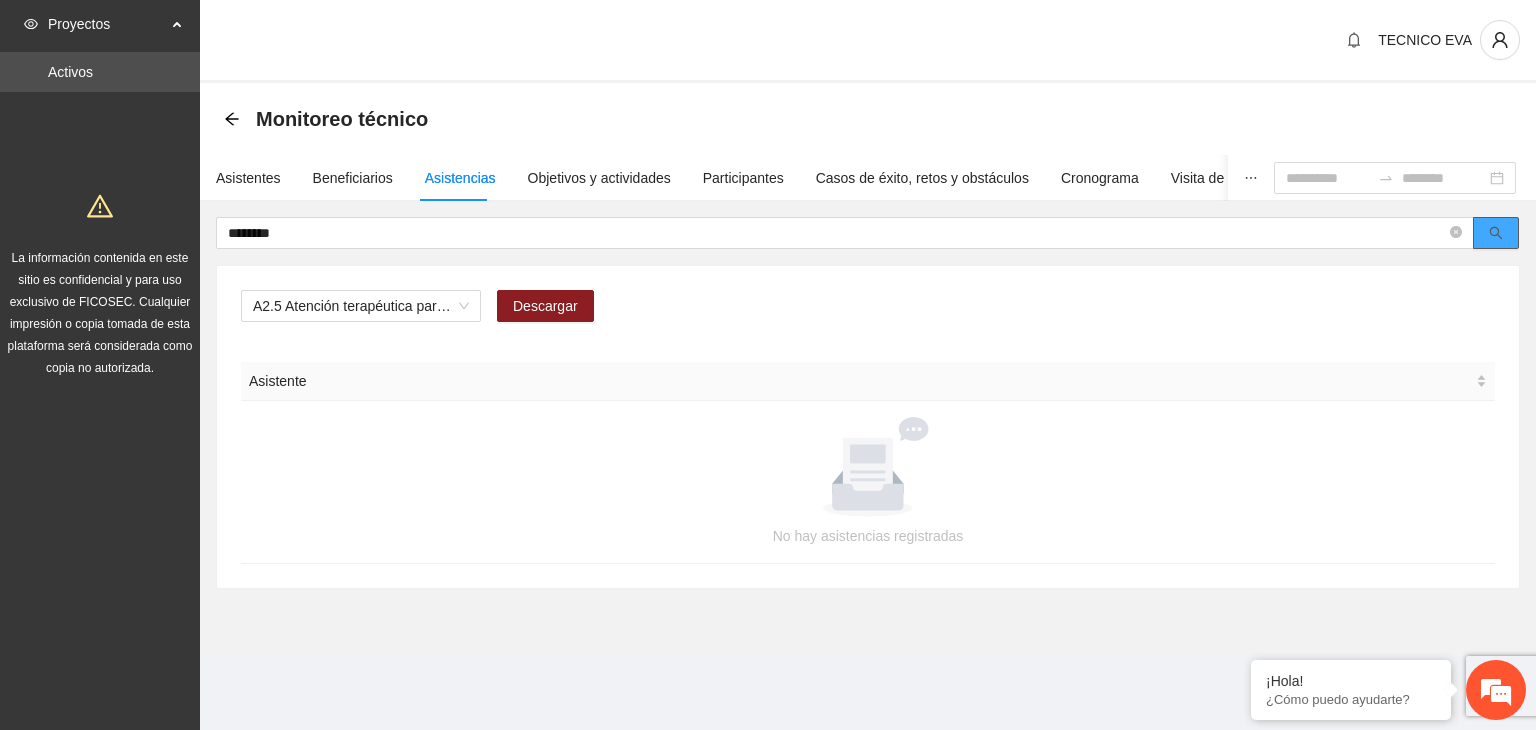 click at bounding box center (1496, 233) 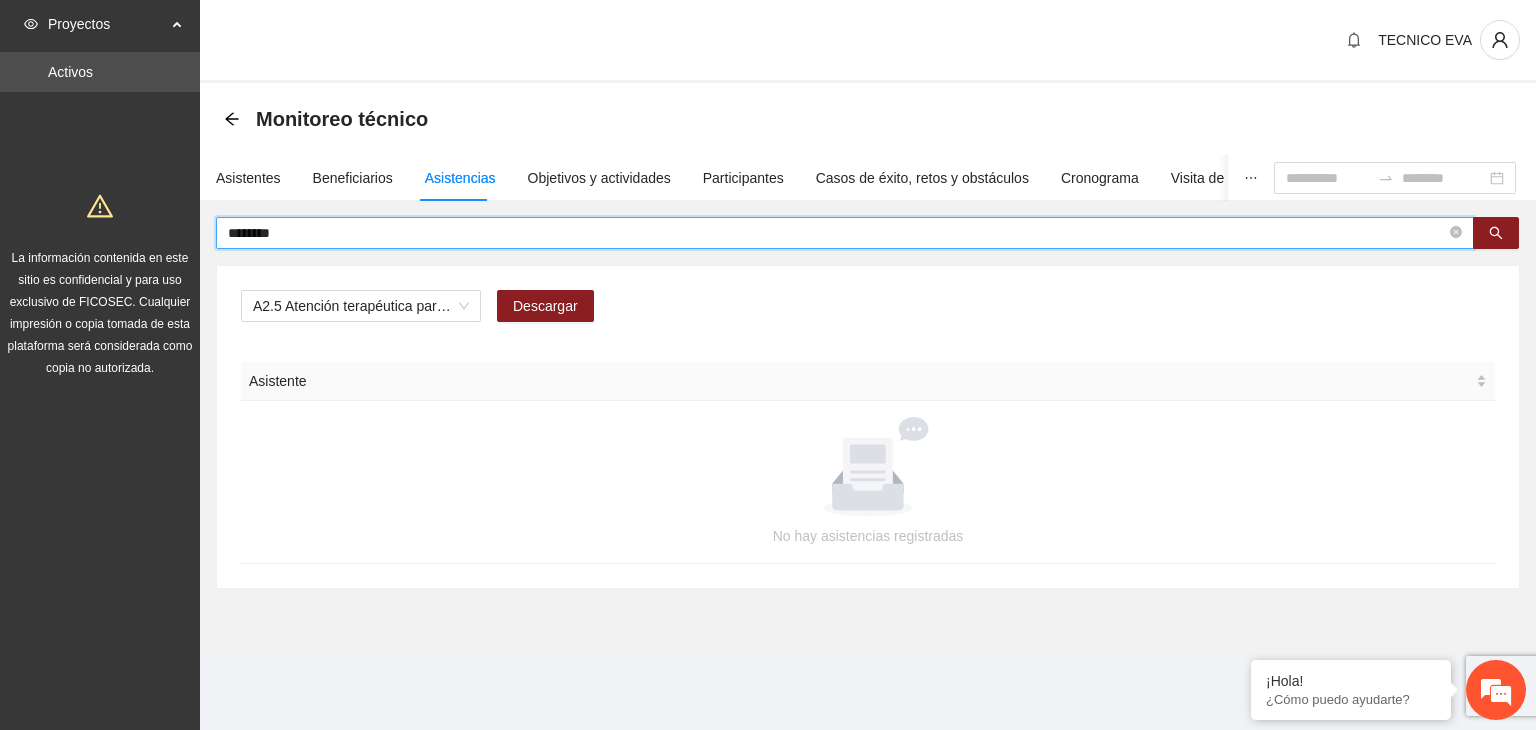 click on "*******" at bounding box center [837, 233] 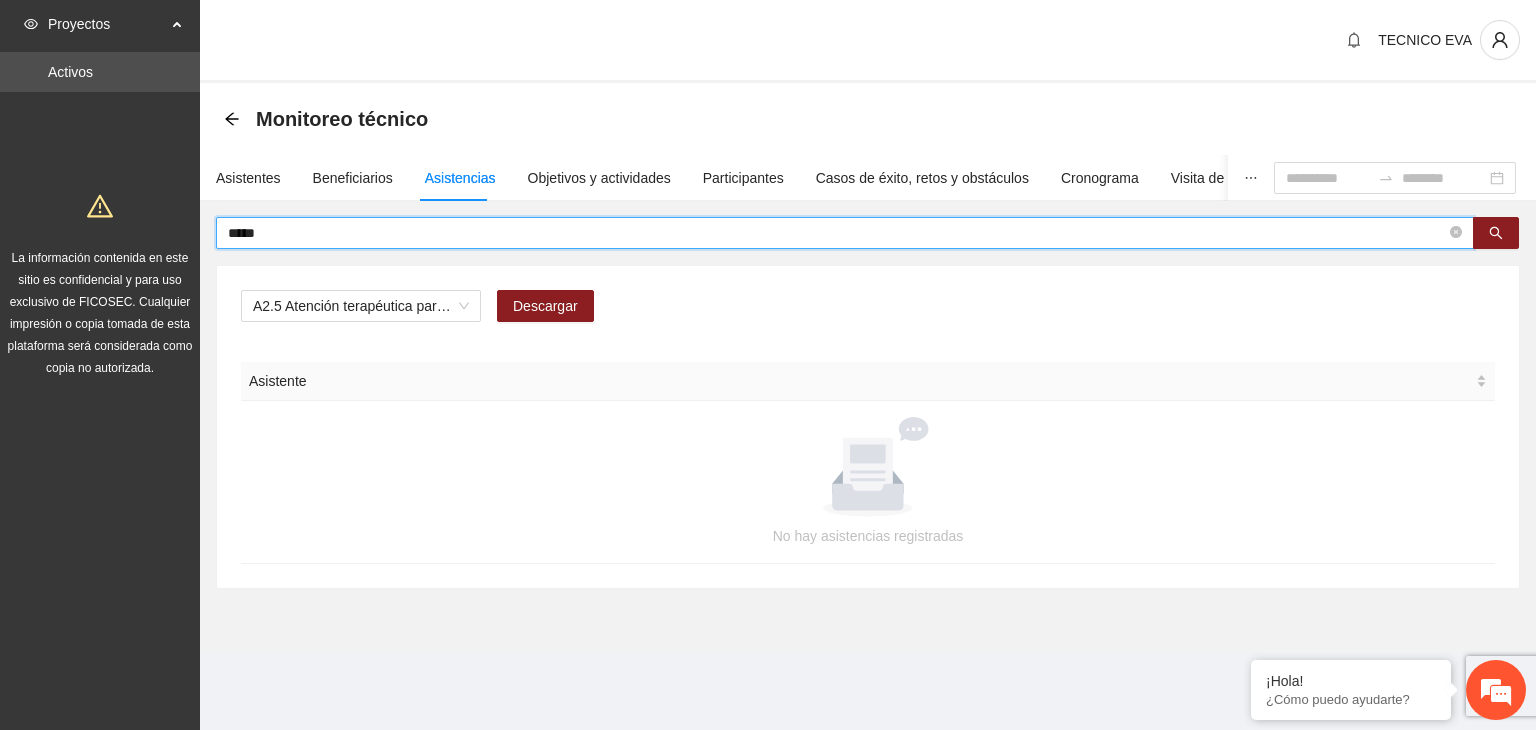 type on "*****" 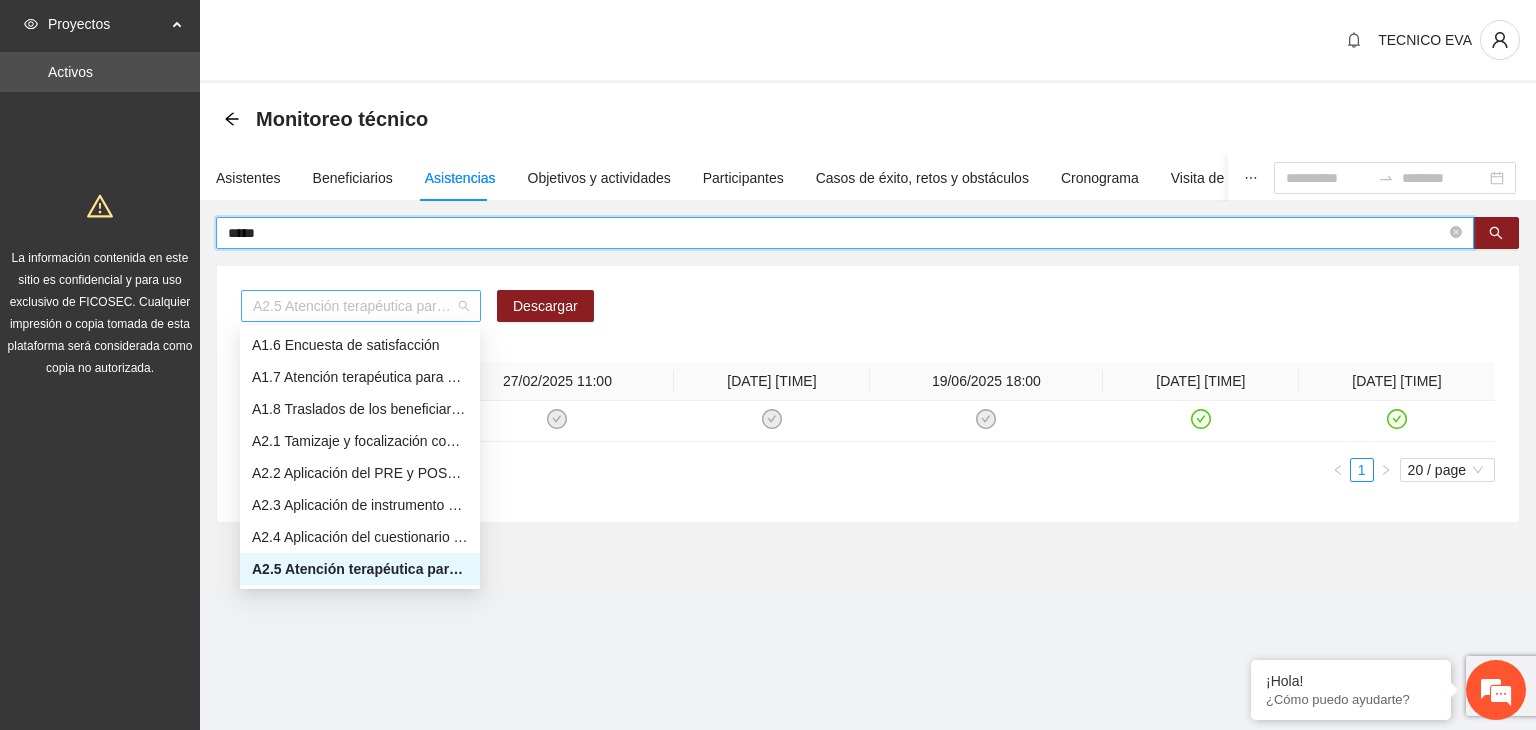 click on "A2.5  Atención terapéutica para el manejo y control de impulsos a NNAyJ que presentan conductas violentas/agresivas." at bounding box center [361, 306] 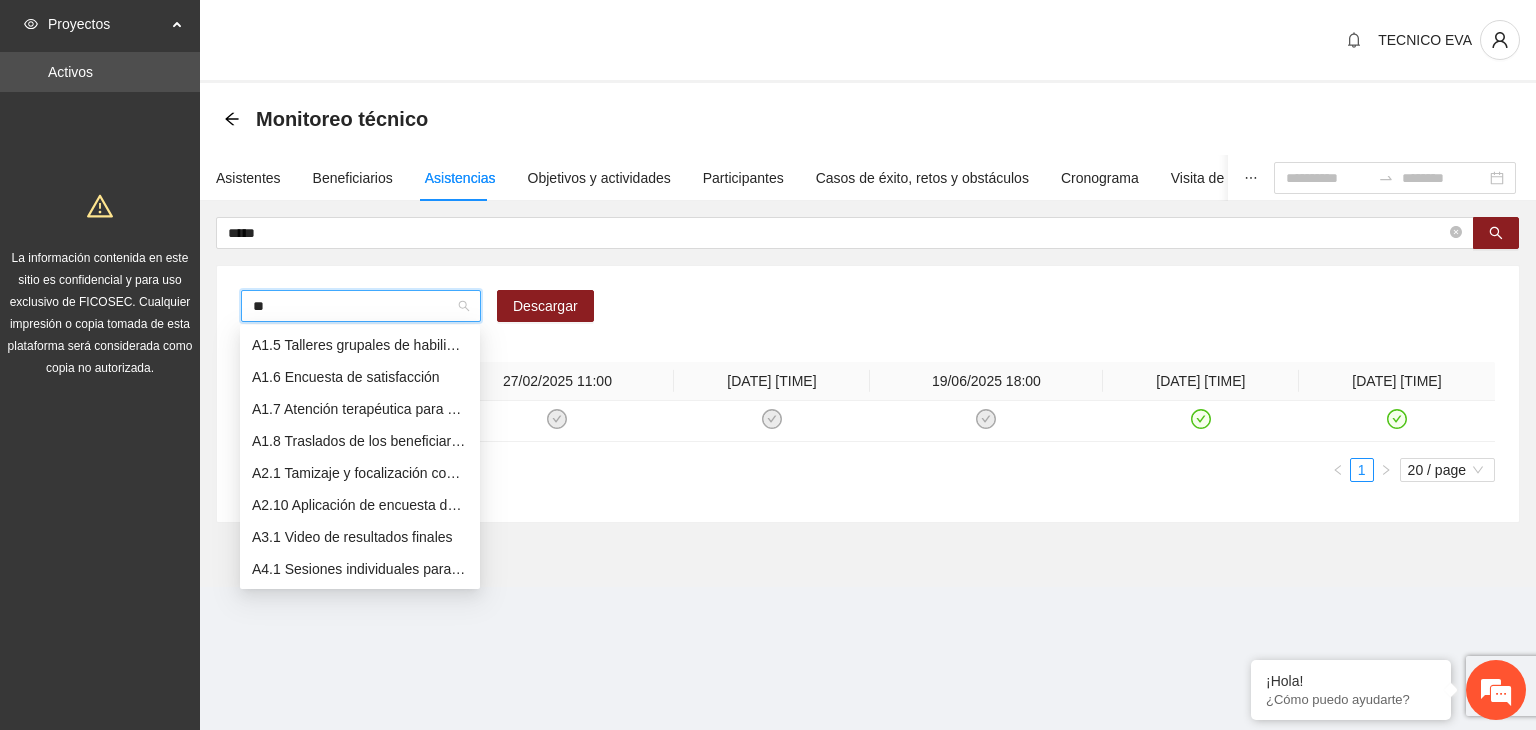 scroll, scrollTop: 0, scrollLeft: 0, axis: both 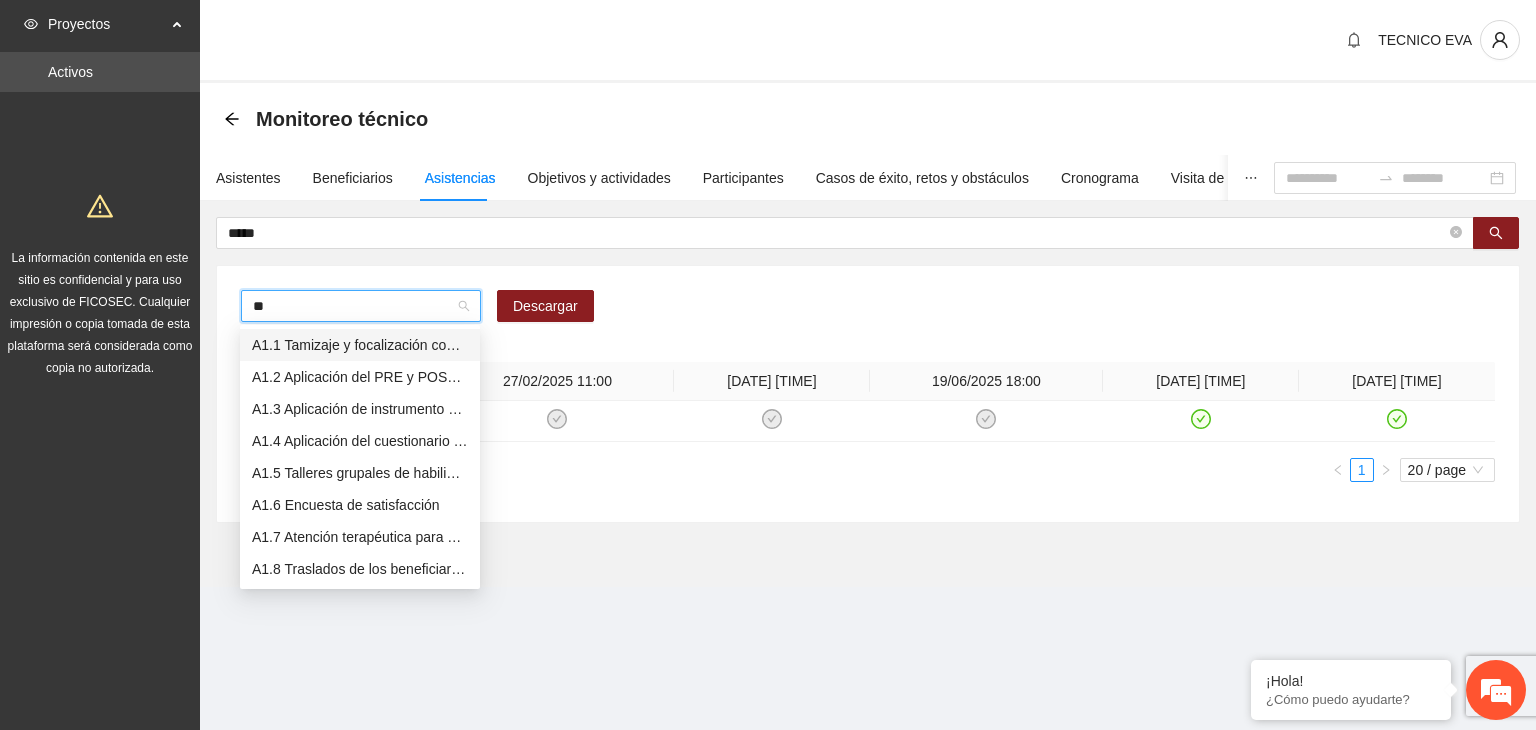 type on "***" 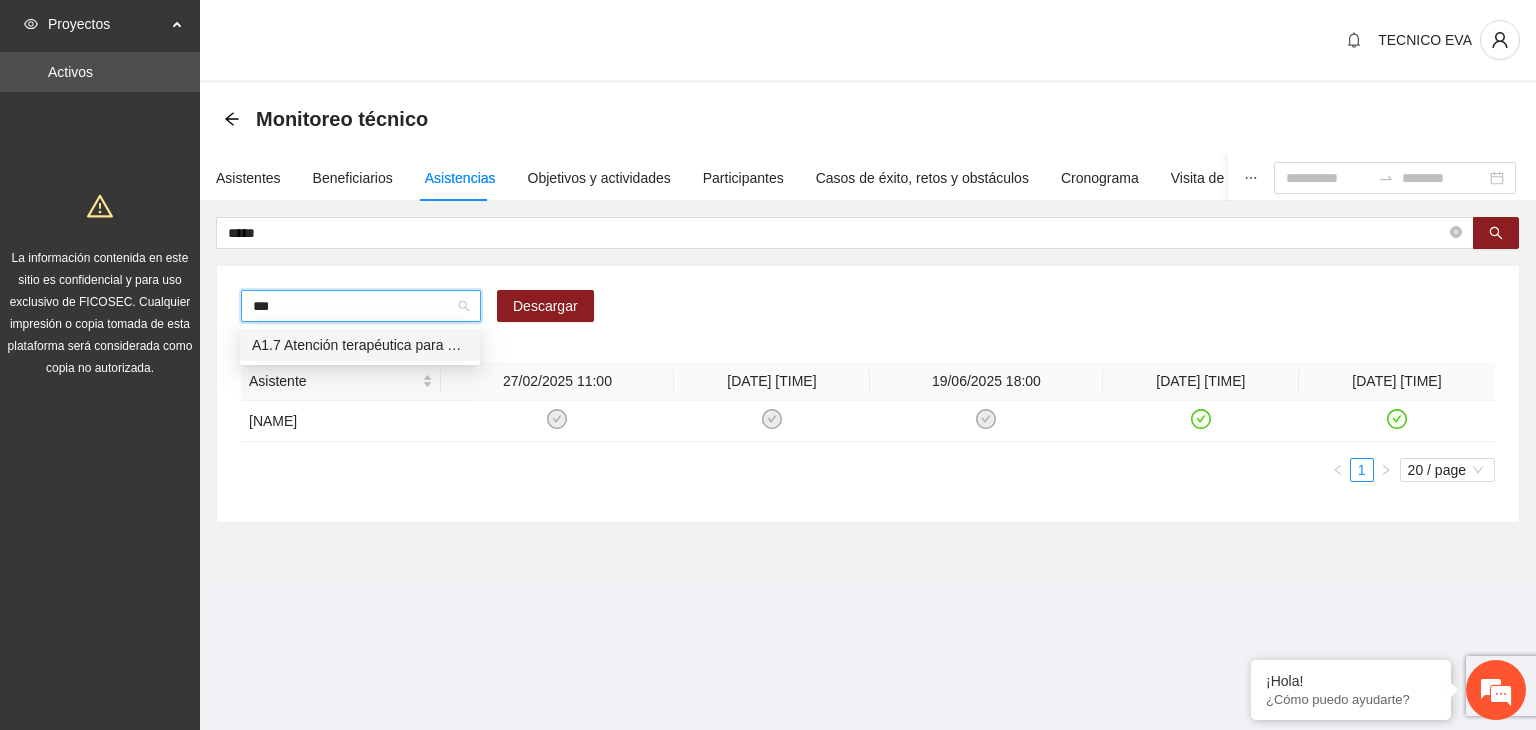 click on "A1.7 Atención terapéutica para el incremento de habilidades socioemocionales a NNAyJ que presentan bajo manejo y control de emociones." at bounding box center [360, 345] 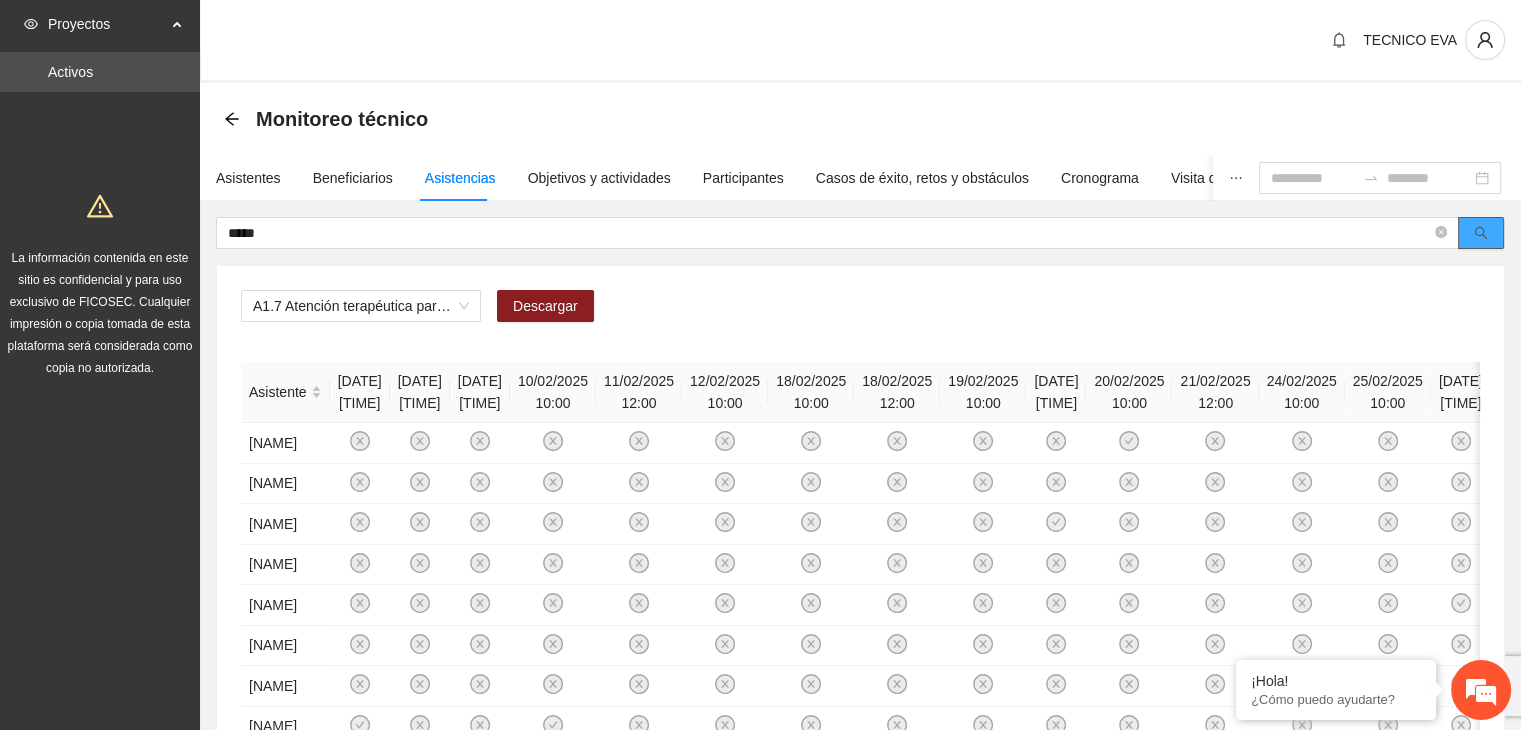 click at bounding box center (1481, 233) 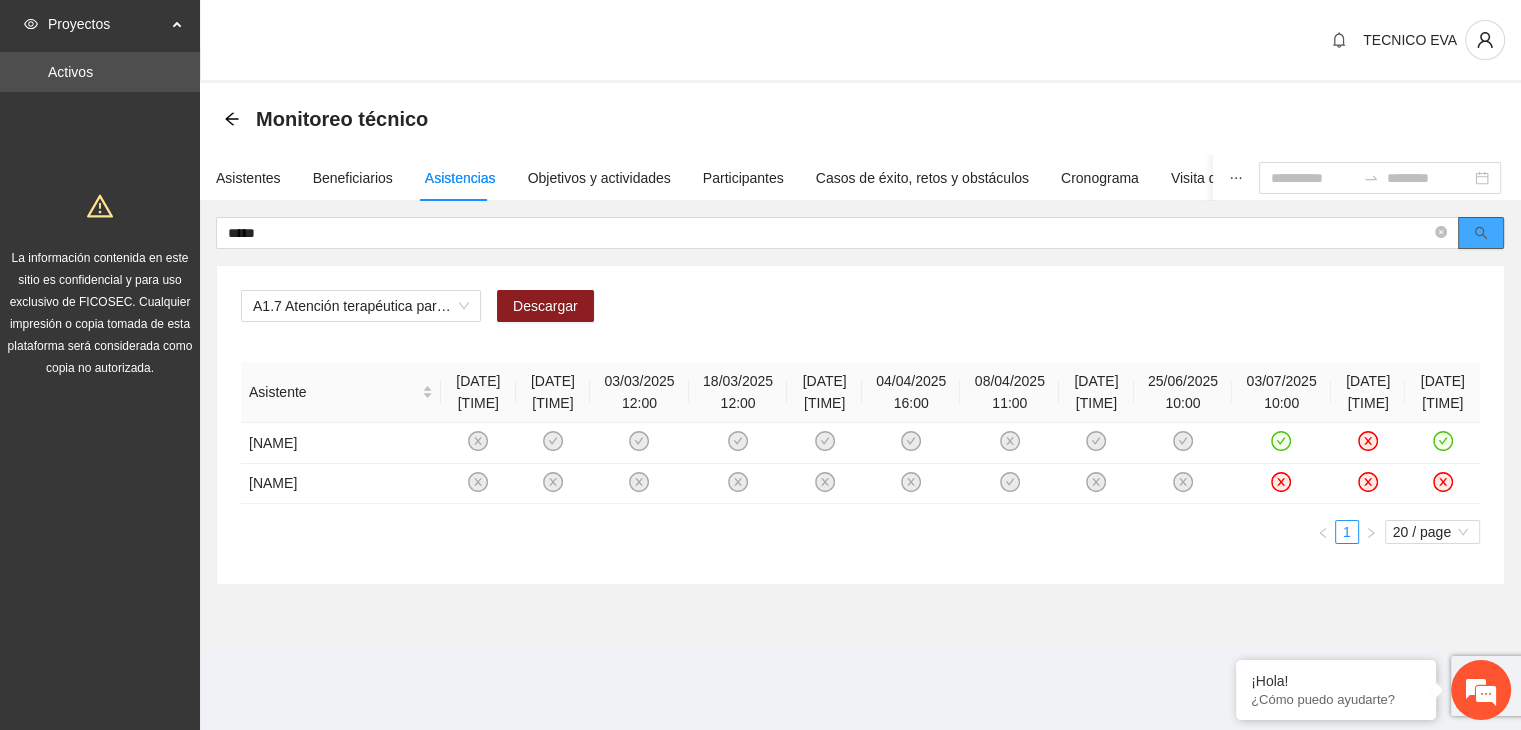 type 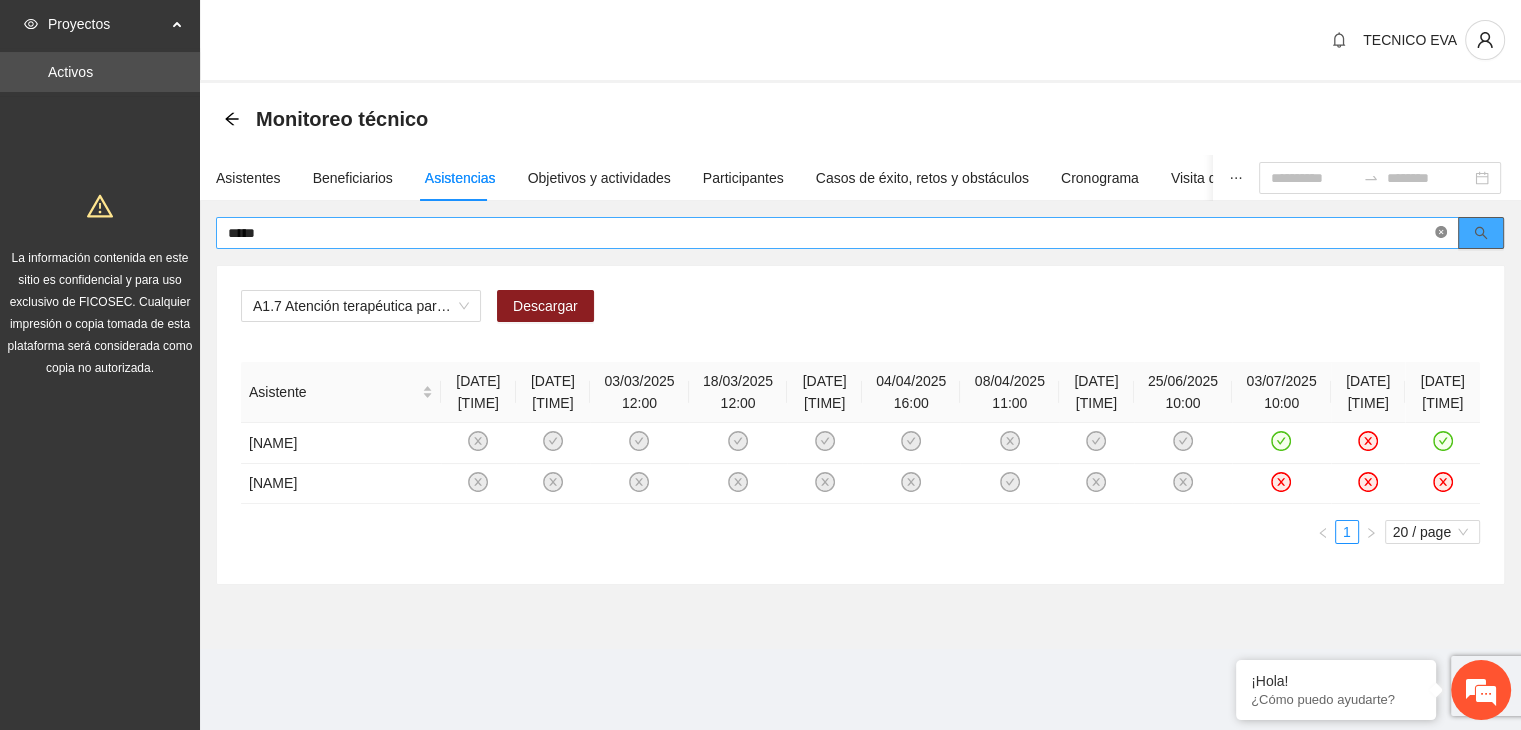 click 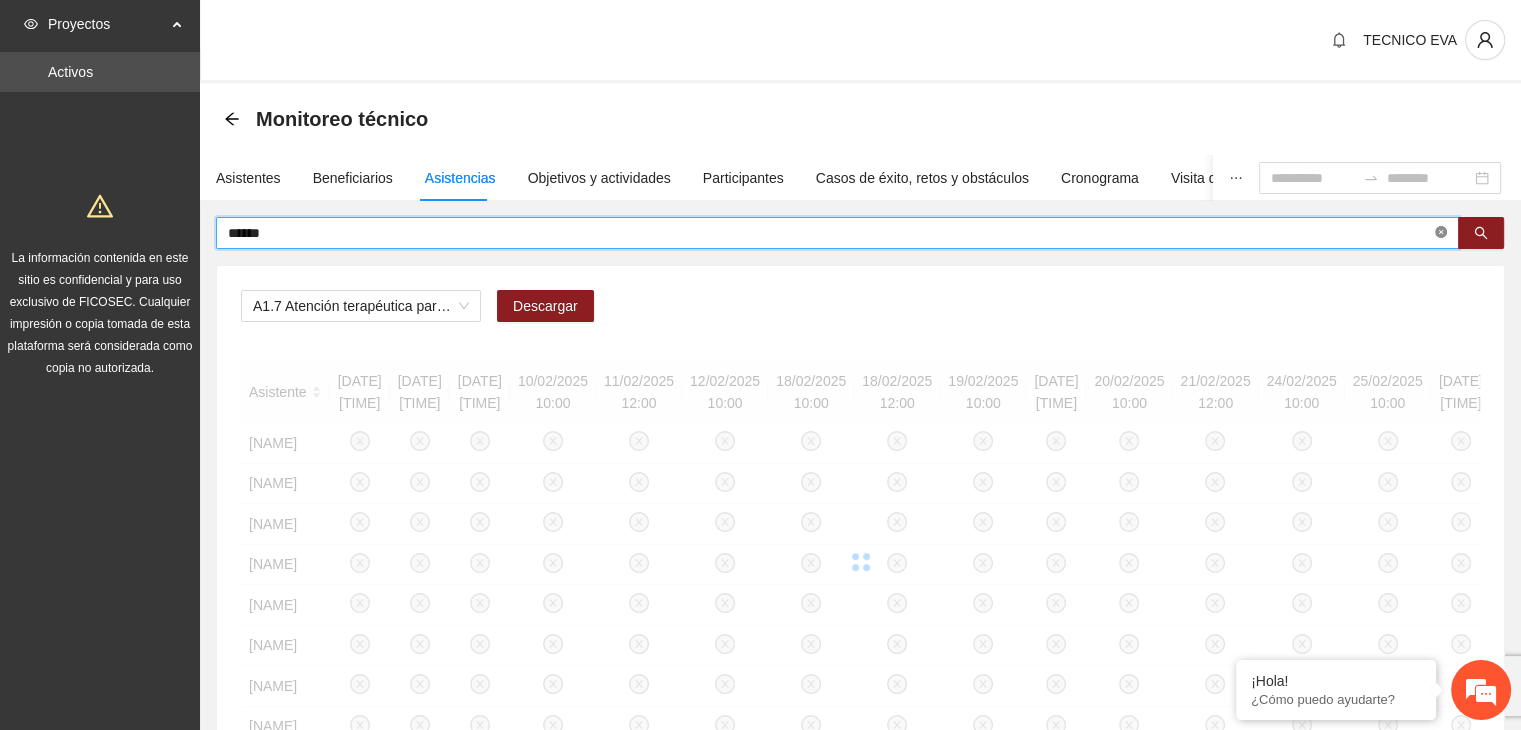 type on "******" 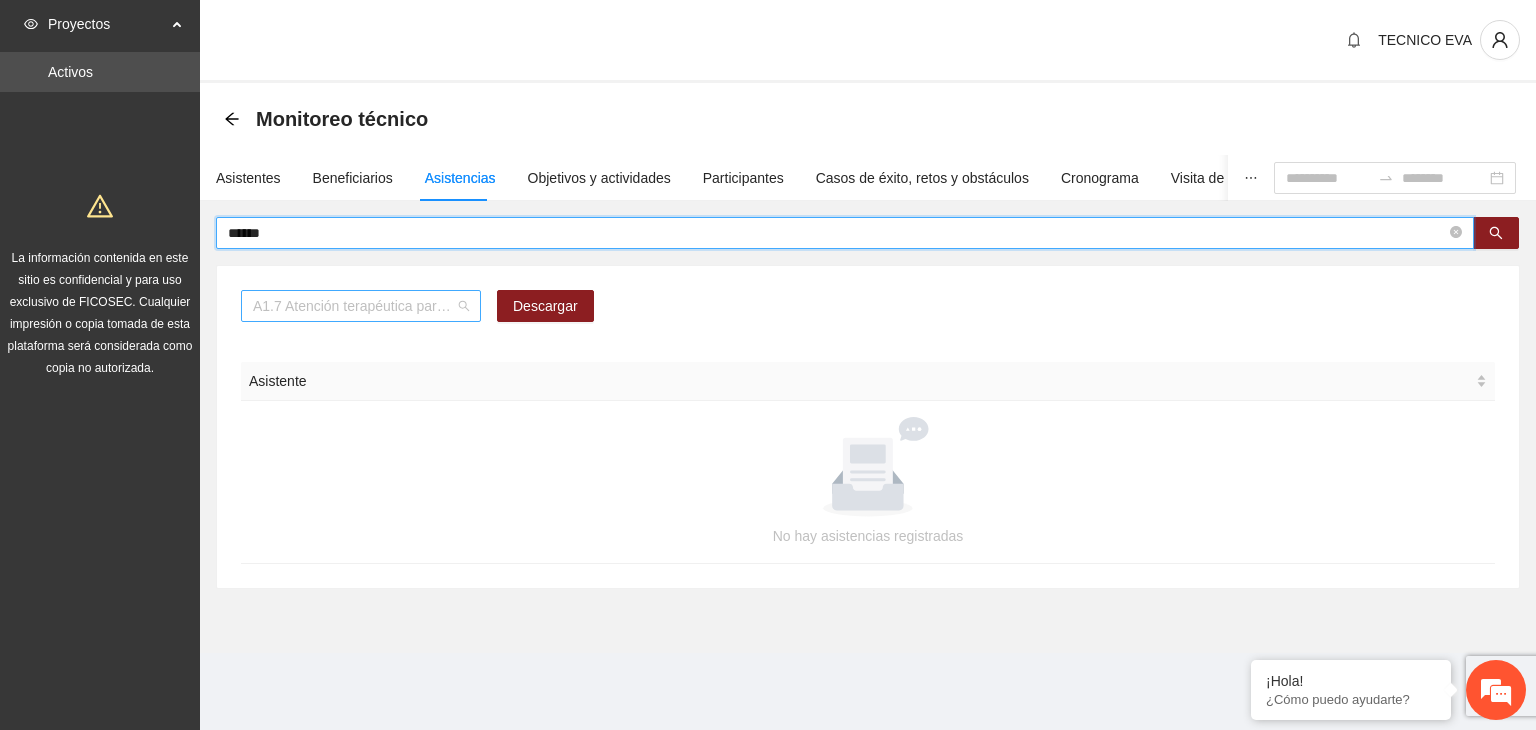 click on "A1.7 Atención terapéutica para el incremento de habilidades socioemocionales a NNAyJ que presentan bajo manejo y control de emociones." at bounding box center [361, 306] 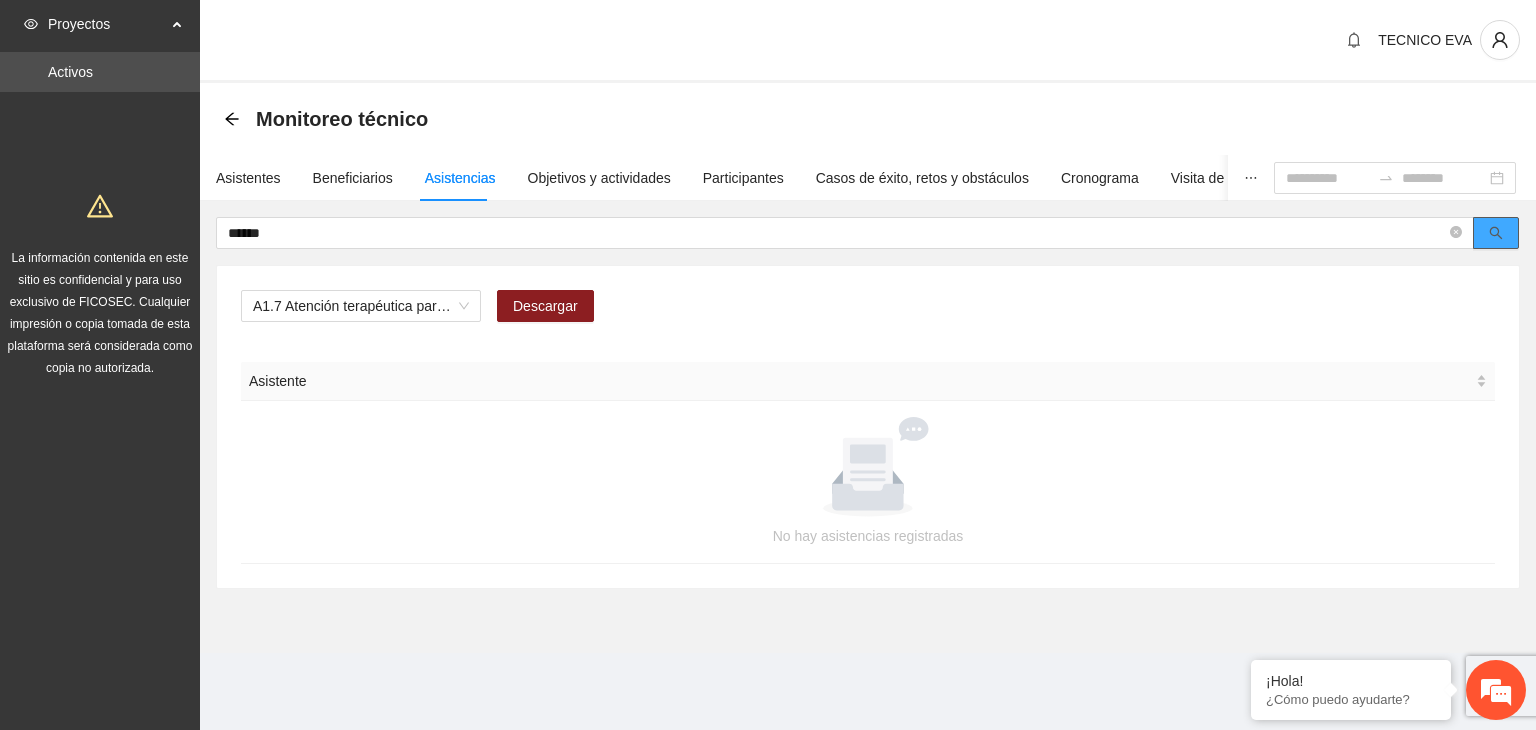 click at bounding box center [1496, 233] 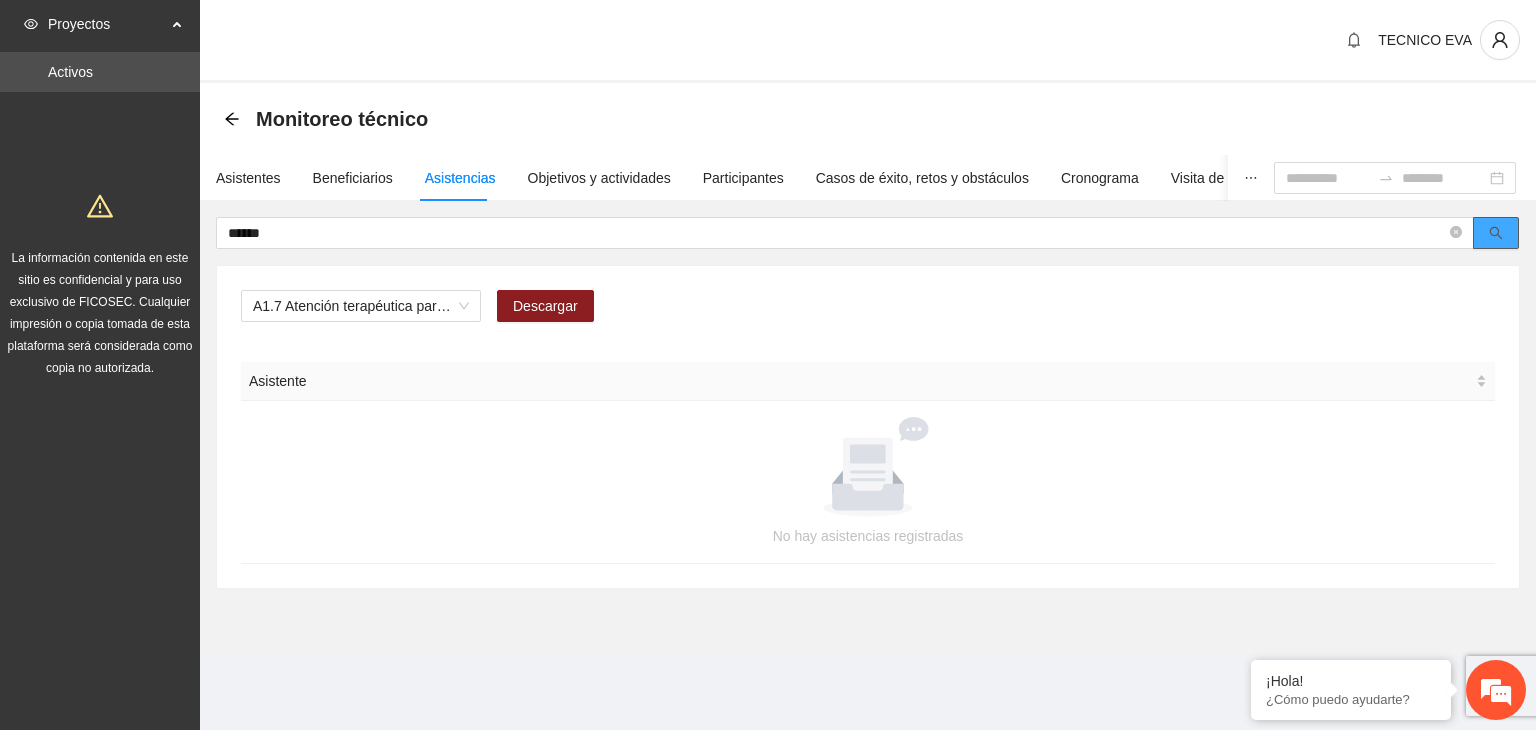 click at bounding box center (1496, 233) 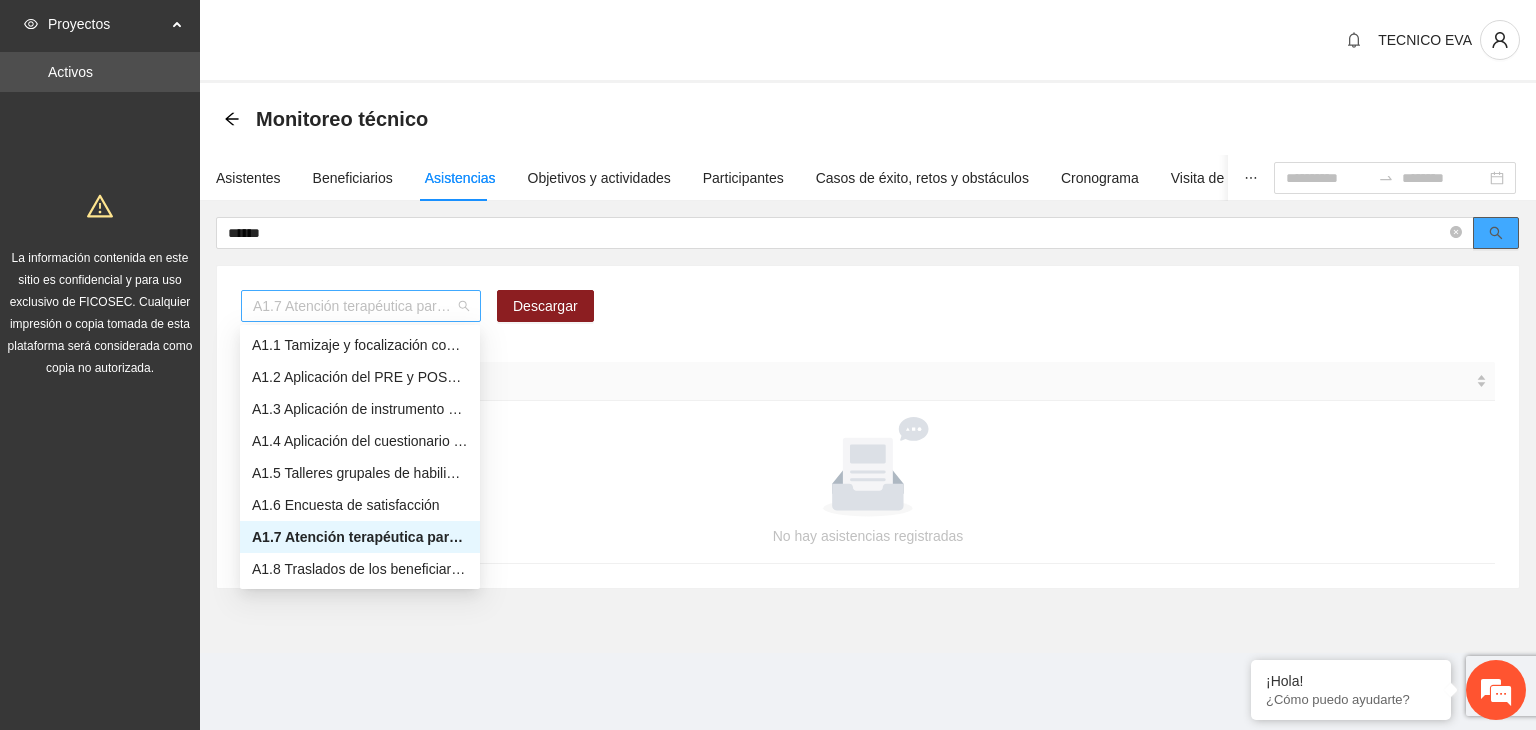 click on "A1.7 Atención terapéutica para el incremento de habilidades socioemocionales a NNAyJ que presentan bajo manejo y control de emociones." at bounding box center [361, 306] 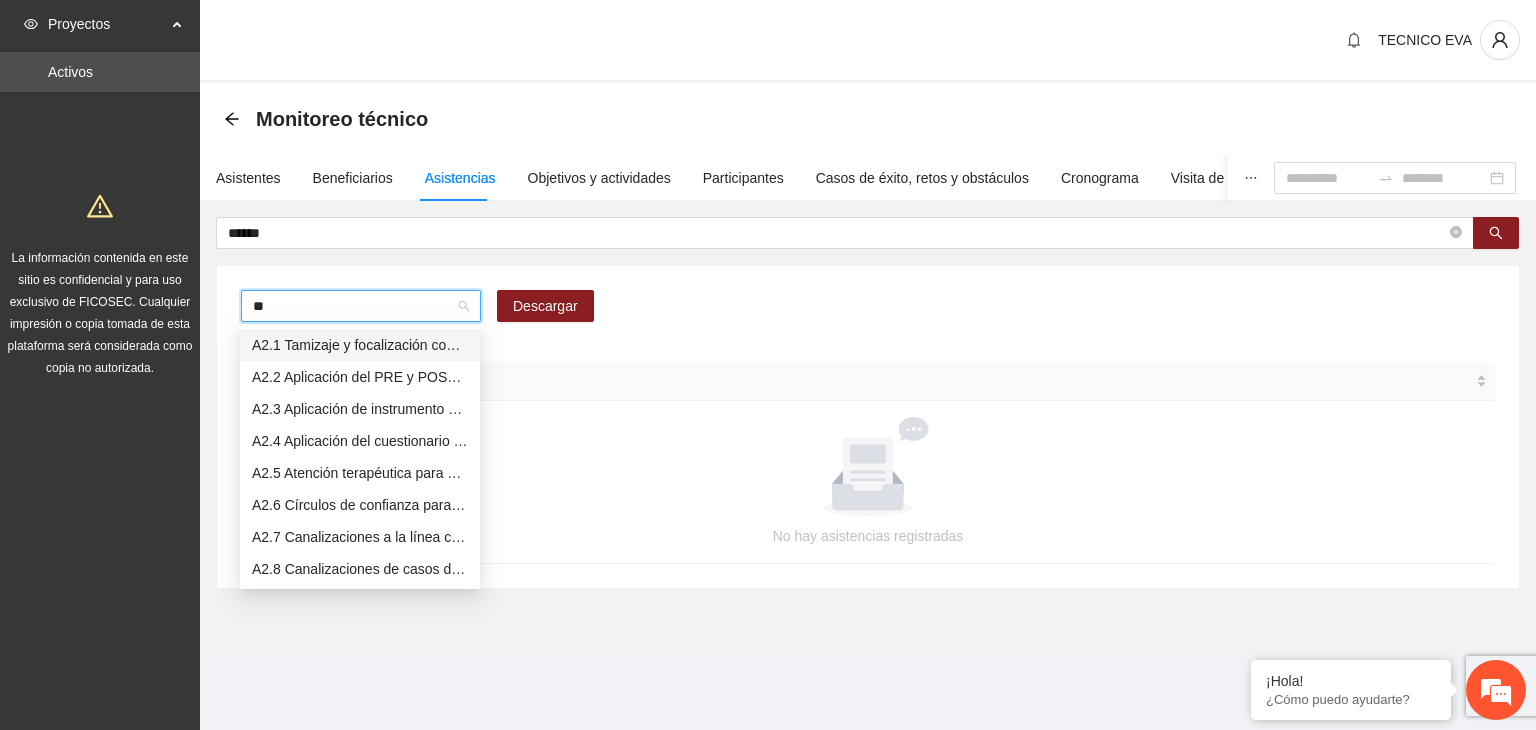 type on "***" 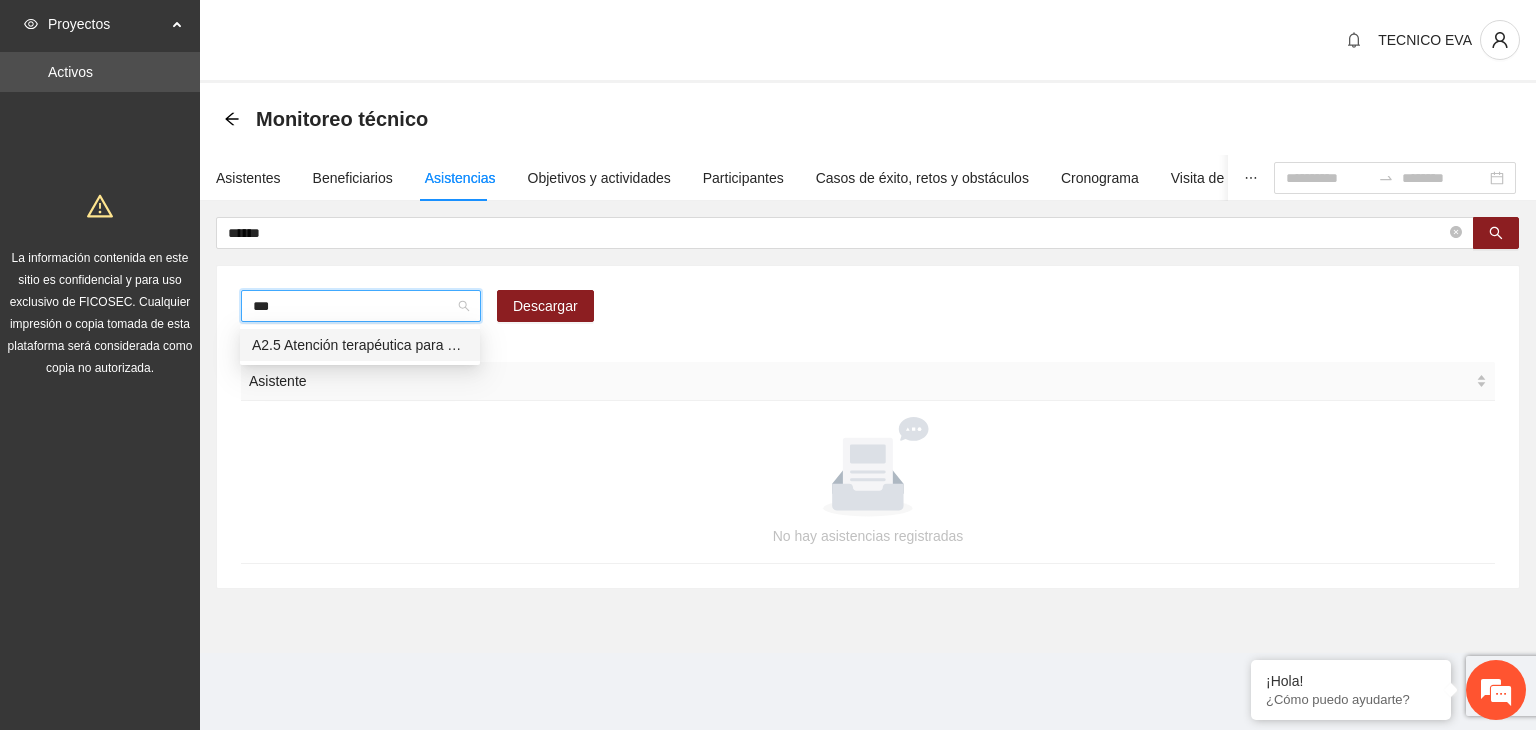 click on "A2.5  Atención terapéutica para el manejo y control de impulsos a NNAyJ que presentan conductas violentas/agresivas." at bounding box center (360, 345) 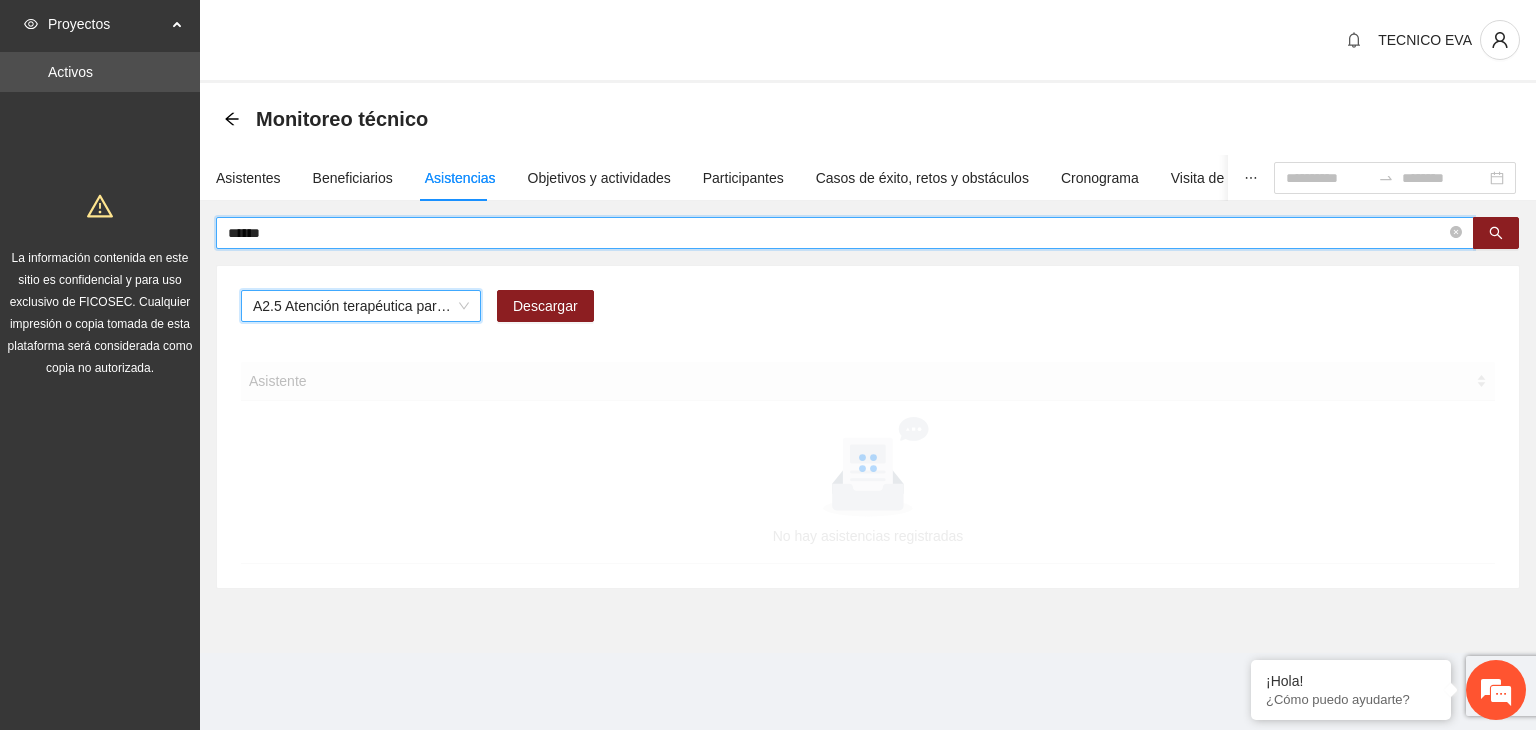 click on "******" at bounding box center [837, 233] 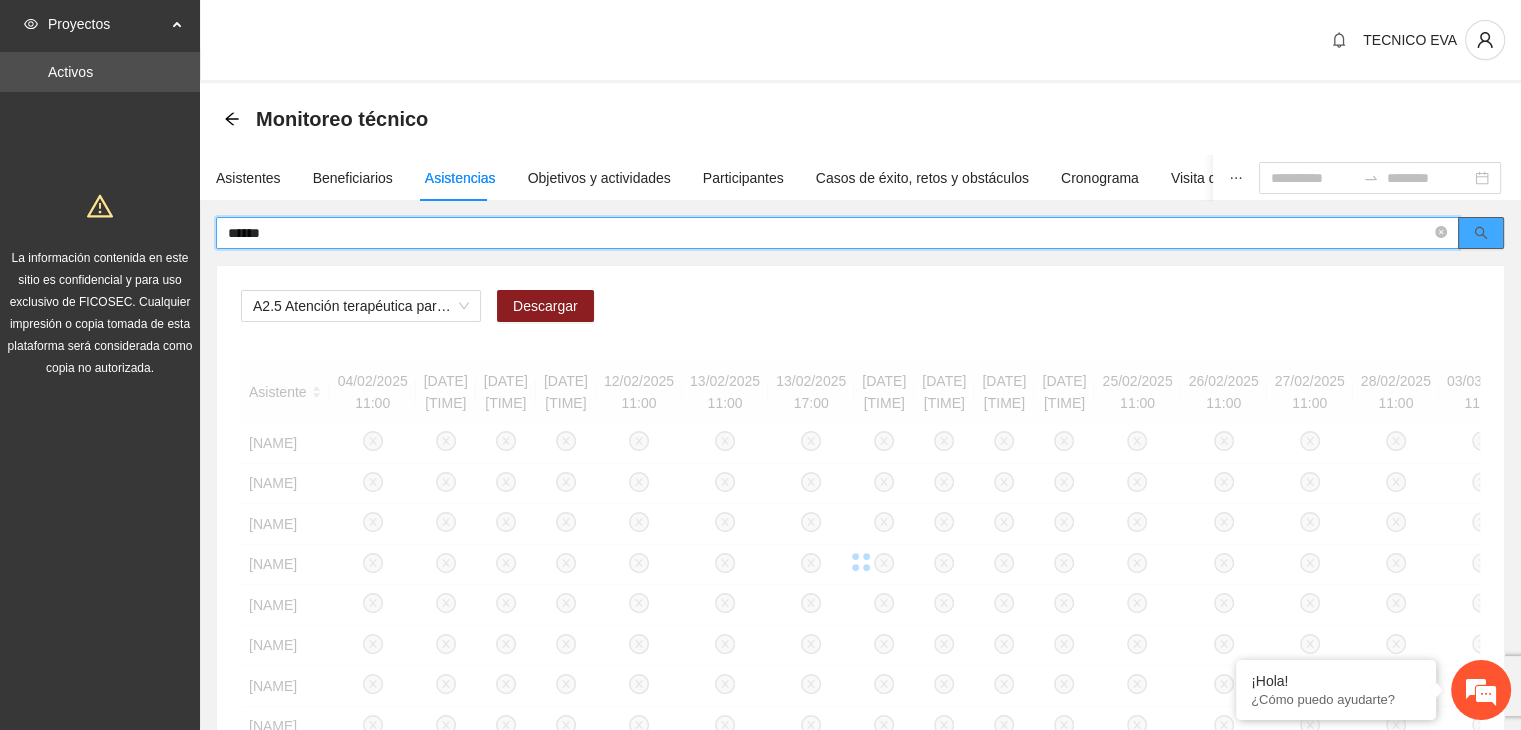 click at bounding box center (1481, 233) 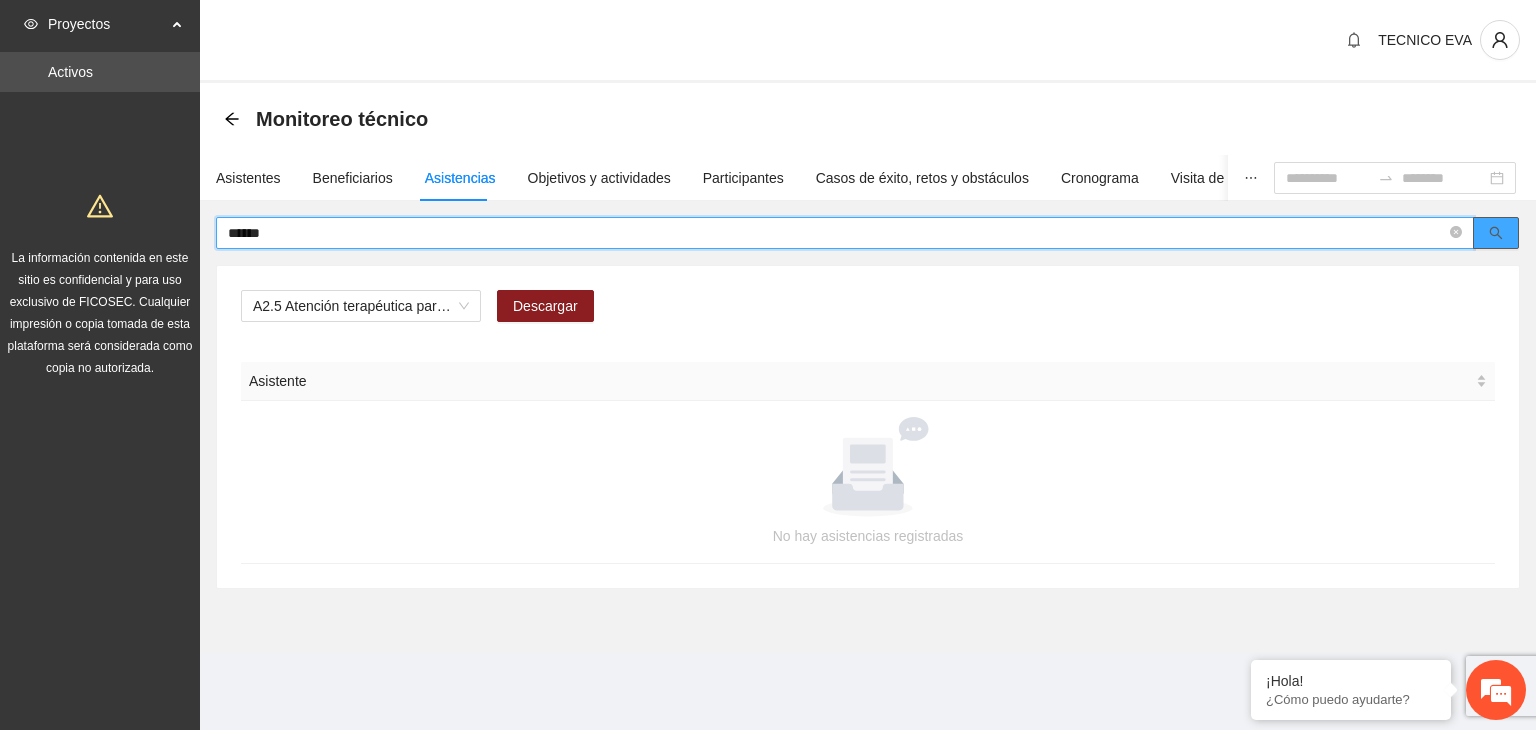 click 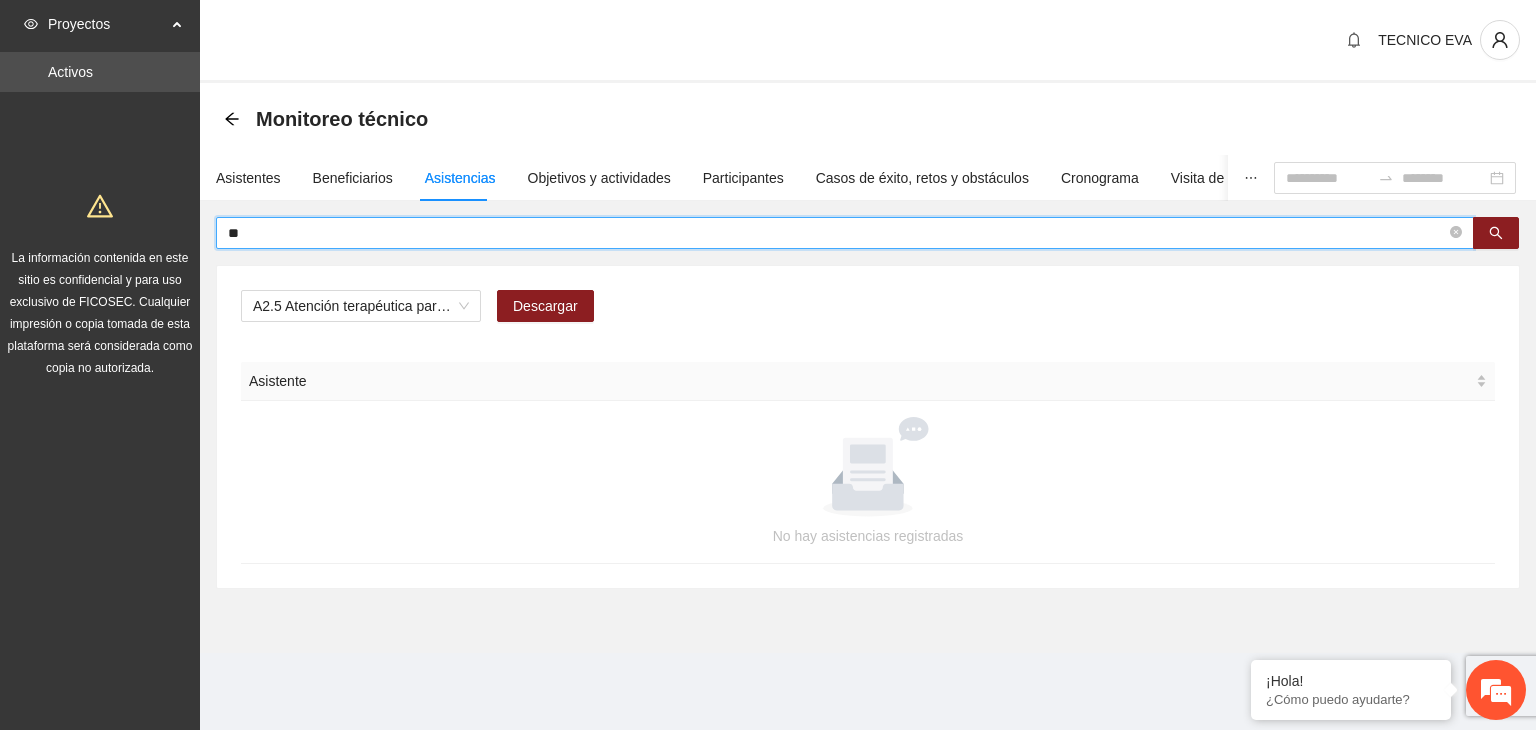 type on "*" 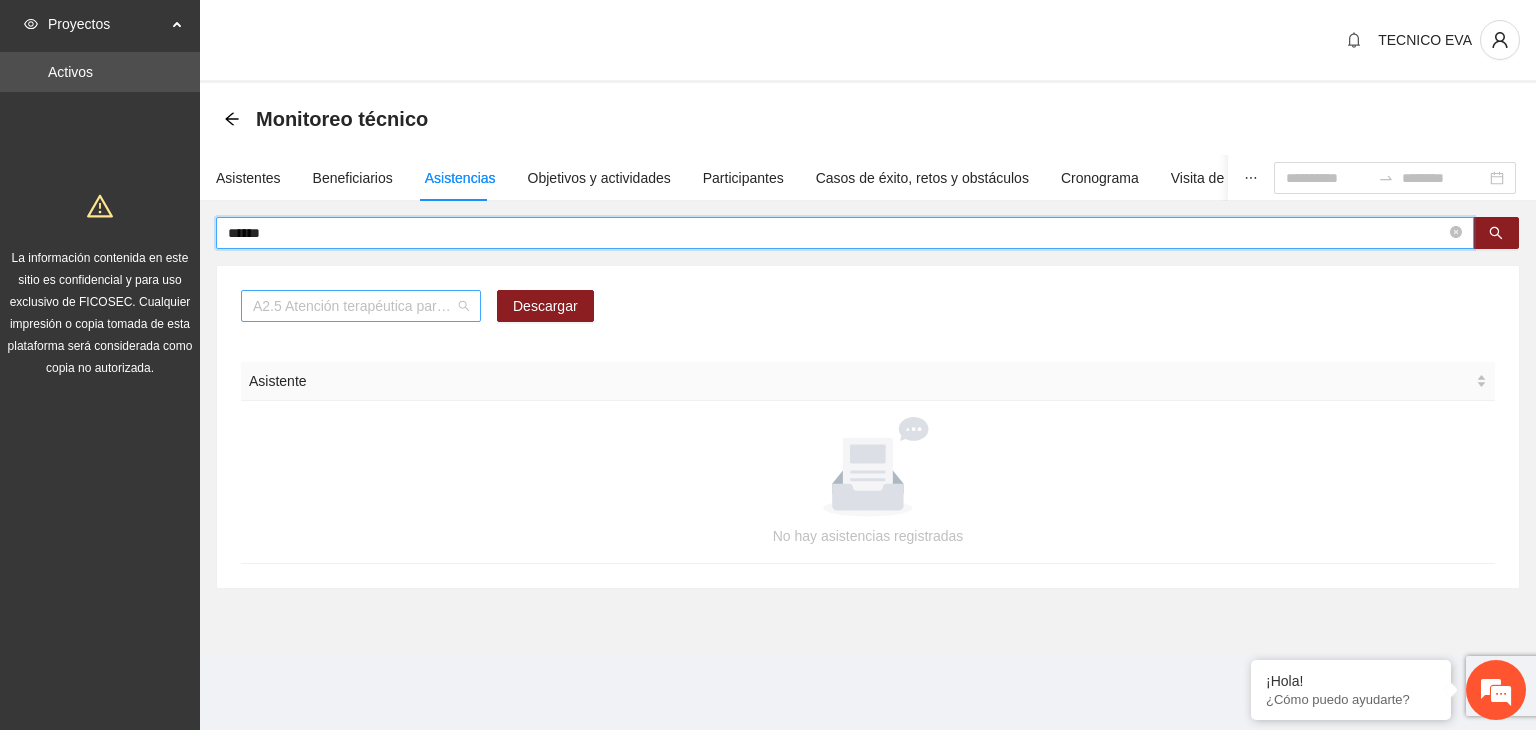 click on "A2.5  Atención terapéutica para el manejo y control de impulsos a NNAyJ que presentan conductas violentas/agresivas." at bounding box center [361, 306] 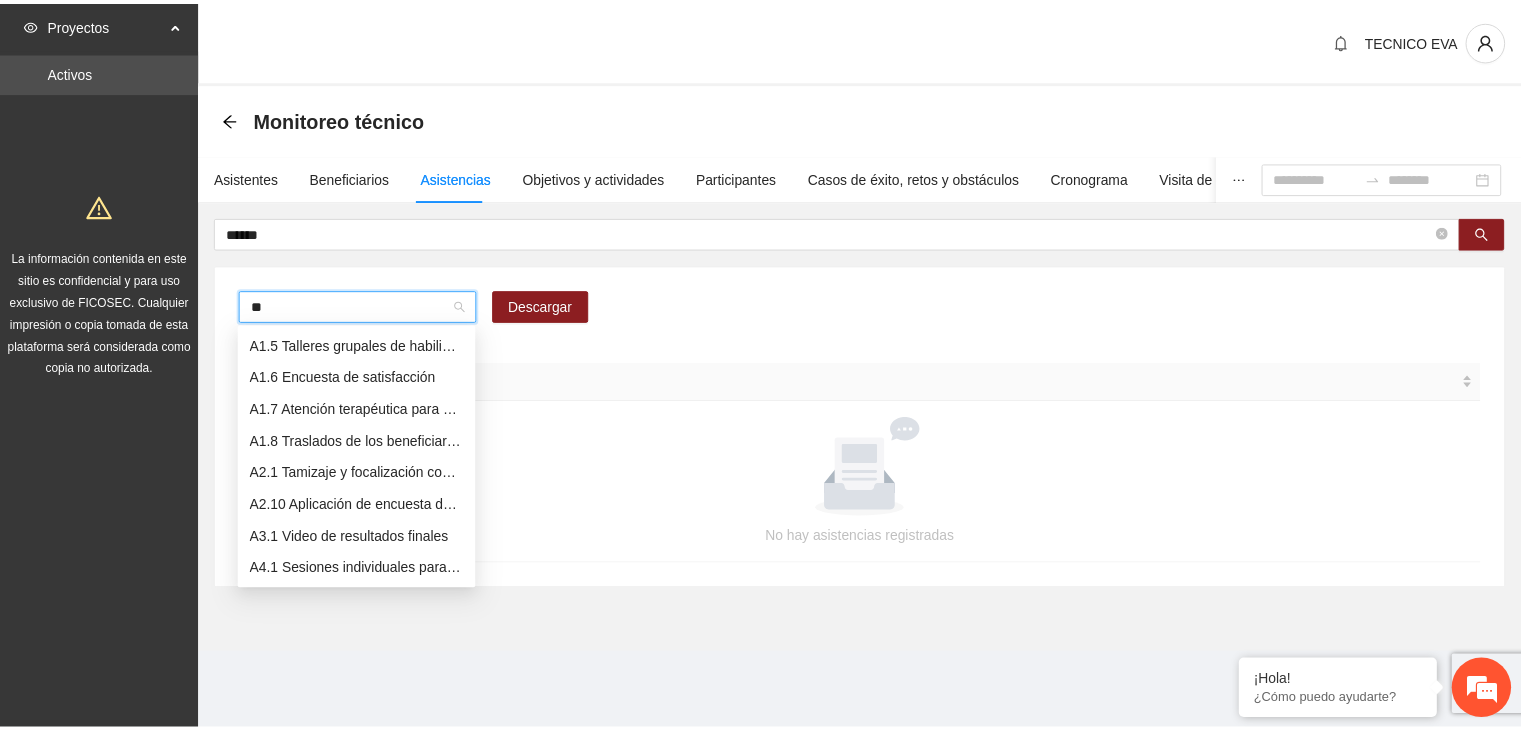 scroll, scrollTop: 0, scrollLeft: 0, axis: both 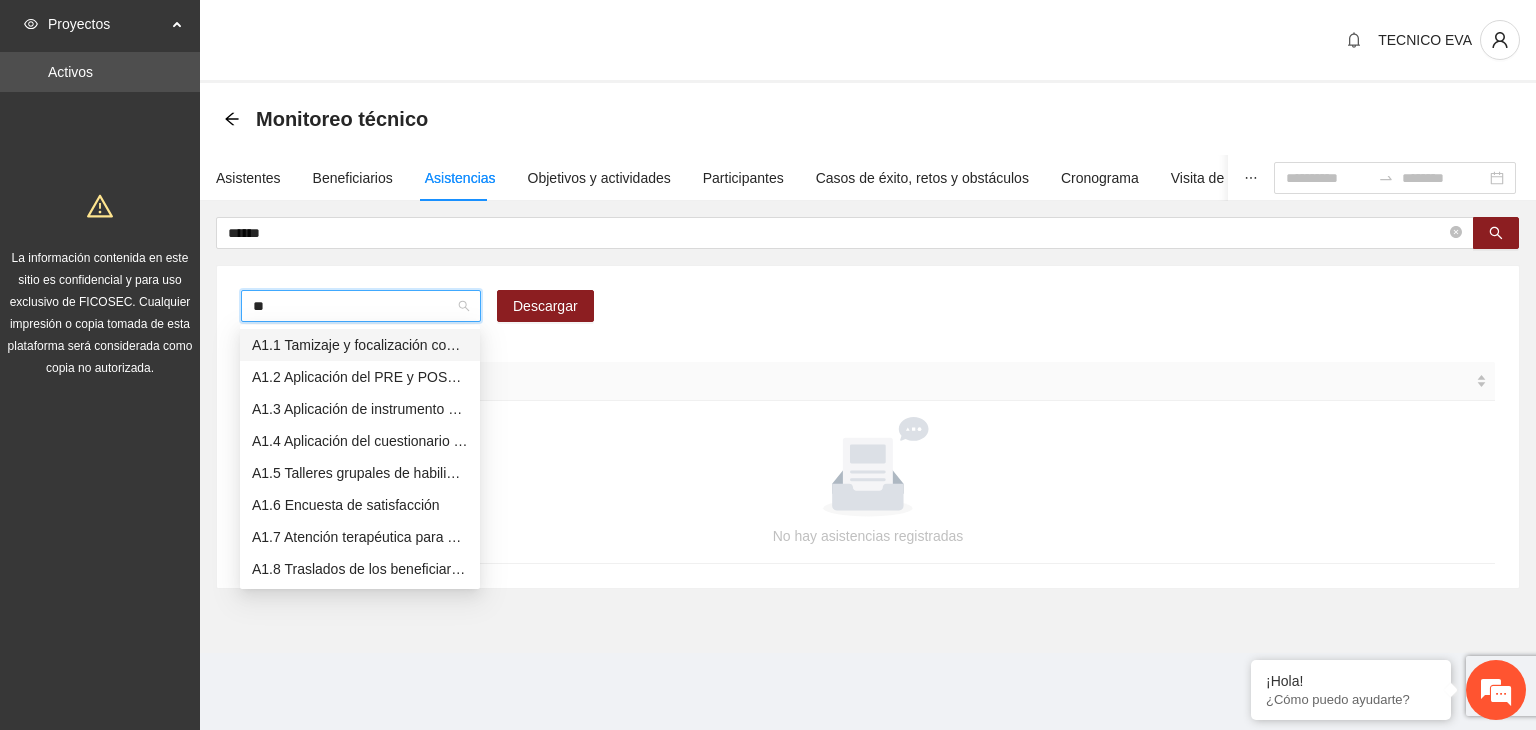 type on "***" 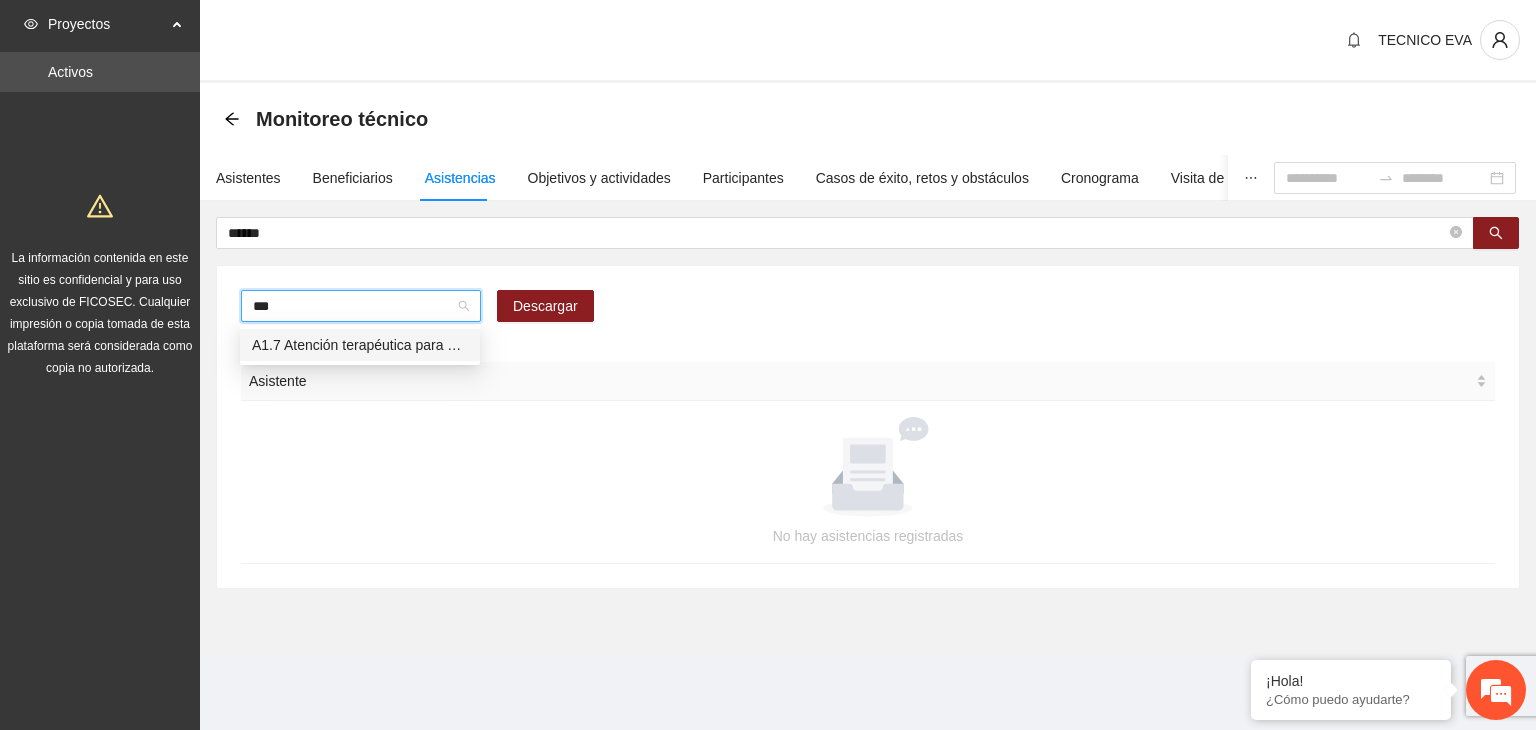 click on "A1.7 Atención terapéutica para el incremento de habilidades socioemocionales a NNAyJ que presentan bajo manejo y control de emociones." at bounding box center [360, 345] 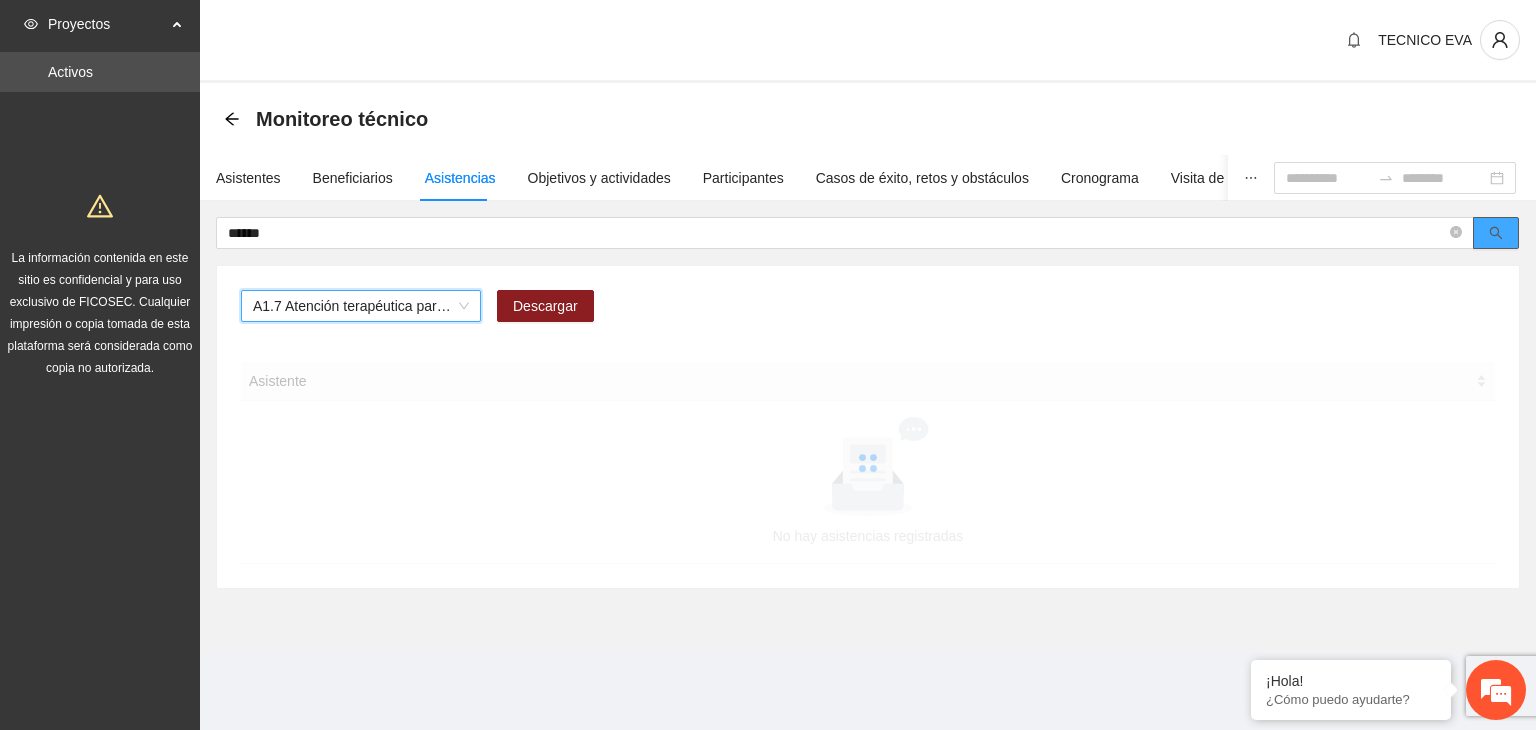 click at bounding box center (1496, 233) 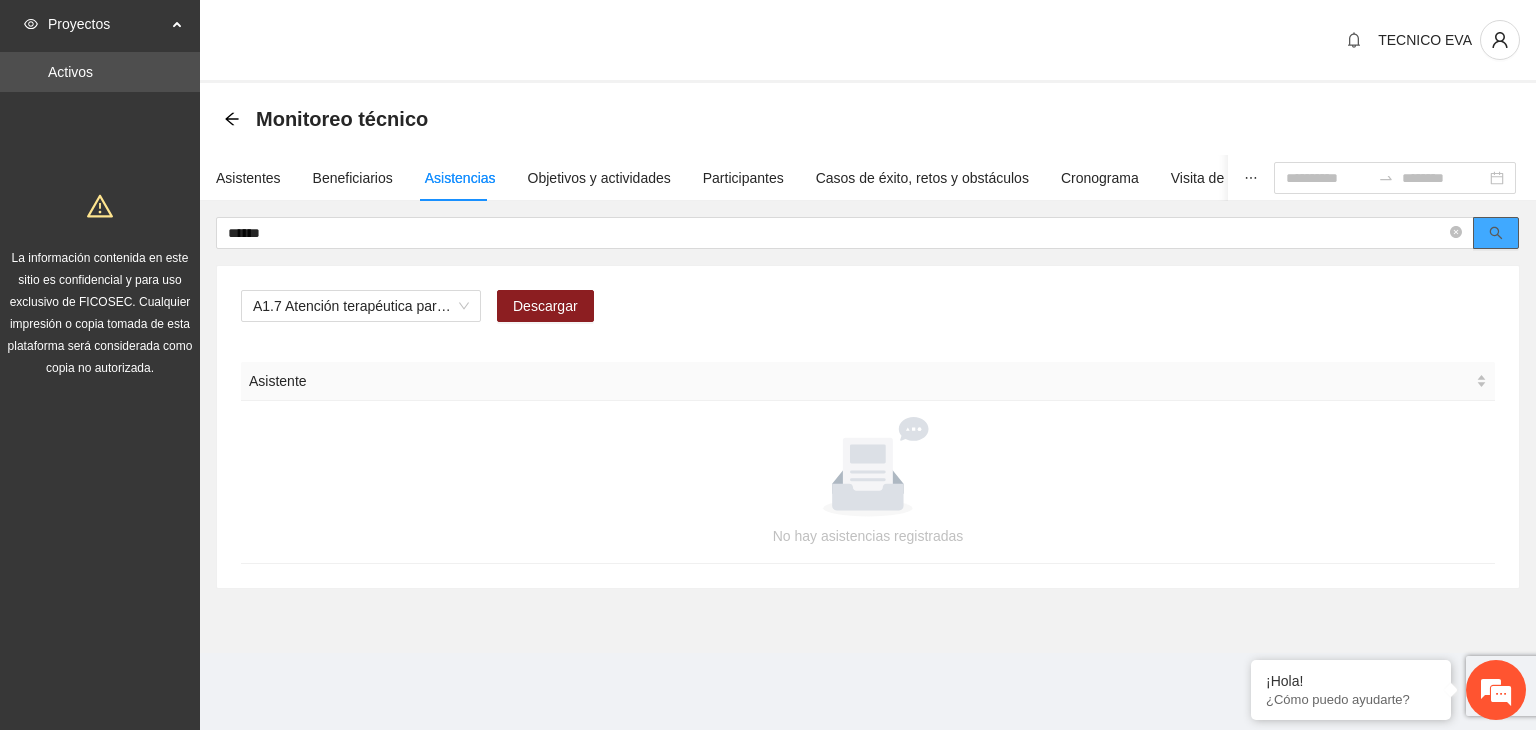 click 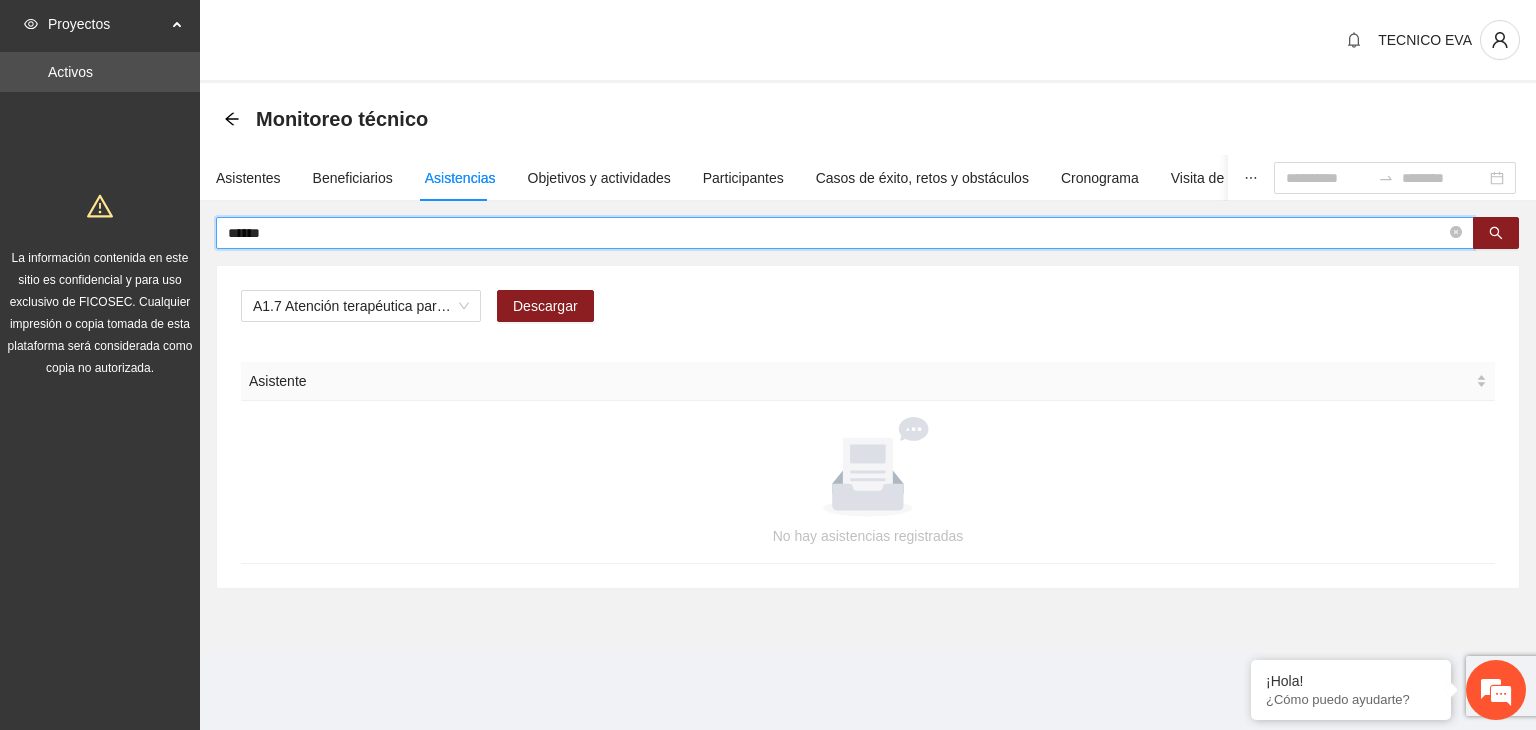 click on "******" at bounding box center (837, 233) 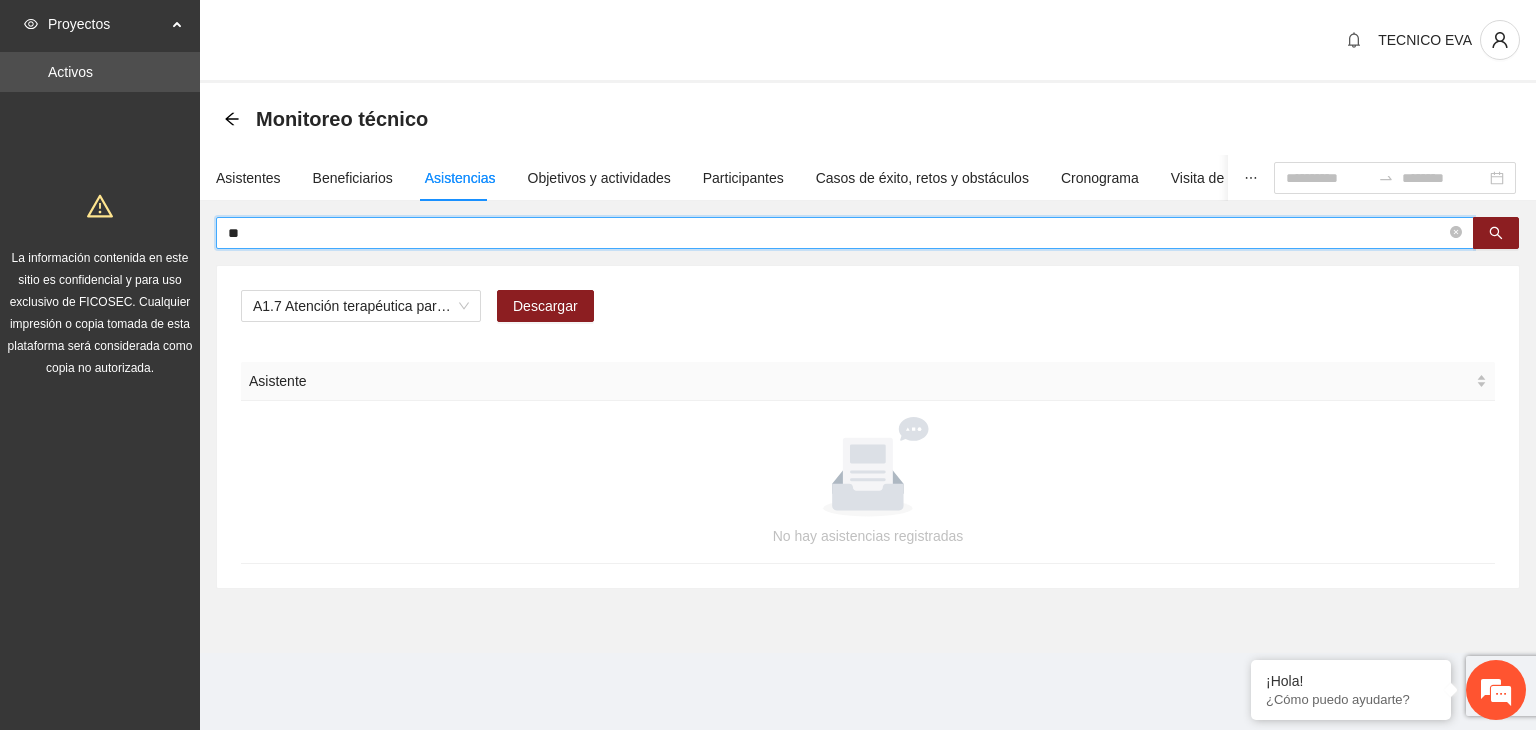 type on "*" 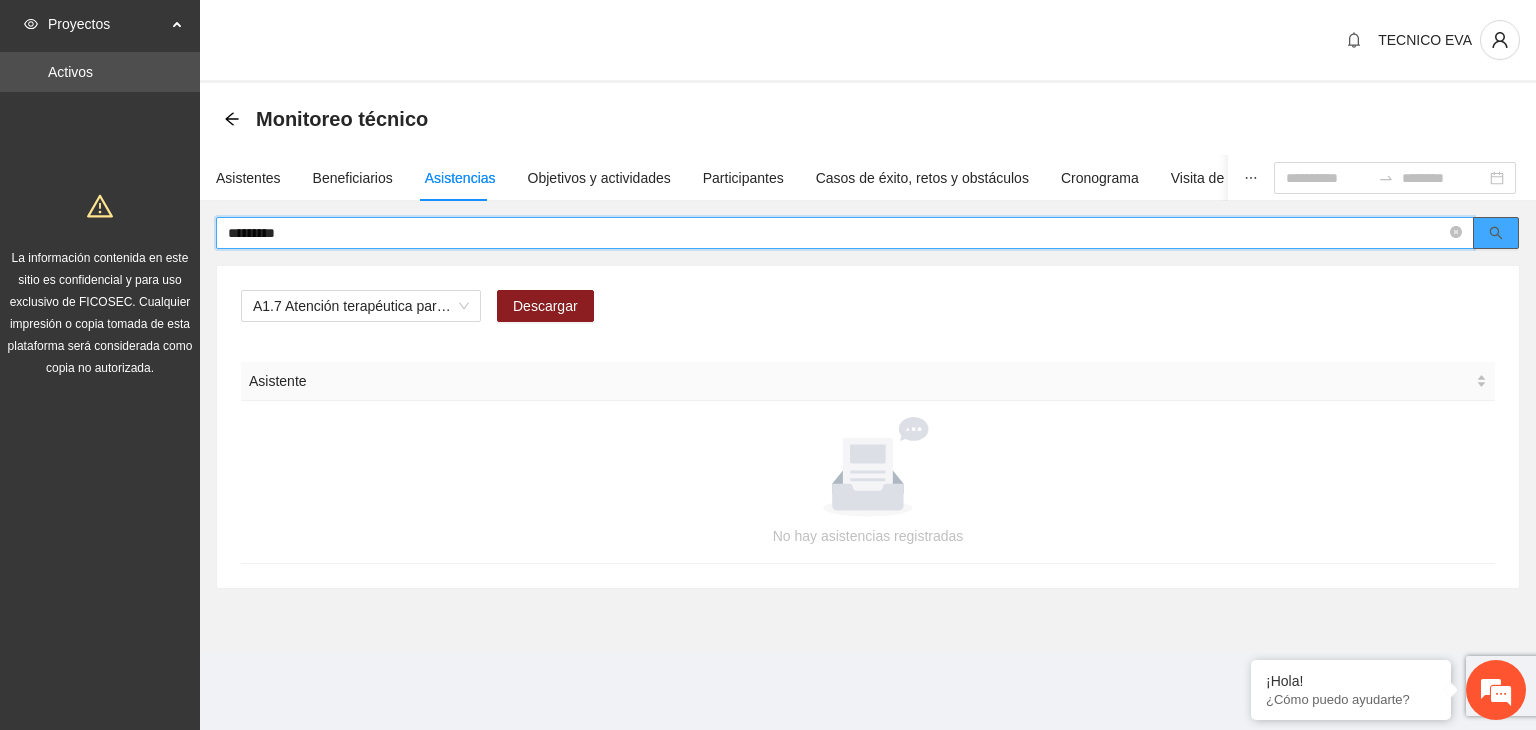 click 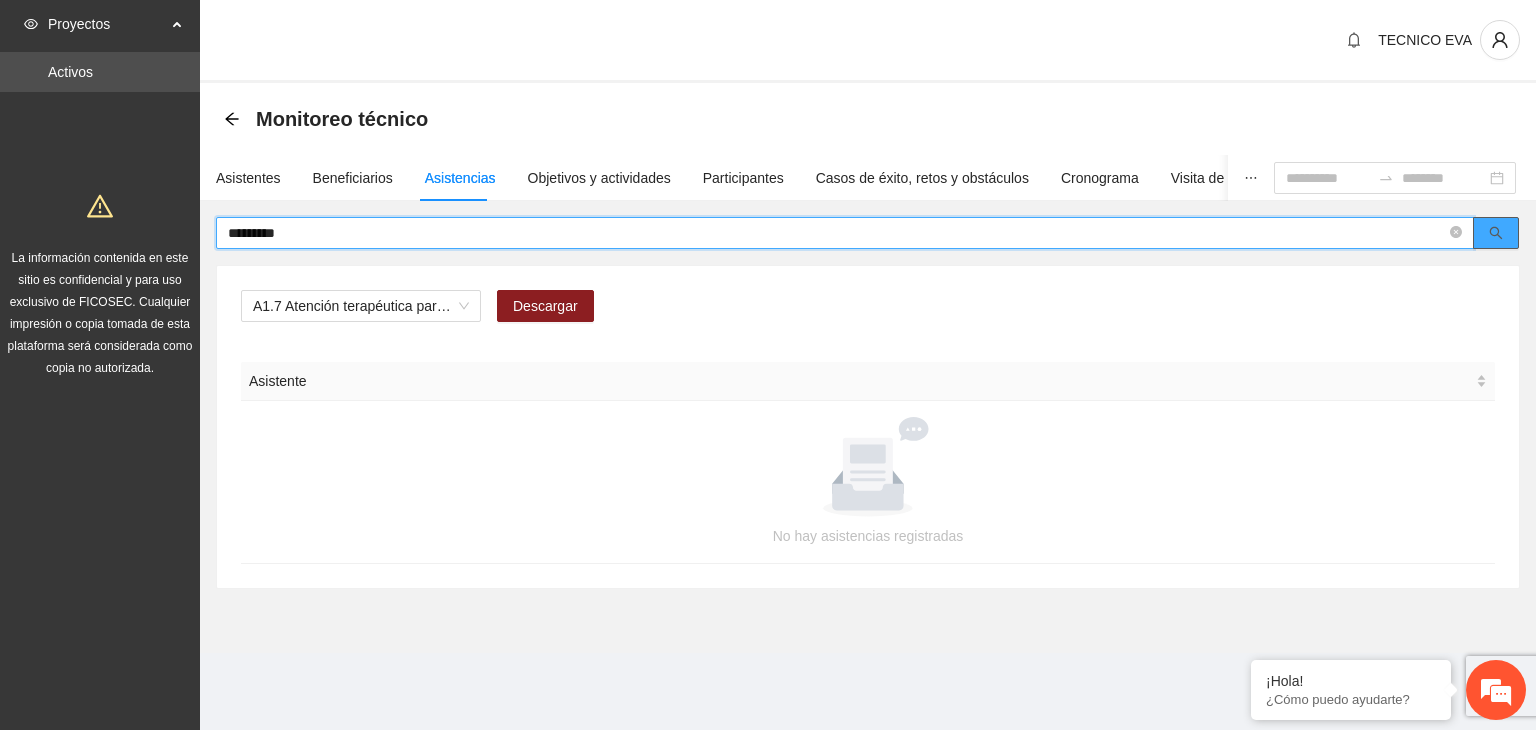 click 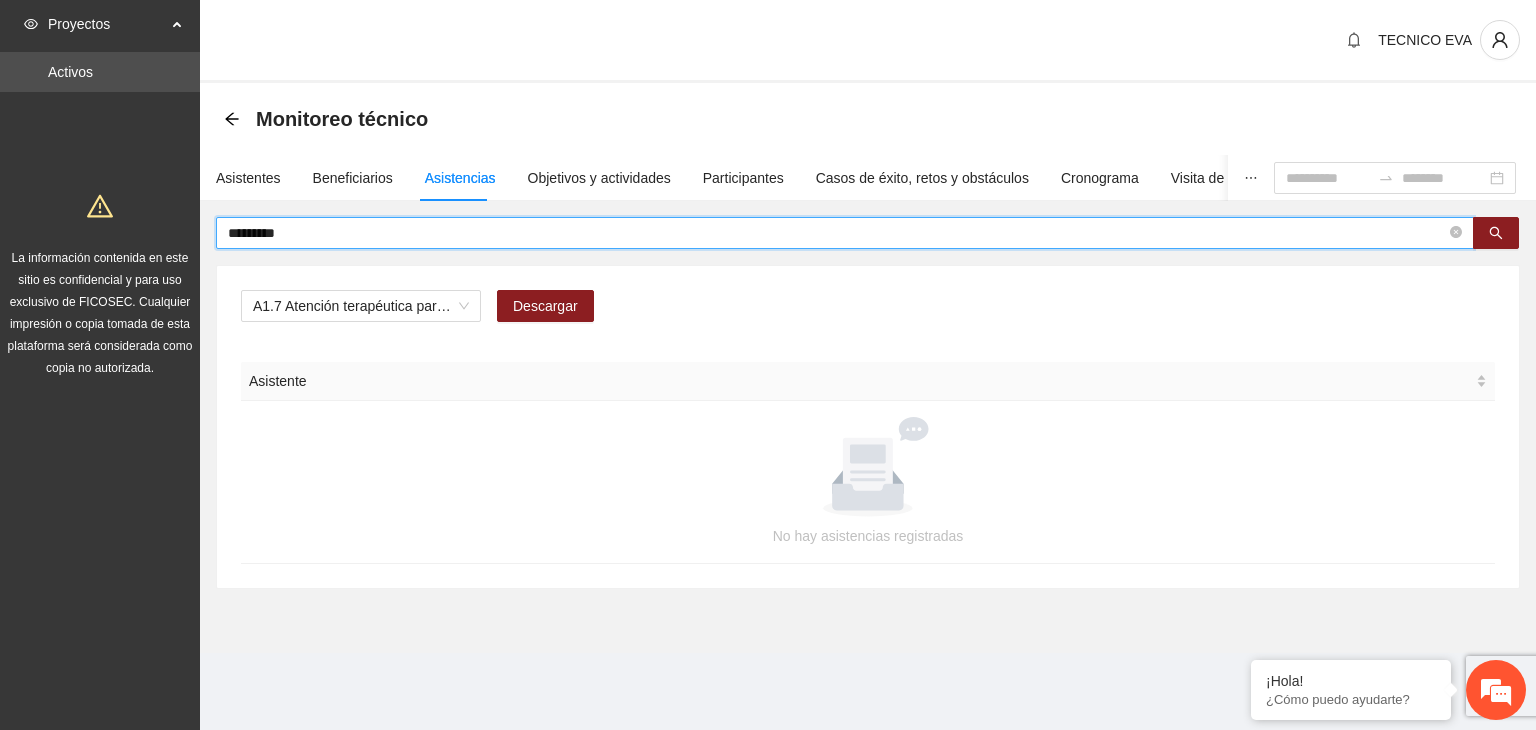 click on "*********" at bounding box center [837, 233] 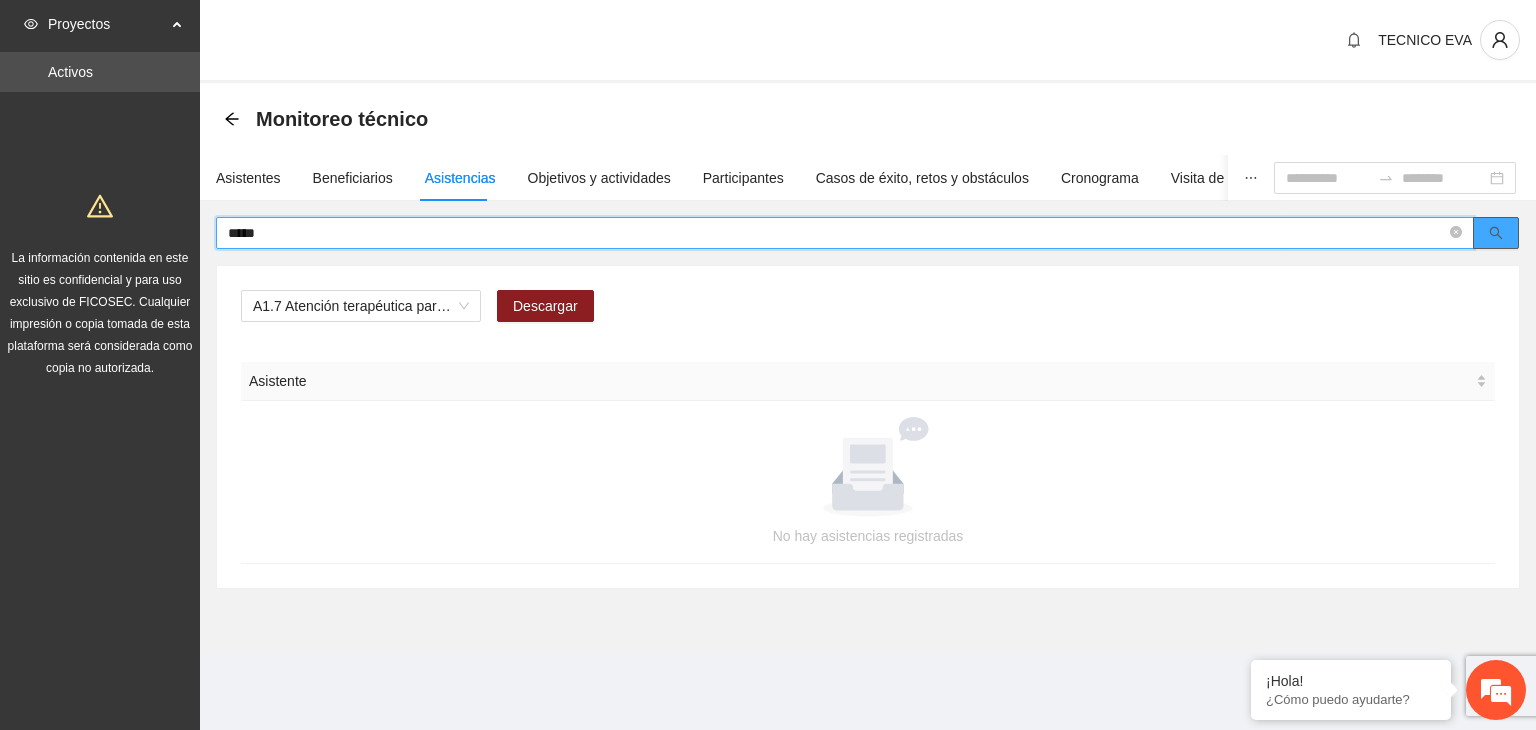 click 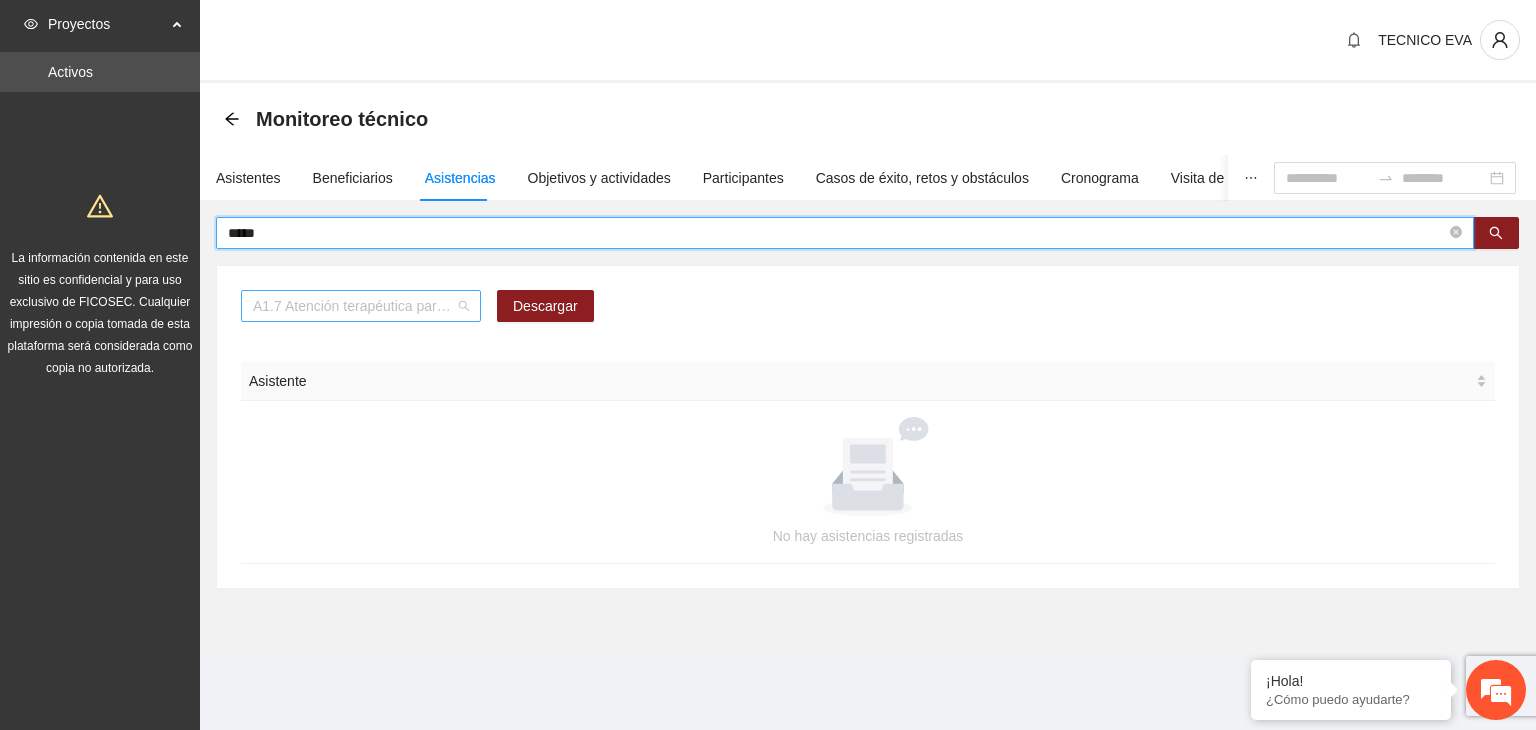 click on "A1.7 Atención terapéutica para el incremento de habilidades socioemocionales a NNAyJ que presentan bajo manejo y control de emociones." at bounding box center [361, 306] 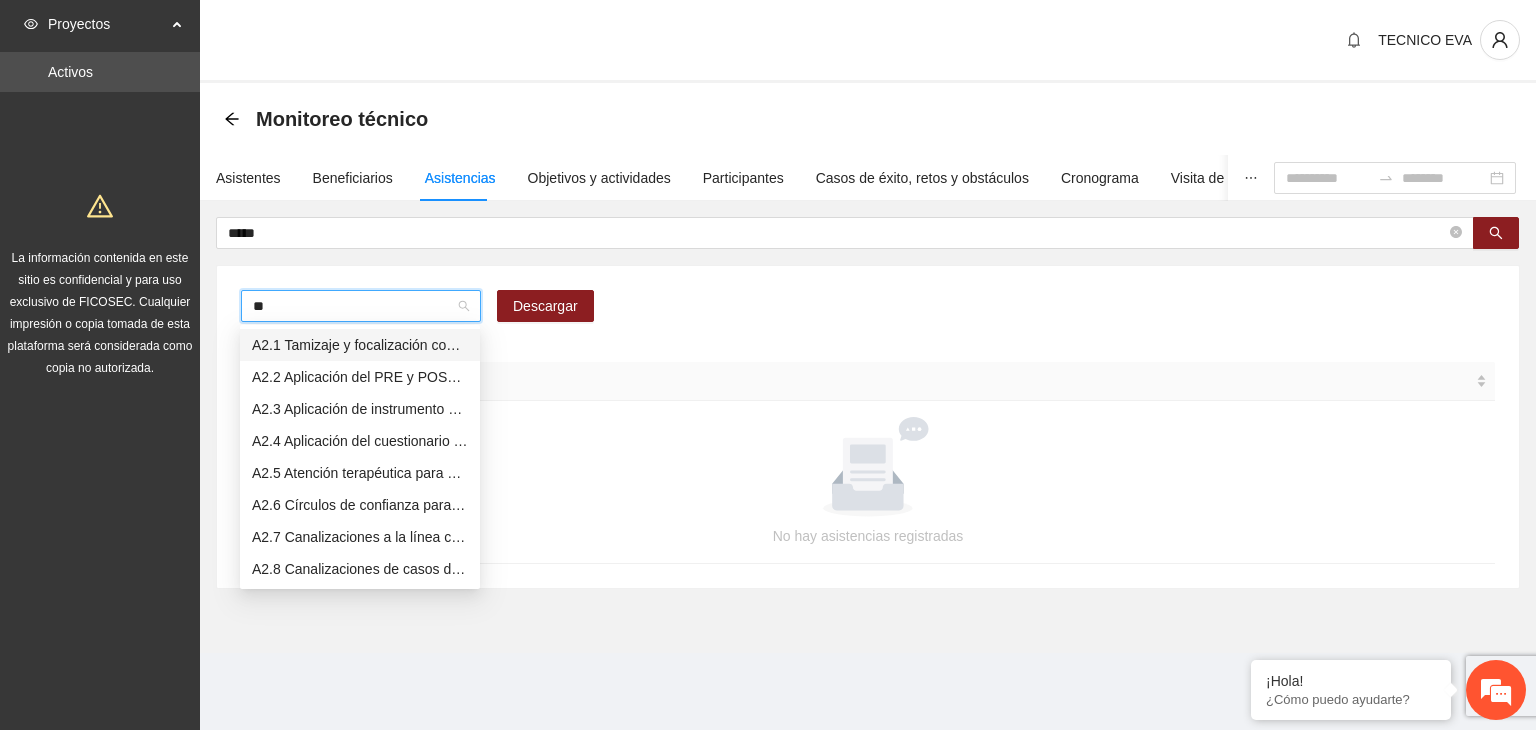 type on "***" 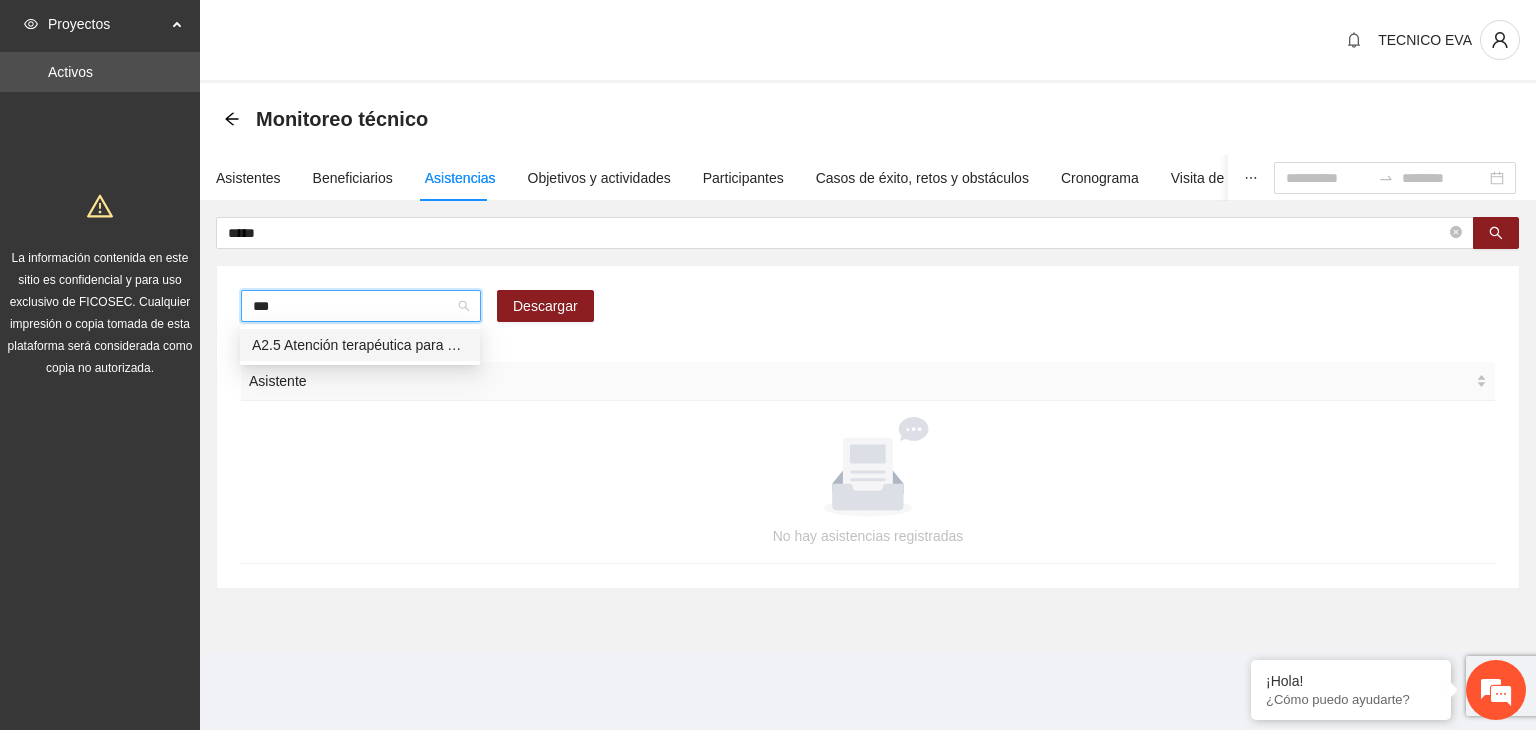 click on "A2.5  Atención terapéutica para el manejo y control de impulsos a NNAyJ que presentan conductas violentas/agresivas." at bounding box center (360, 345) 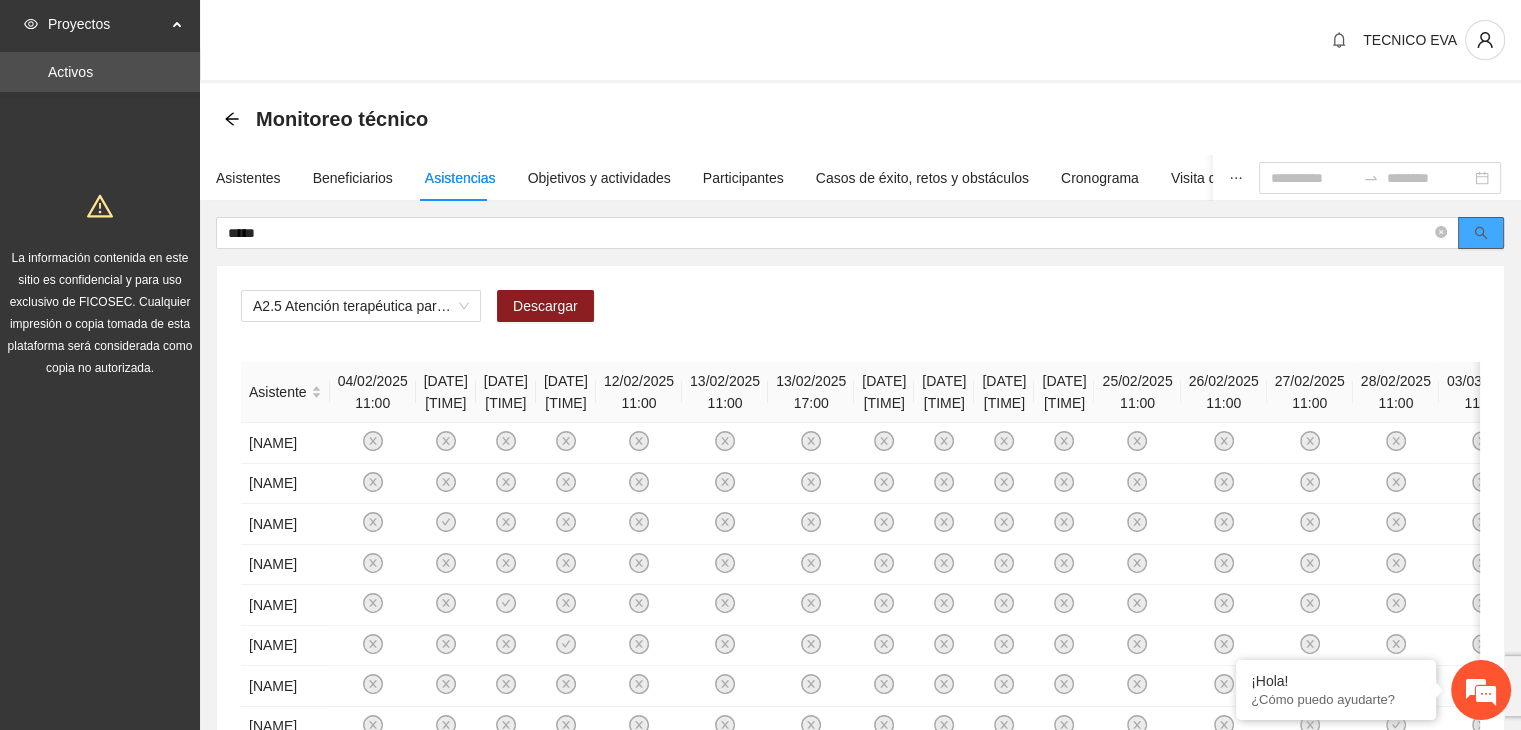 click at bounding box center [1481, 233] 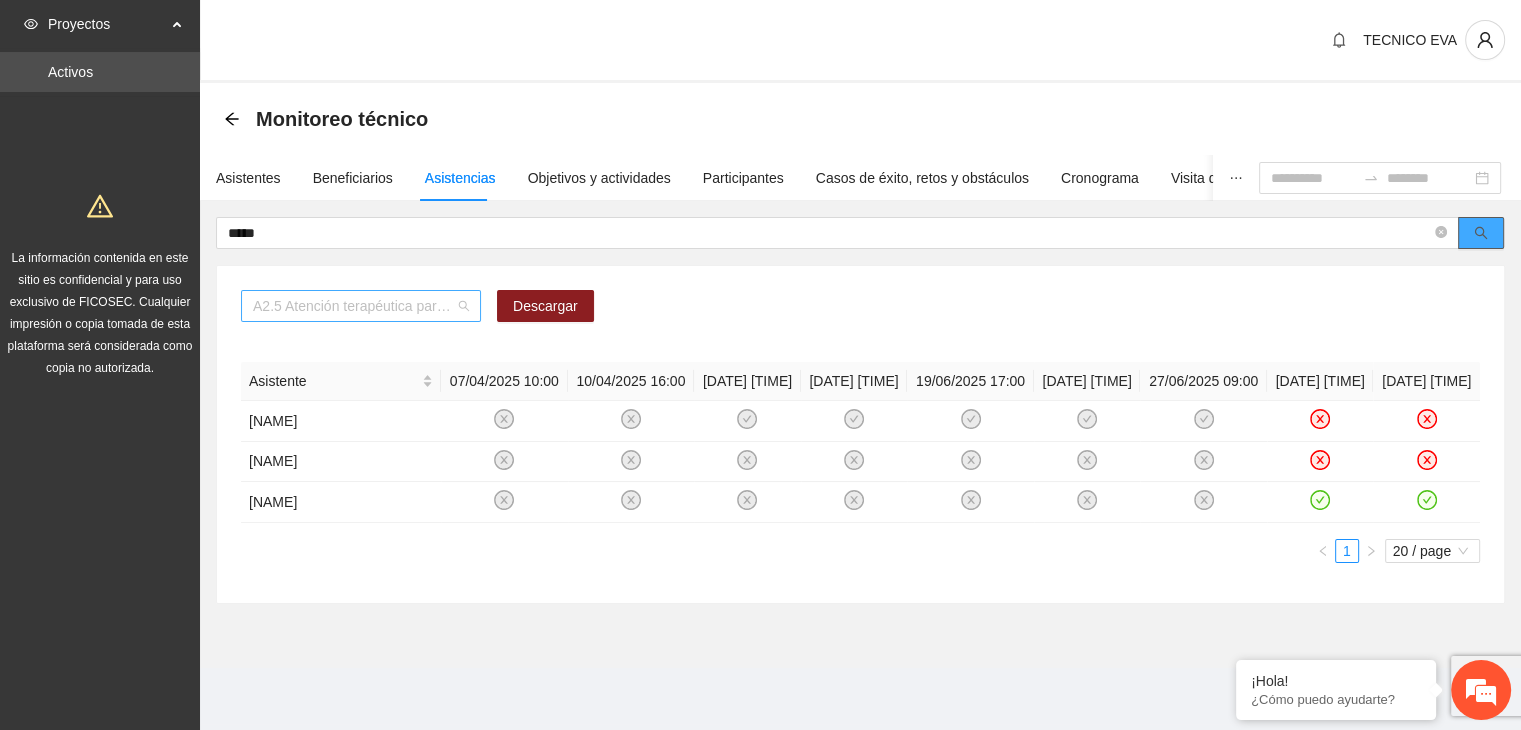 click on "A2.5  Atención terapéutica para el manejo y control de impulsos a NNAyJ que presentan conductas violentas/agresivas." at bounding box center (361, 306) 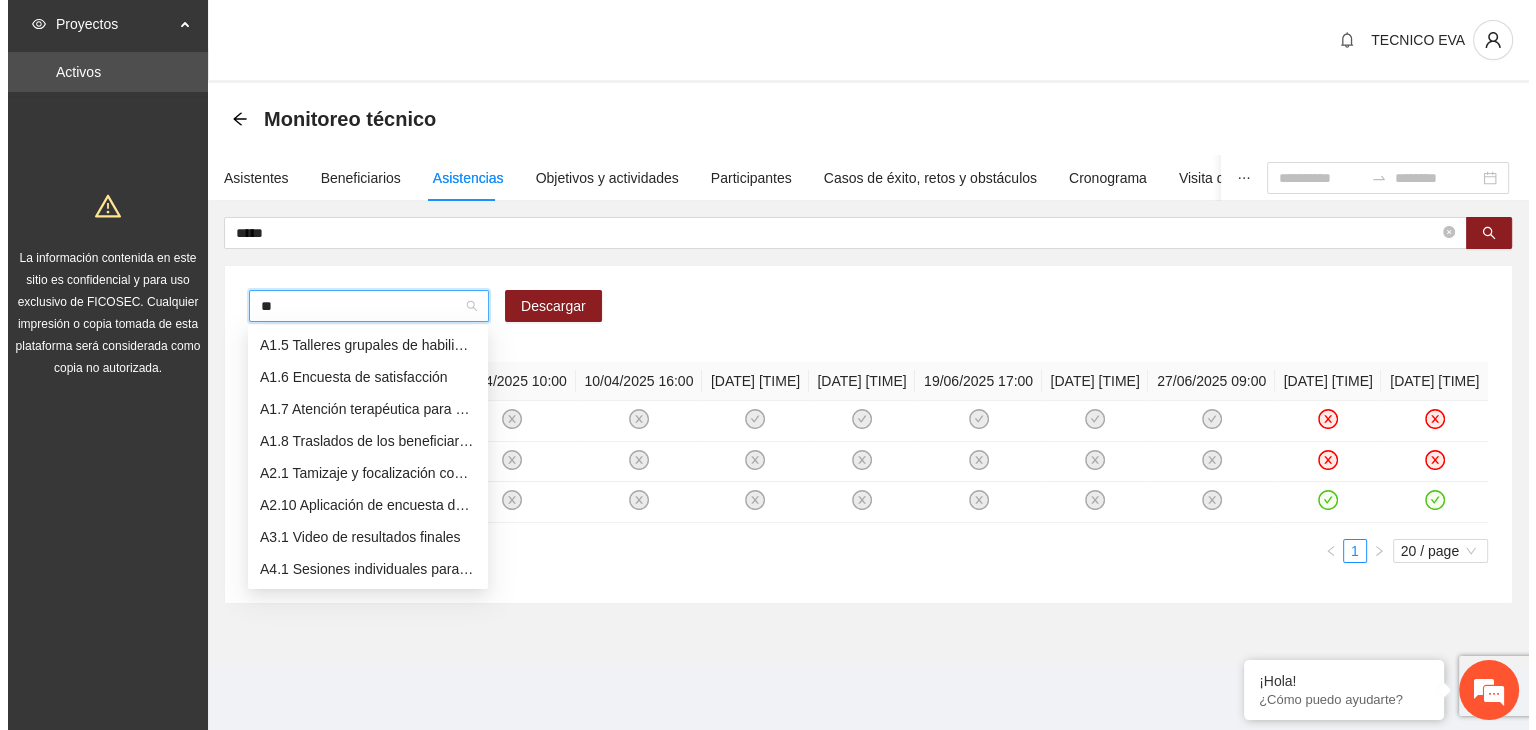 scroll, scrollTop: 0, scrollLeft: 0, axis: both 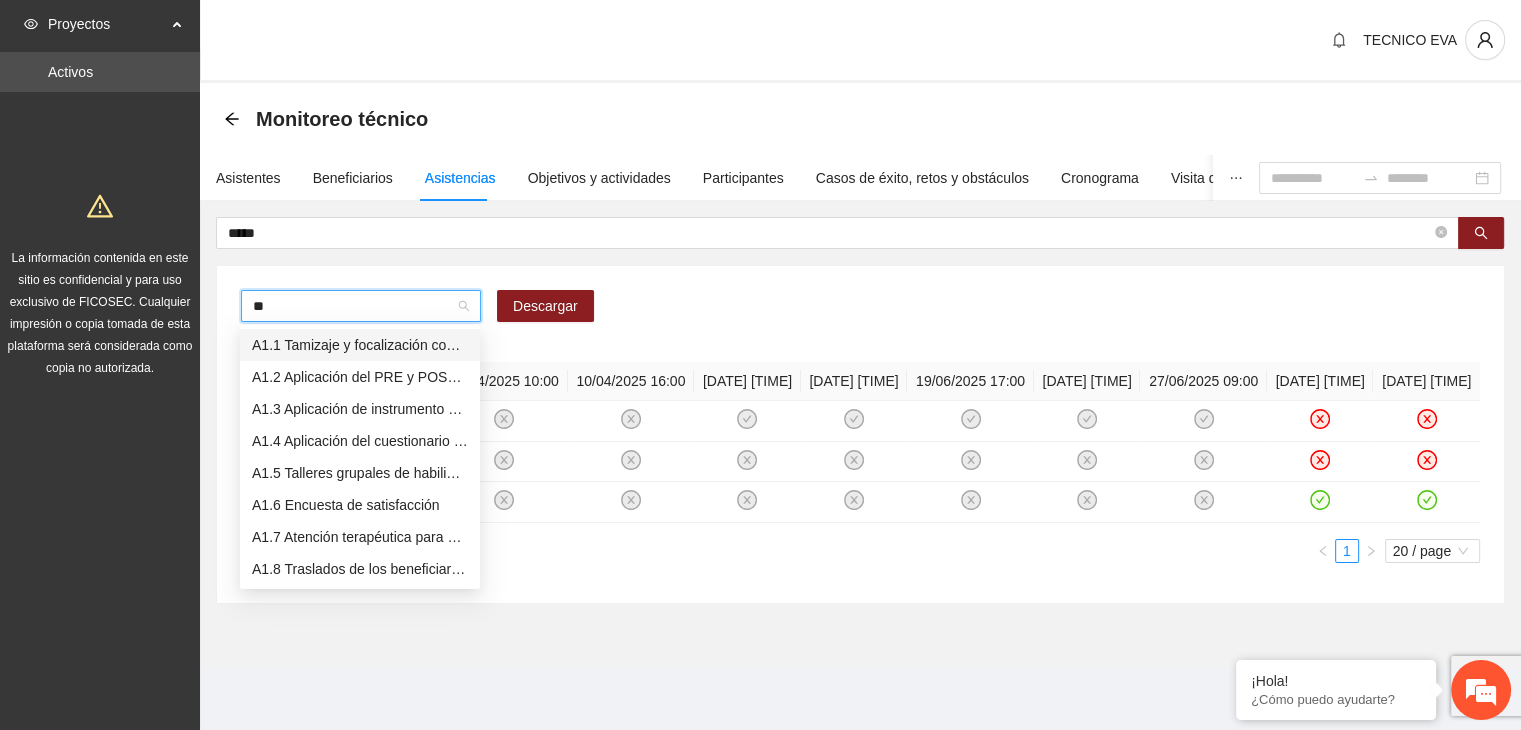 type on "***" 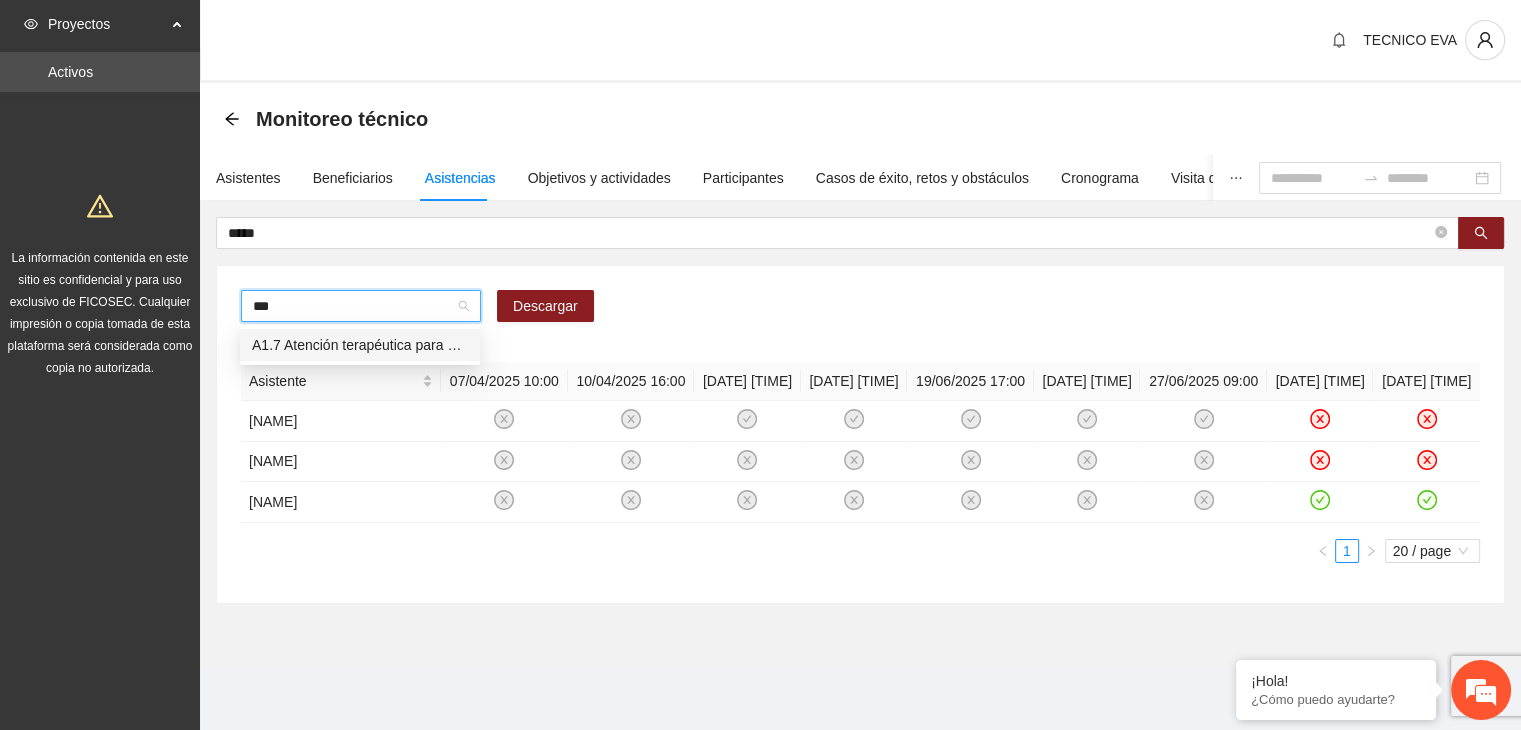 click on "A1.7 Atención terapéutica para el incremento de habilidades socioemocionales a NNAyJ que presentan bajo manejo y control de emociones." at bounding box center [360, 345] 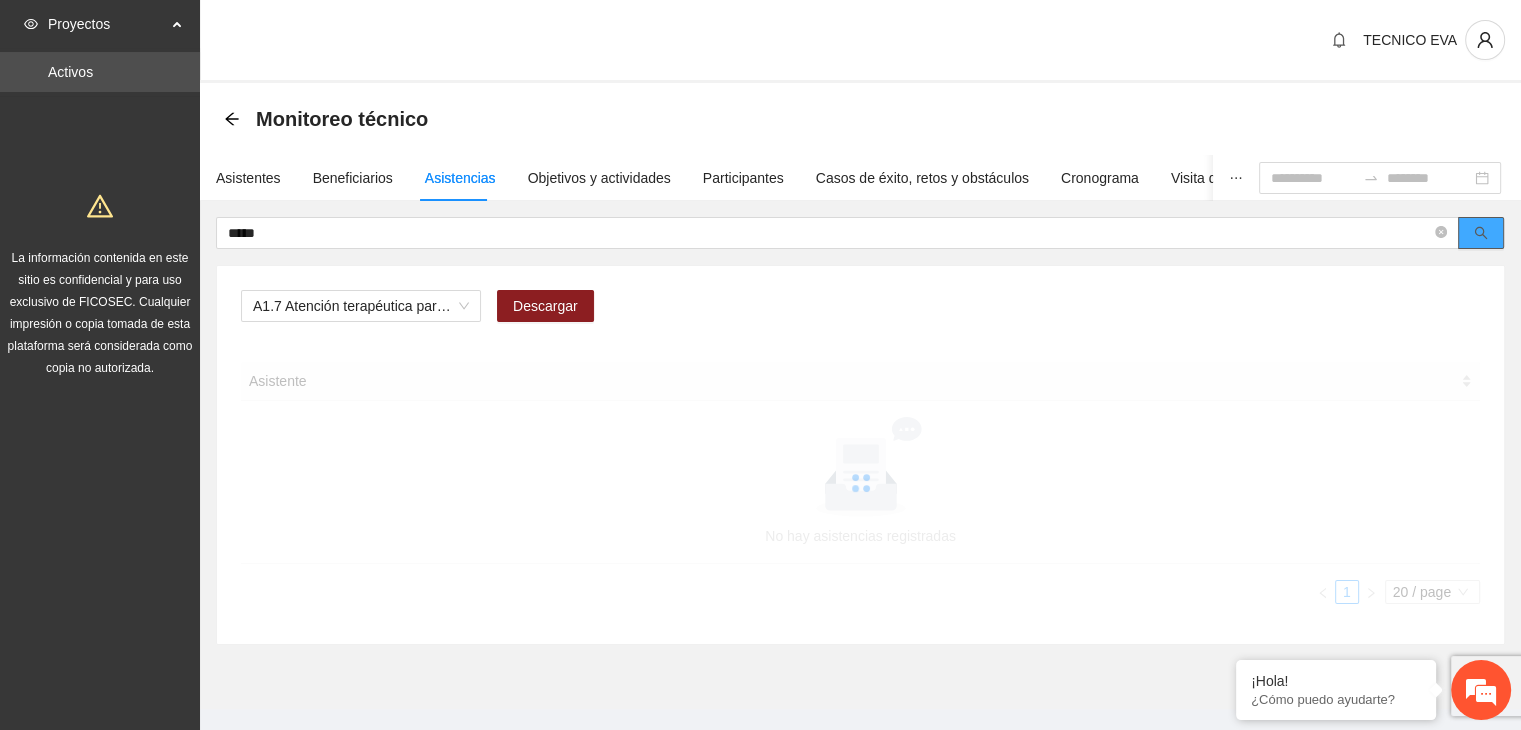 click at bounding box center (1481, 233) 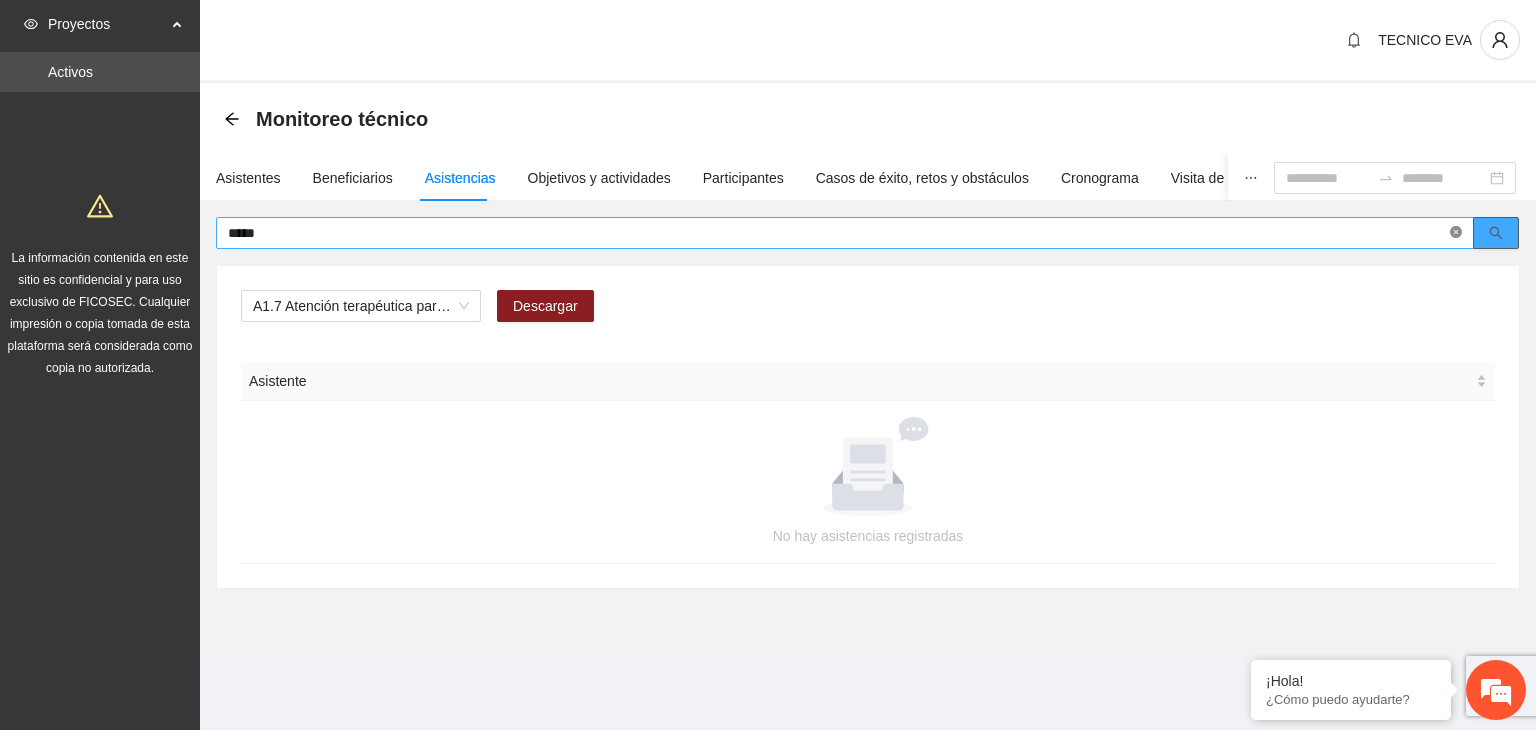 click 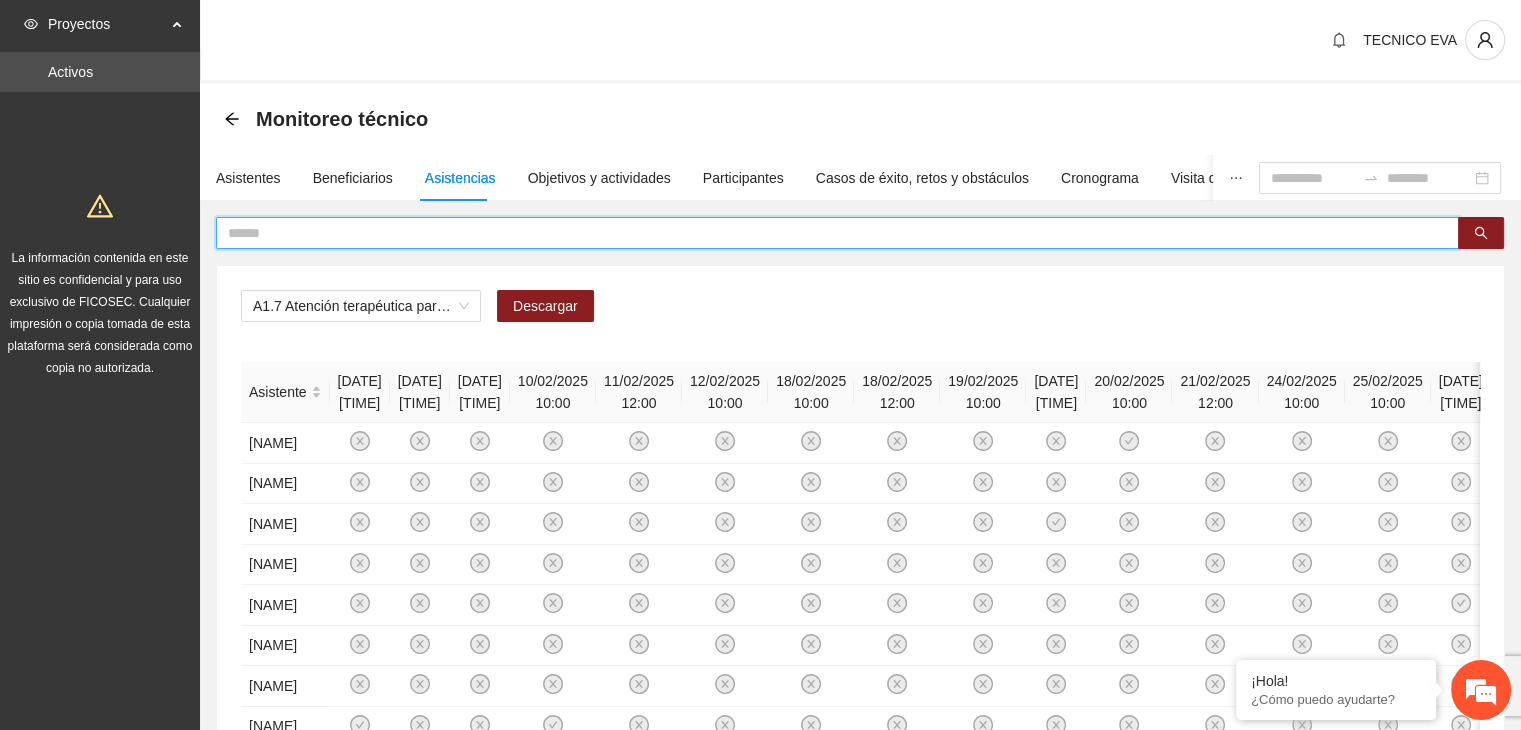 click at bounding box center (829, 233) 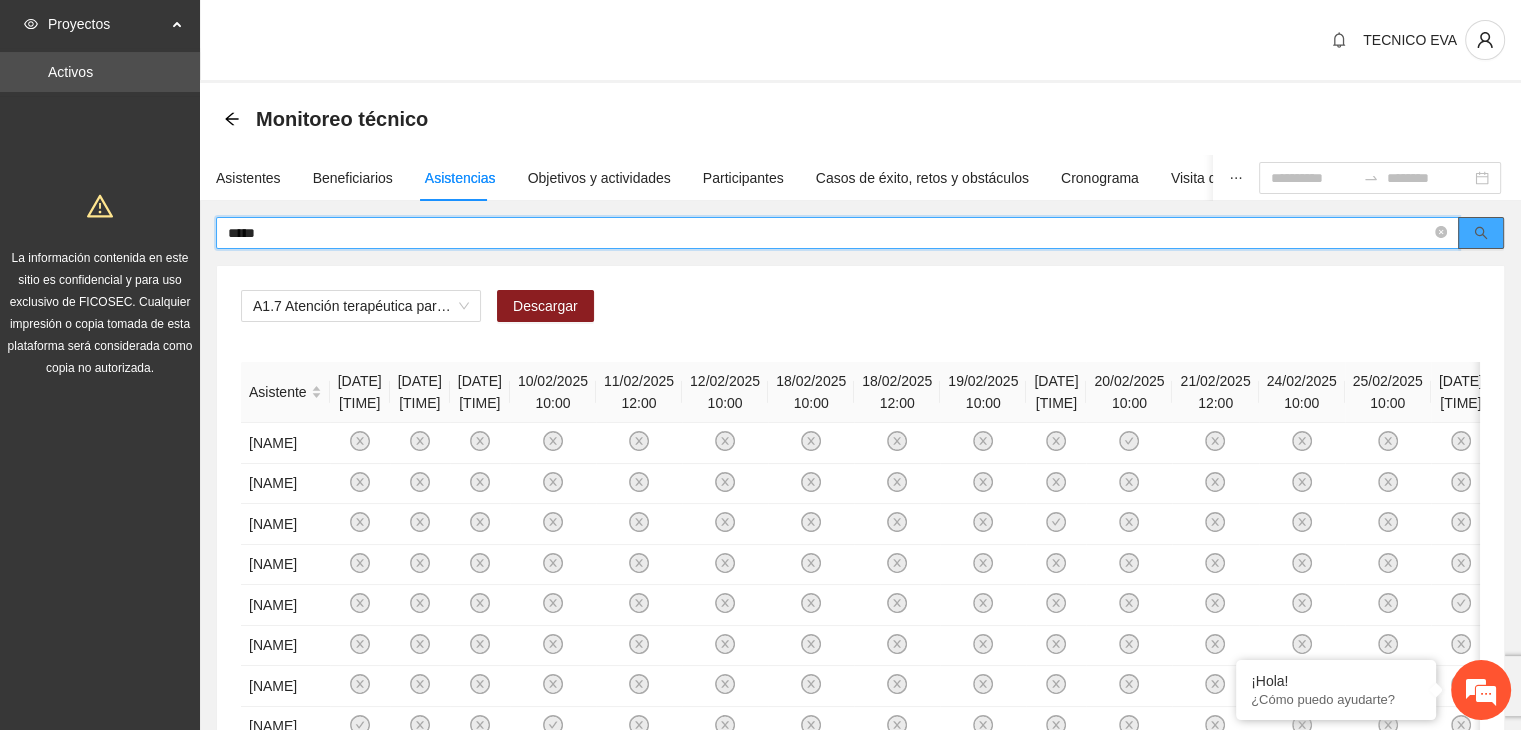 click at bounding box center (1481, 233) 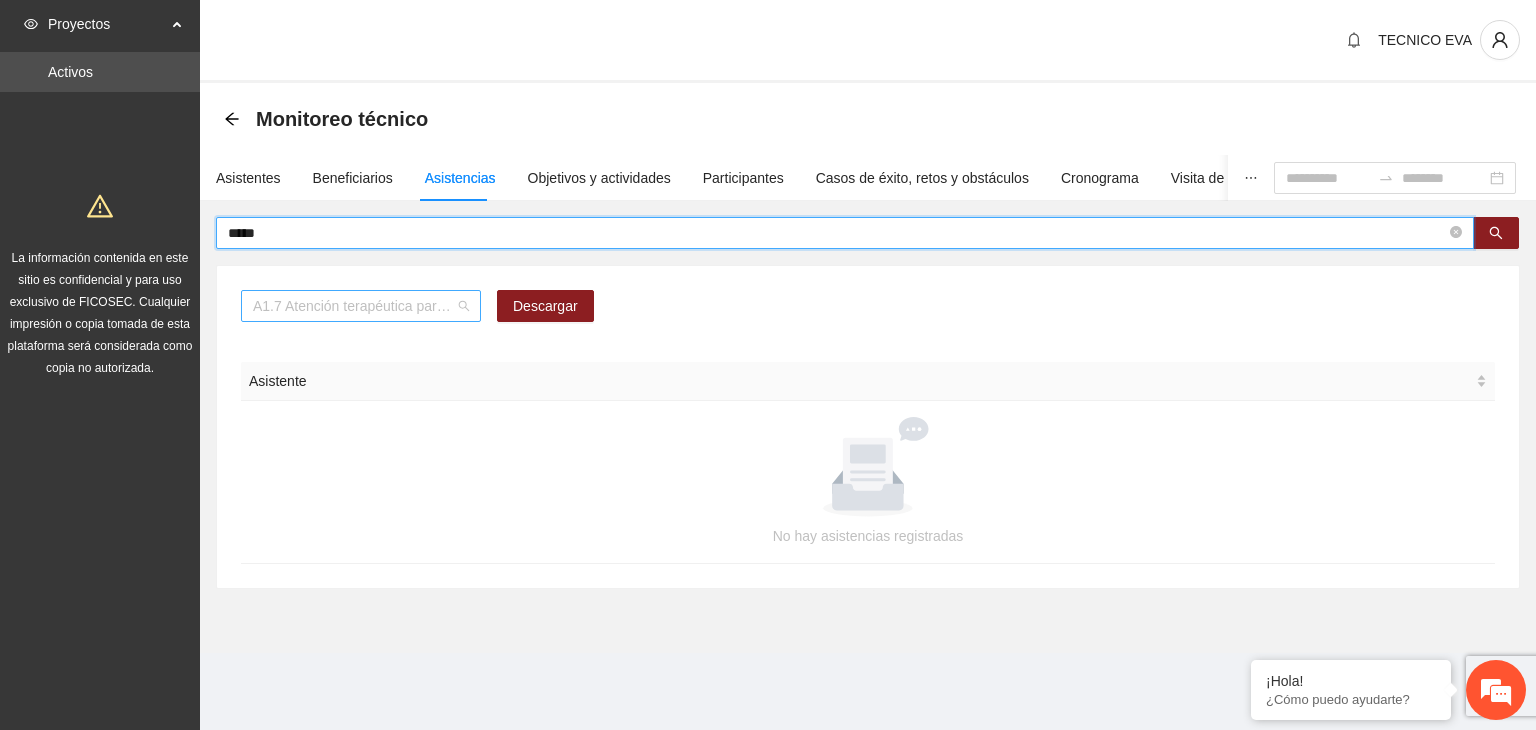 click on "A1.7 Atención terapéutica para el incremento de habilidades socioemocionales a NNAyJ que presentan bajo manejo y control de emociones." at bounding box center [361, 306] 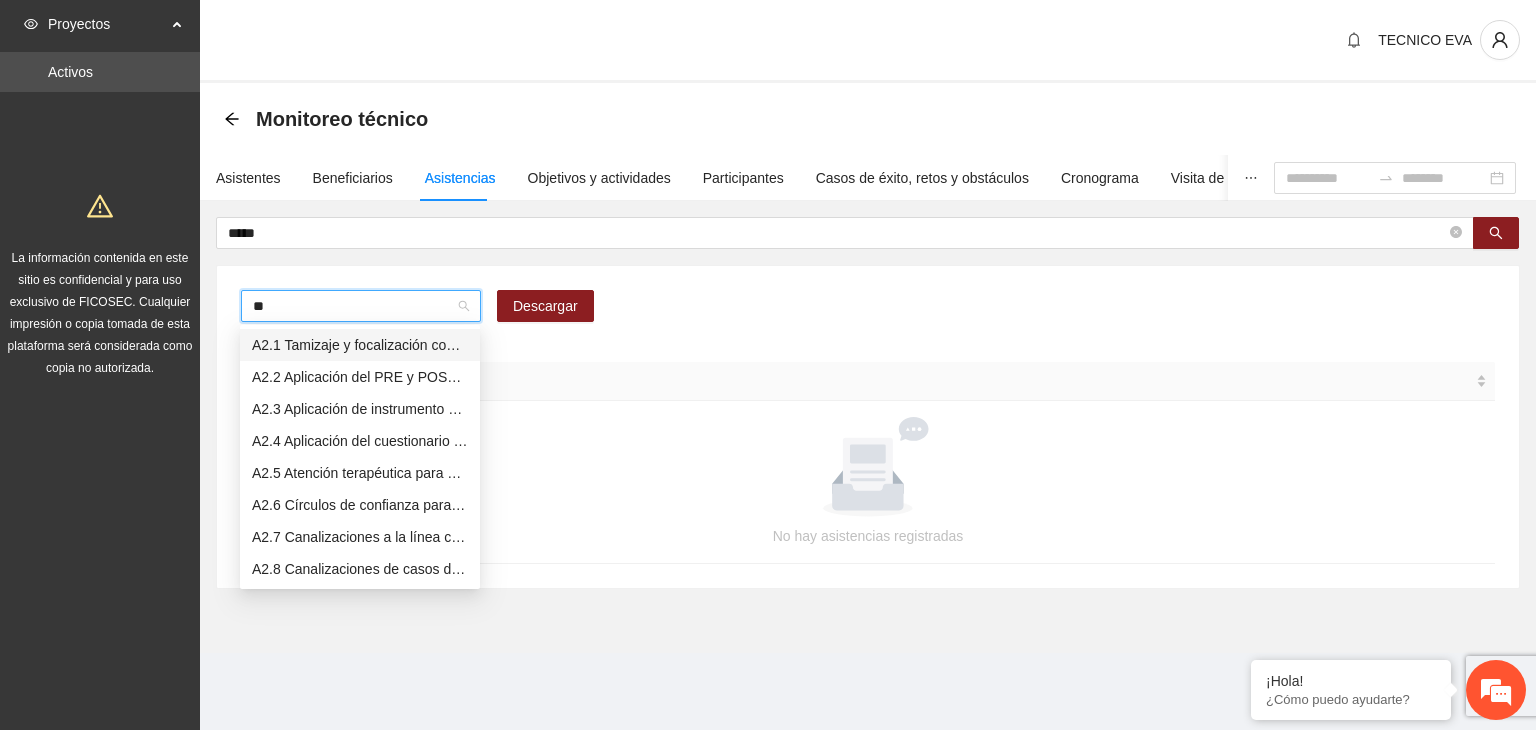 type on "***" 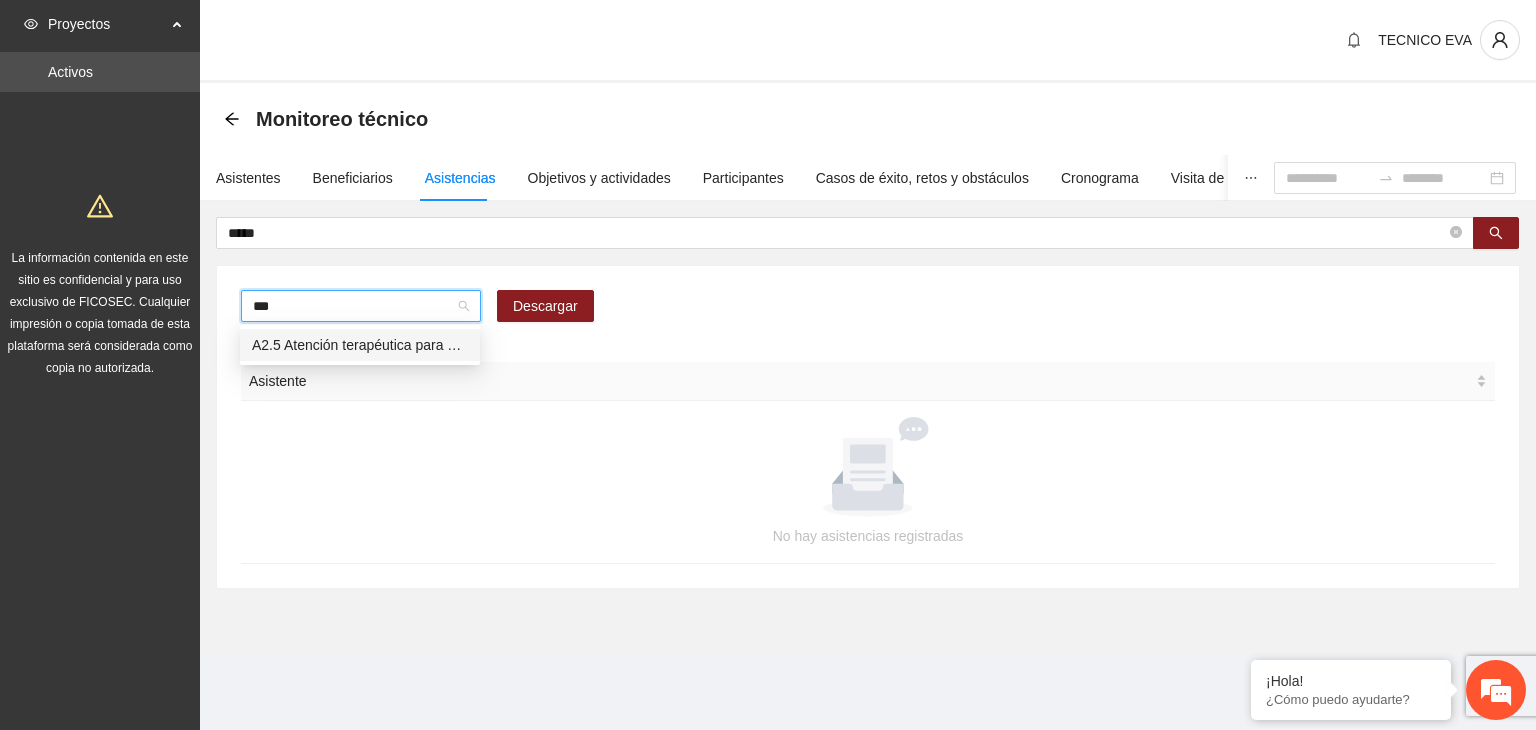 click on "A2.5  Atención terapéutica para el manejo y control de impulsos a NNAyJ que presentan conductas violentas/agresivas." at bounding box center (360, 345) 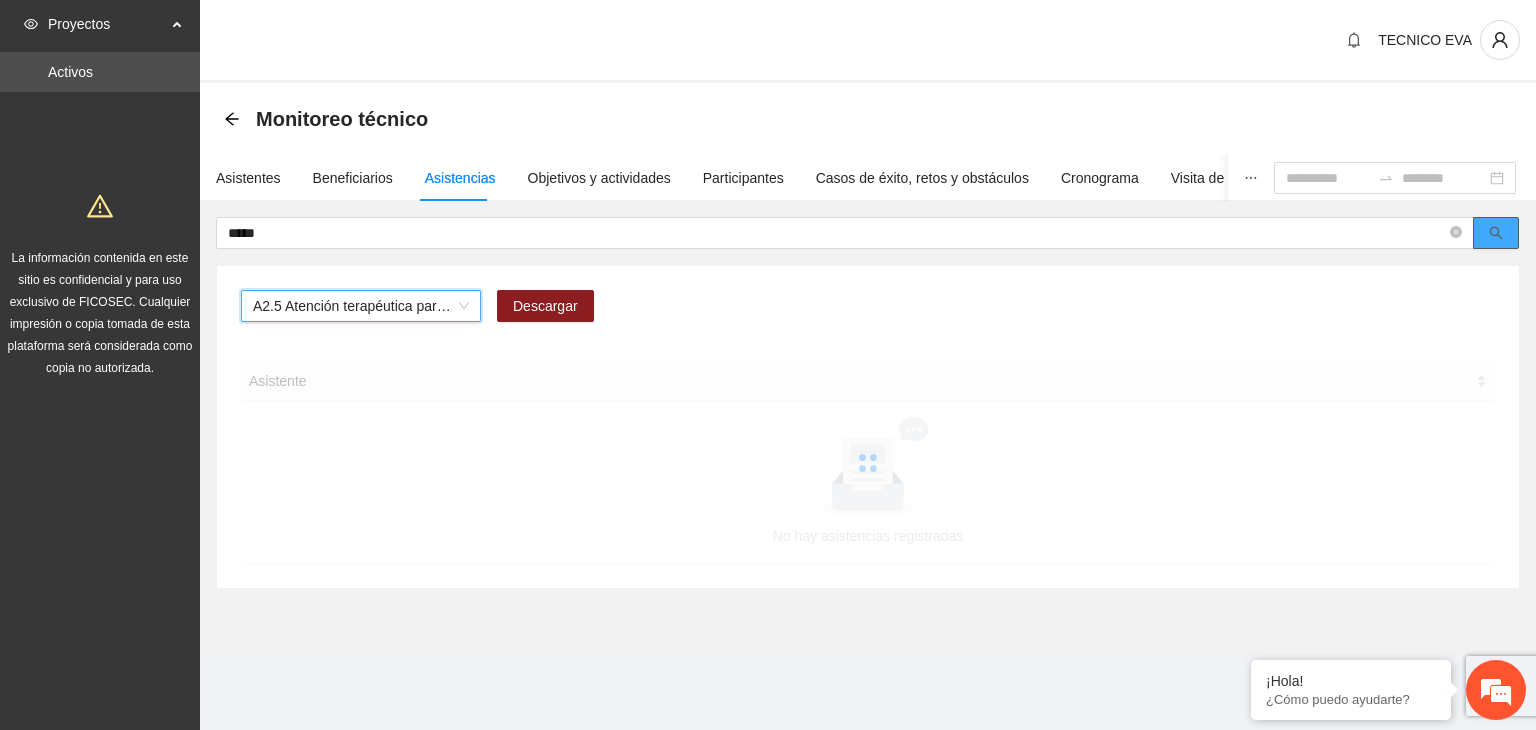 click at bounding box center [1496, 233] 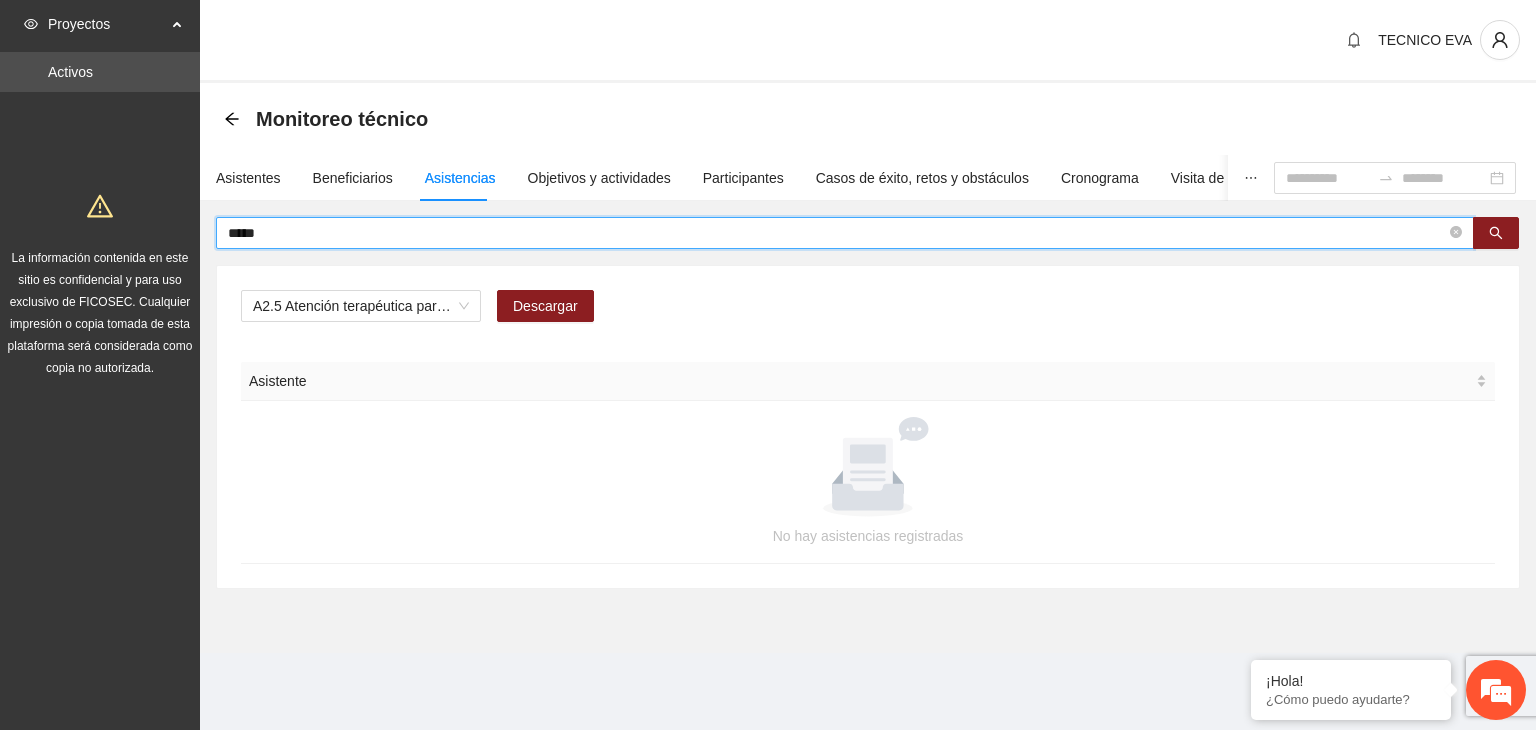 click on "*****" at bounding box center (837, 233) 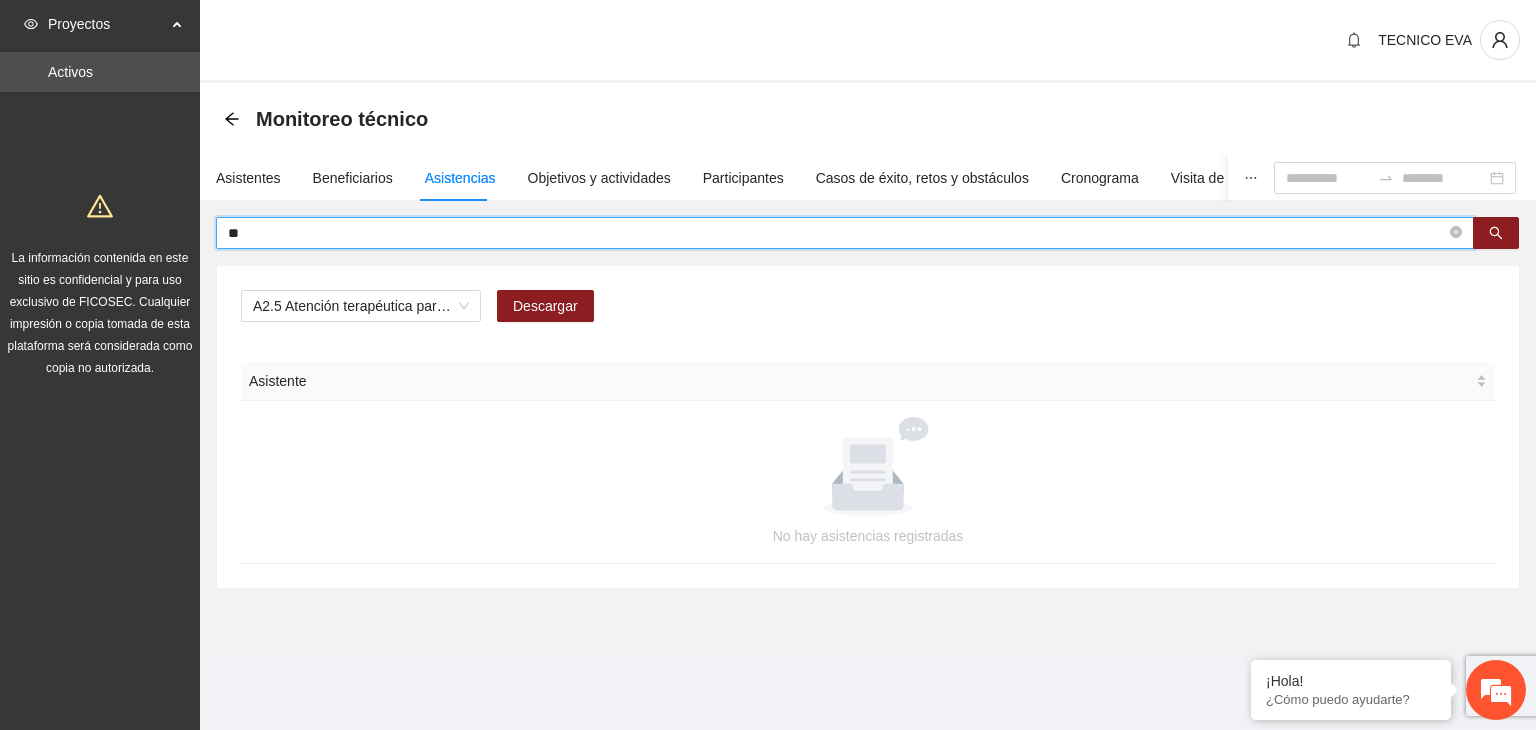 type on "*" 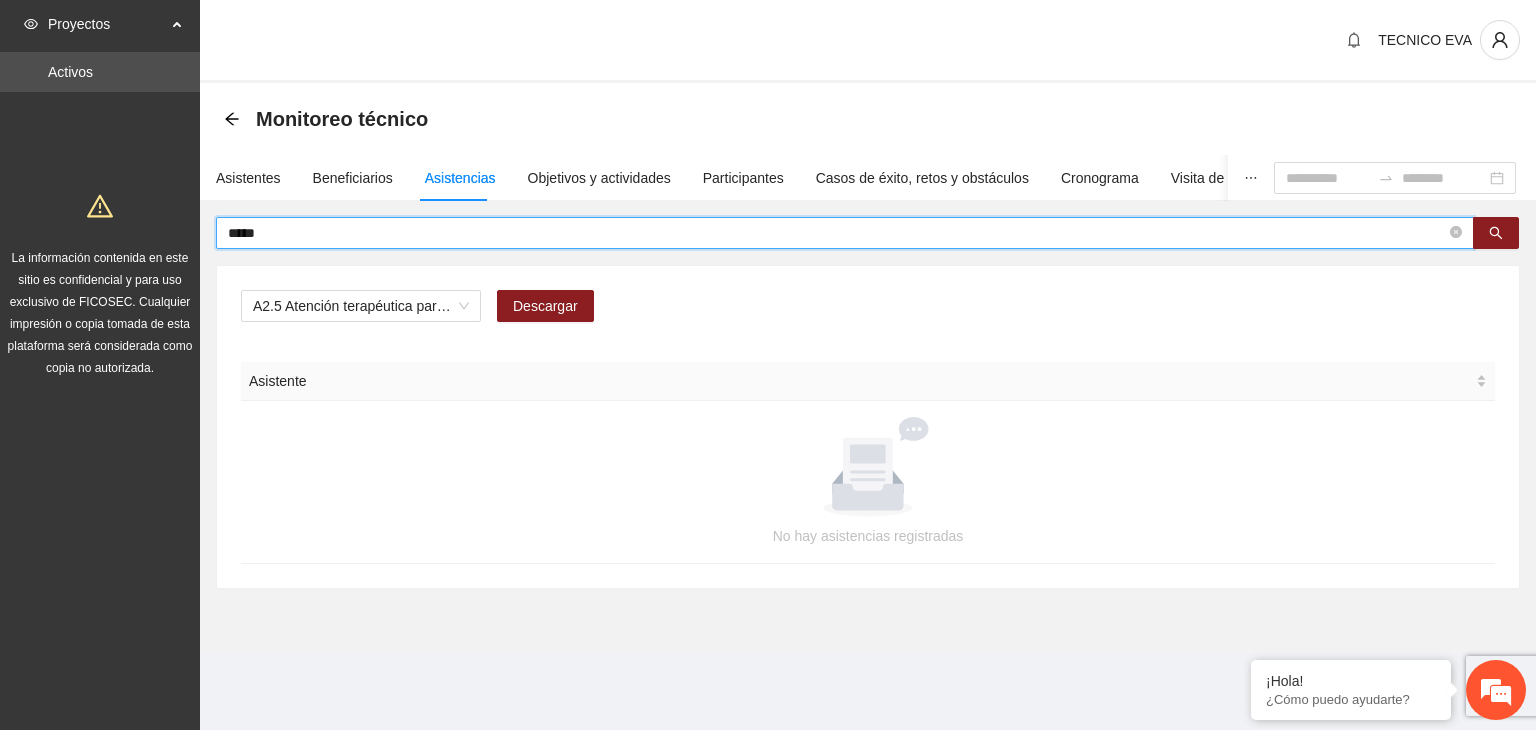 type on "*****" 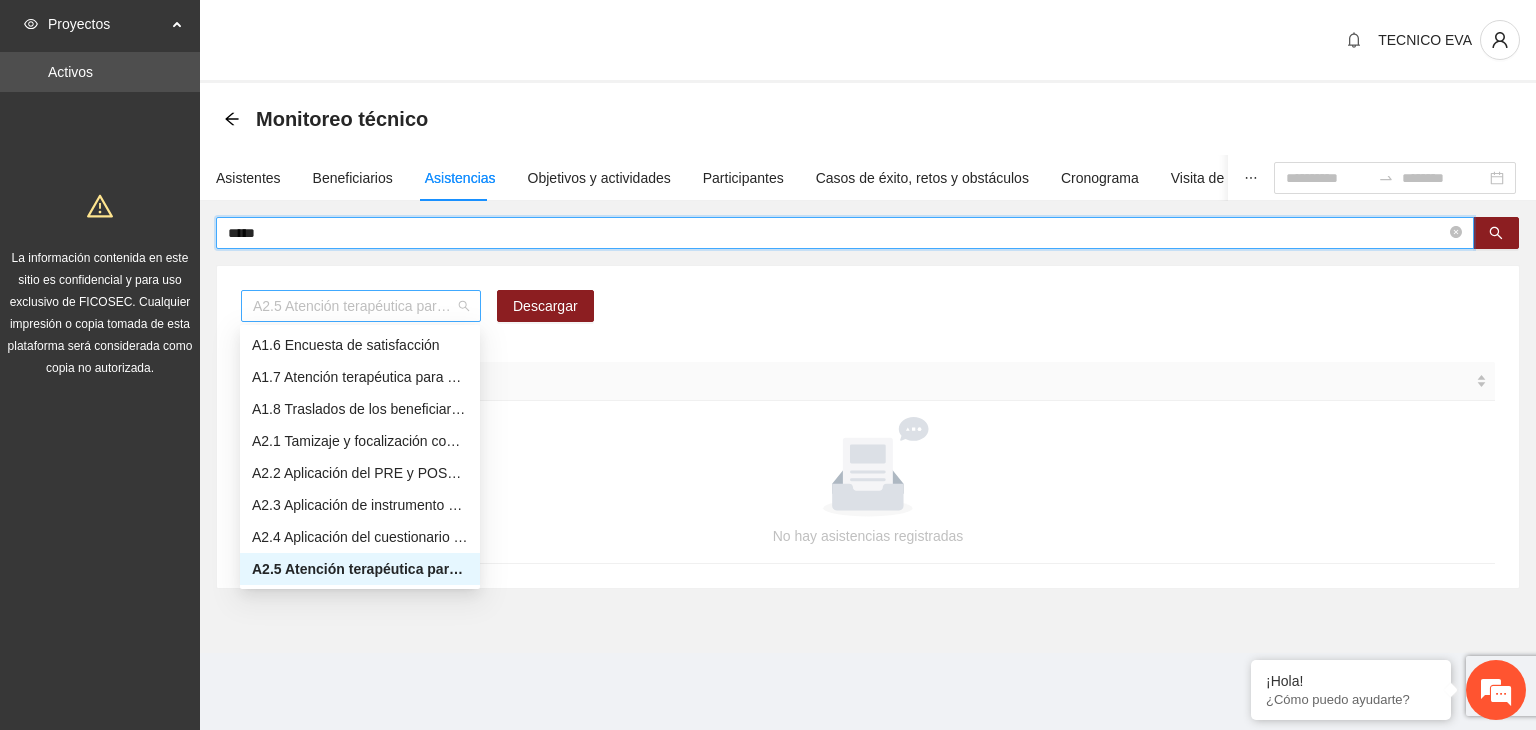 click on "A2.5  Atención terapéutica para el manejo y control de impulsos a NNAyJ que presentan conductas violentas/agresivas." at bounding box center [361, 306] 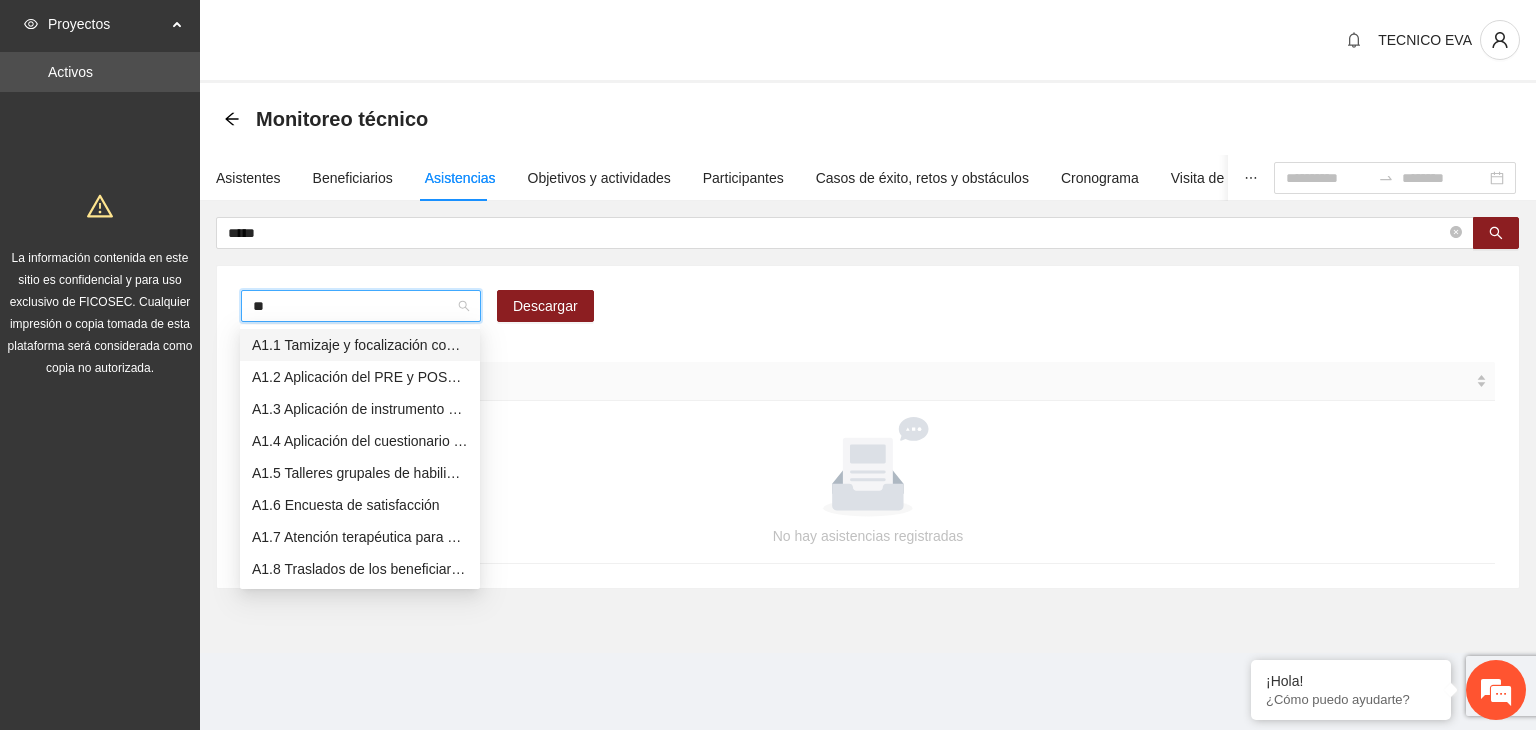 scroll, scrollTop: 0, scrollLeft: 0, axis: both 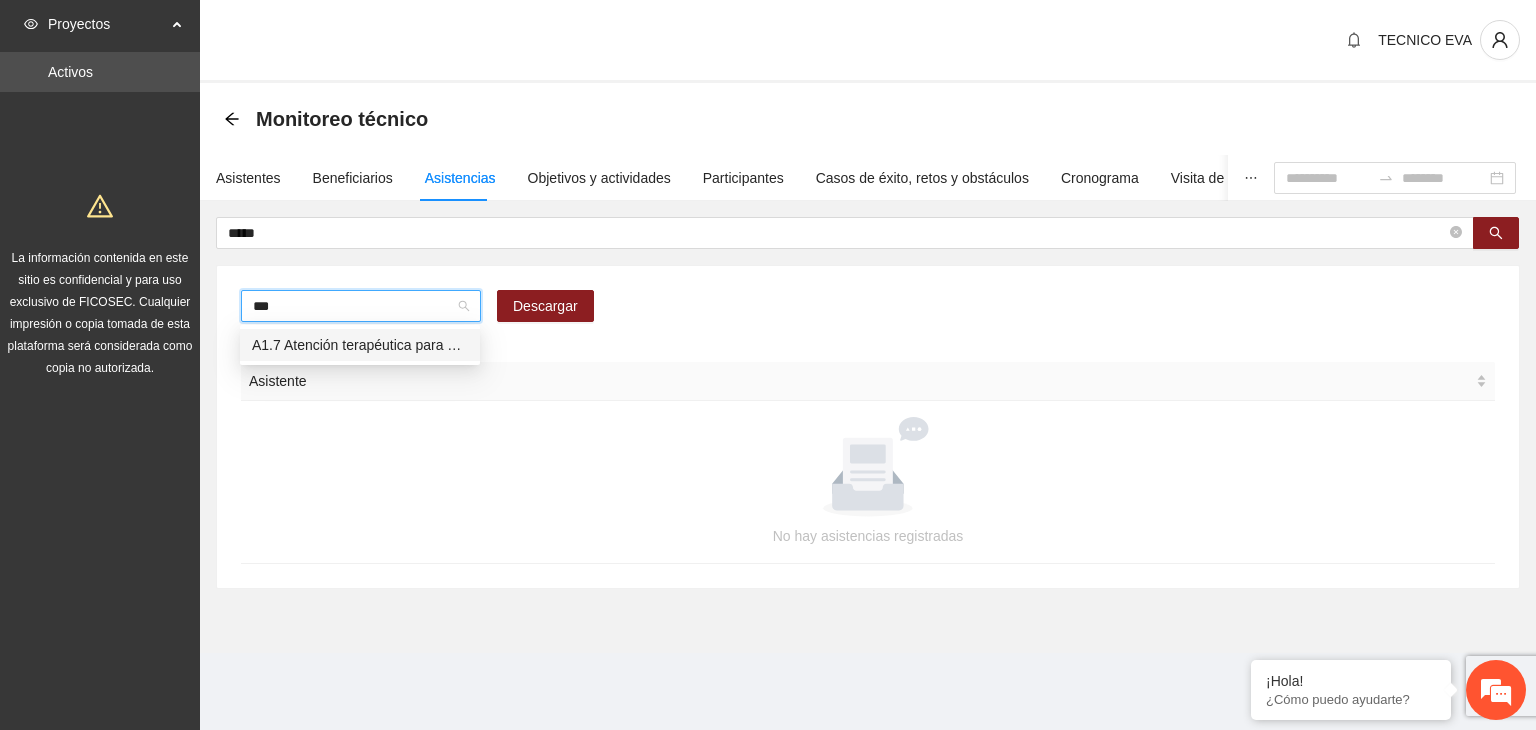 click on "A1.7 Atención terapéutica para el incremento de habilidades socioemocionales a NNAyJ que presentan bajo manejo y control de emociones." at bounding box center (360, 345) 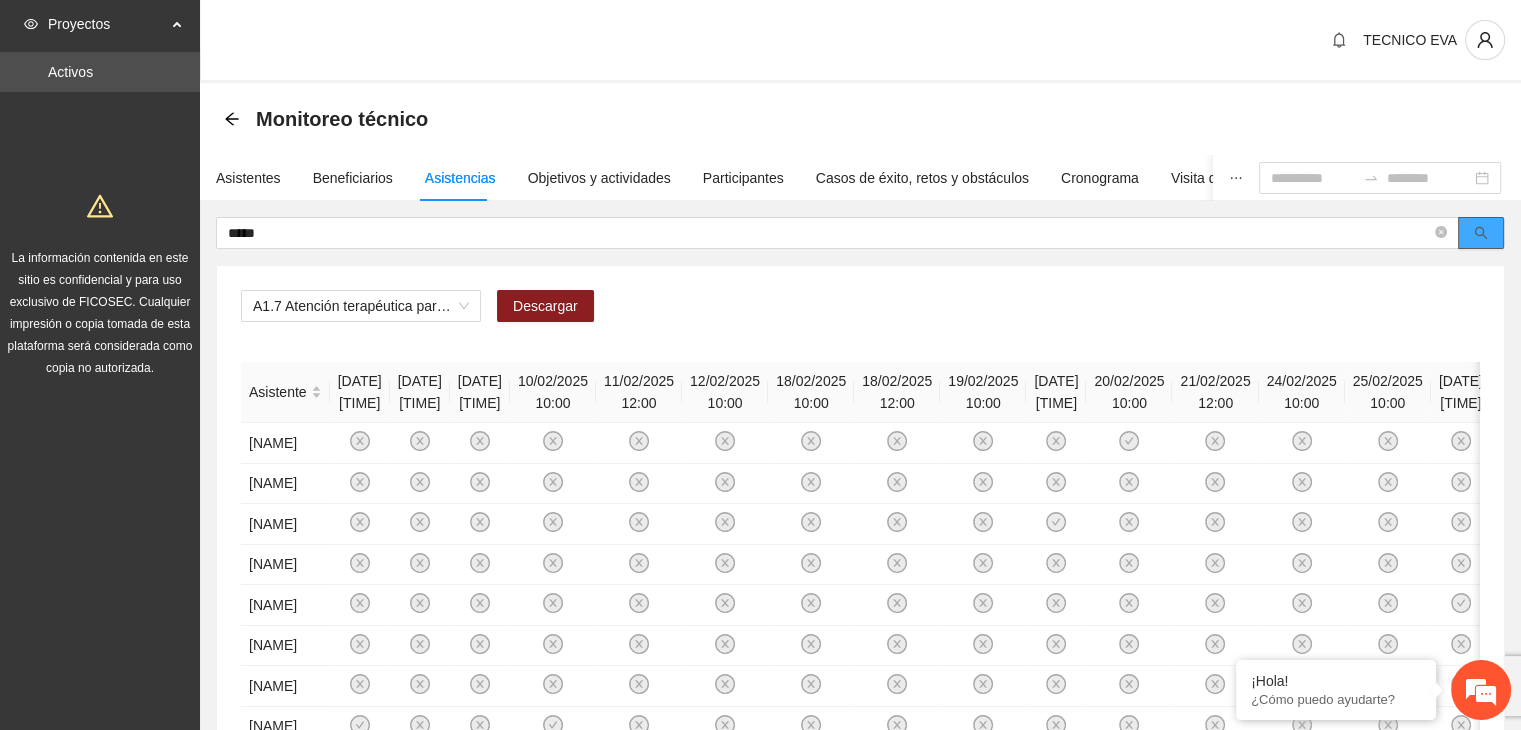 click at bounding box center [1481, 233] 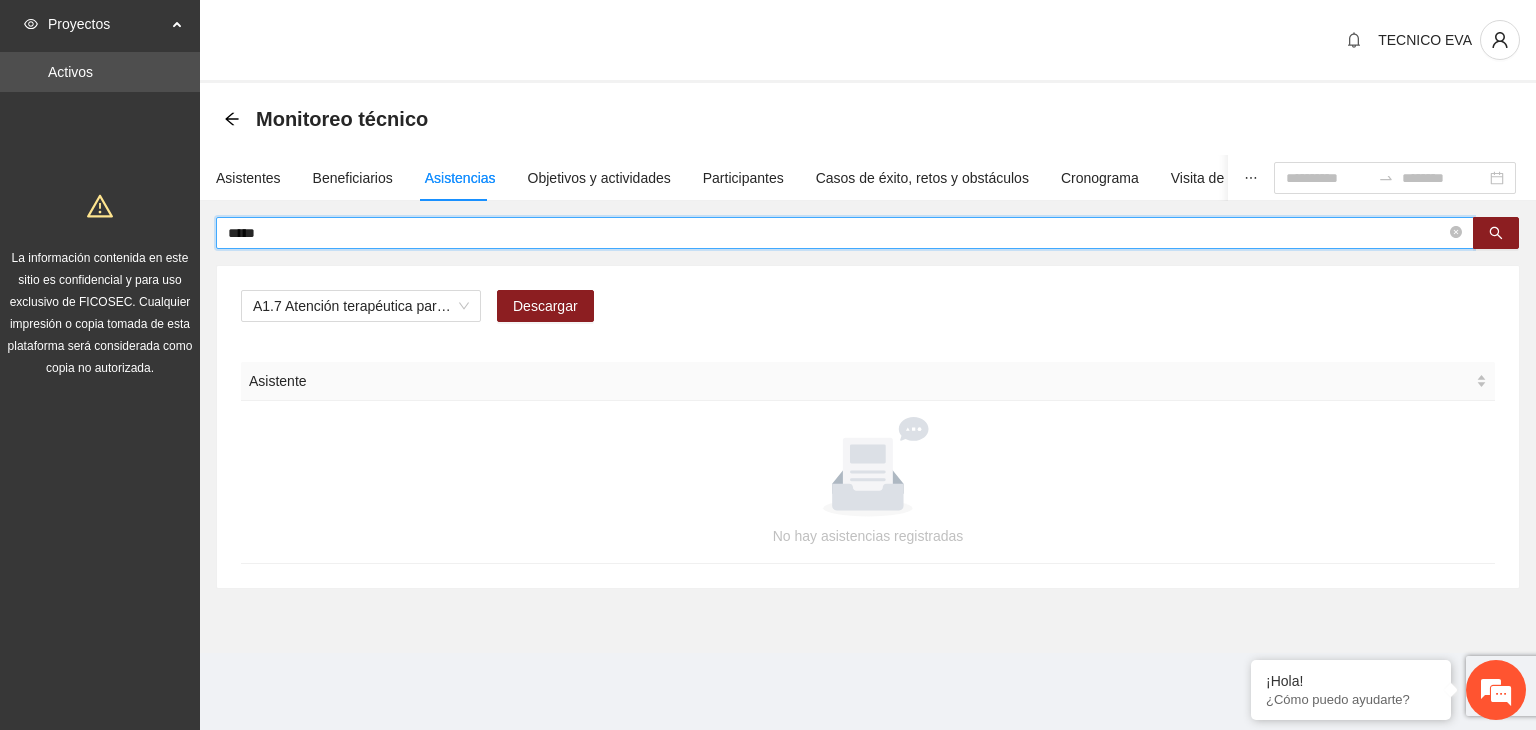 click on "*****" at bounding box center (837, 233) 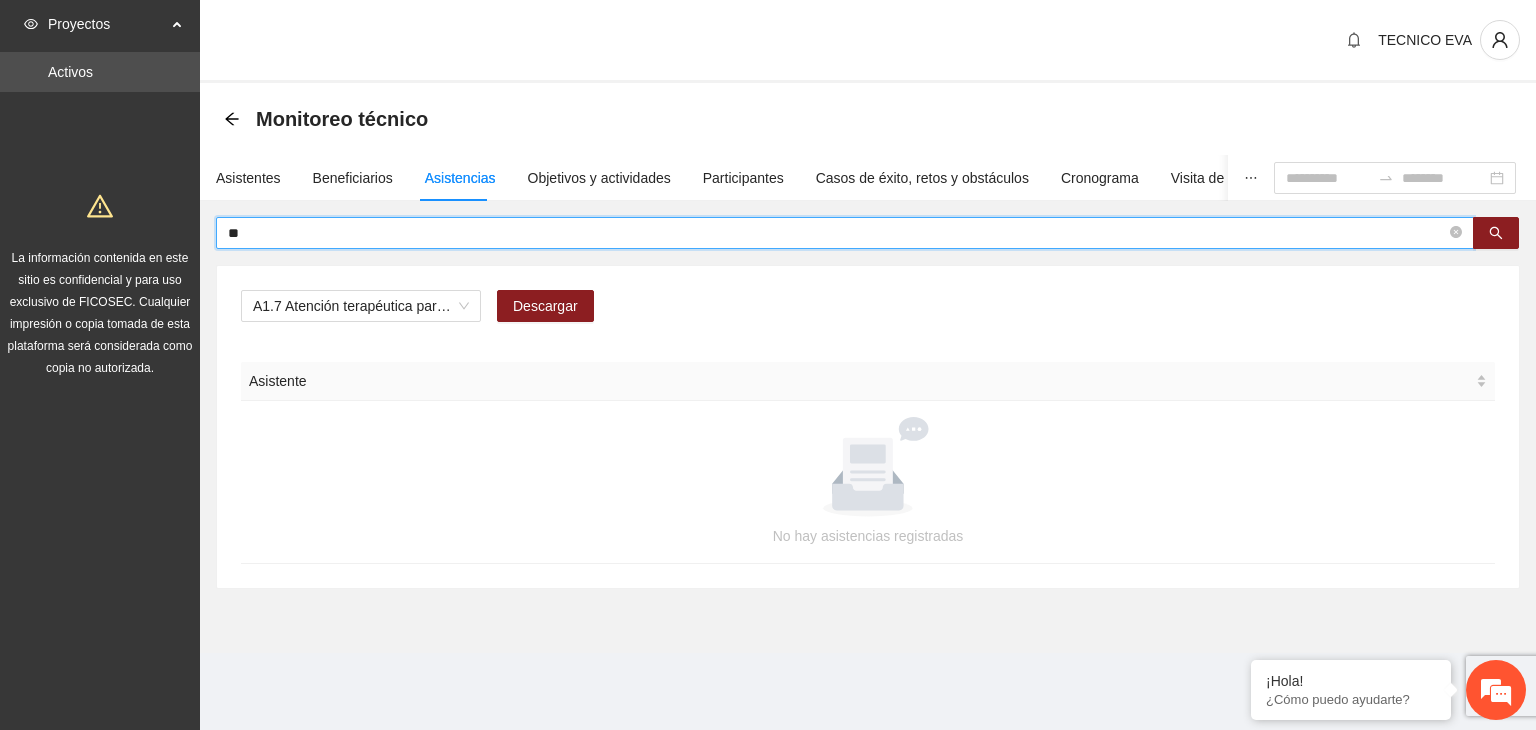 type on "*" 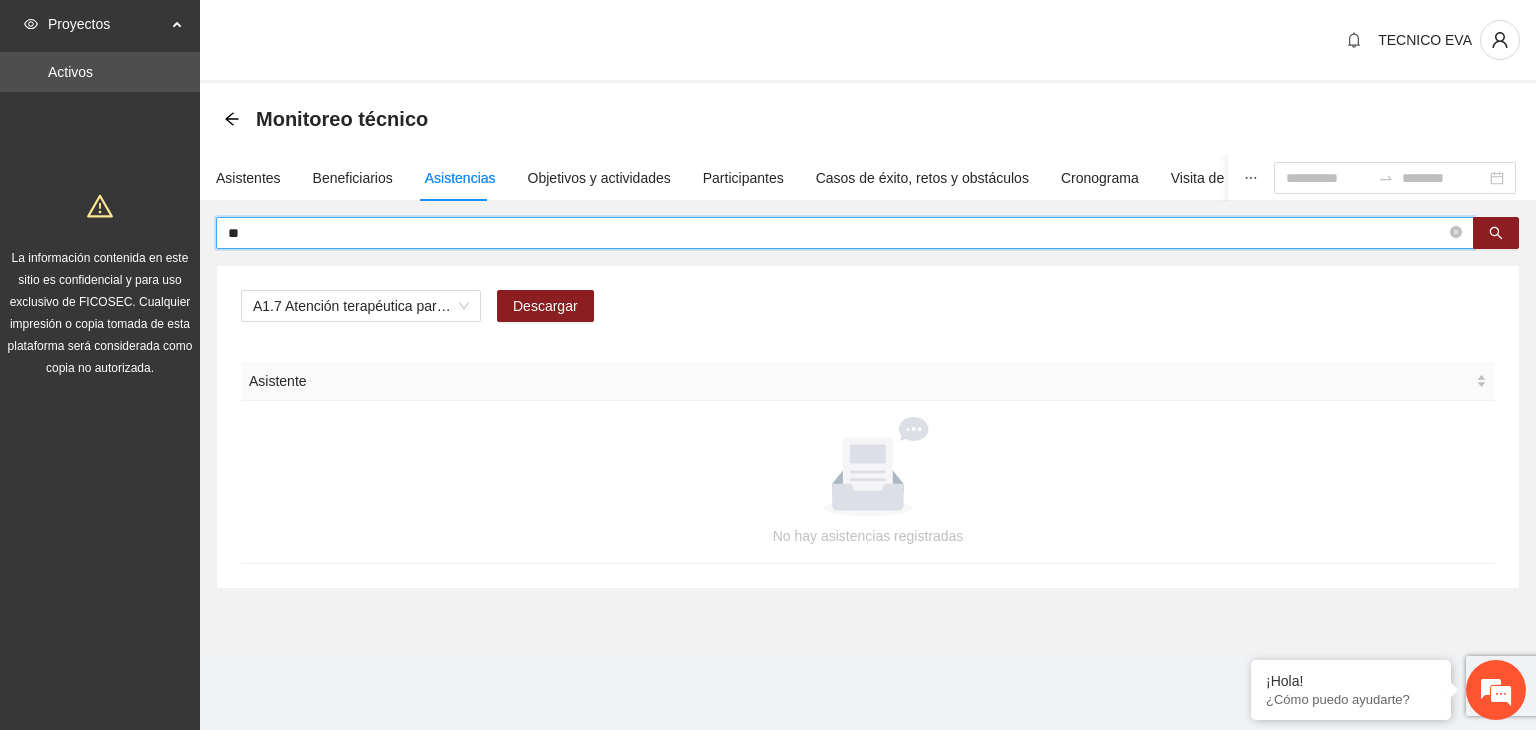type on "*" 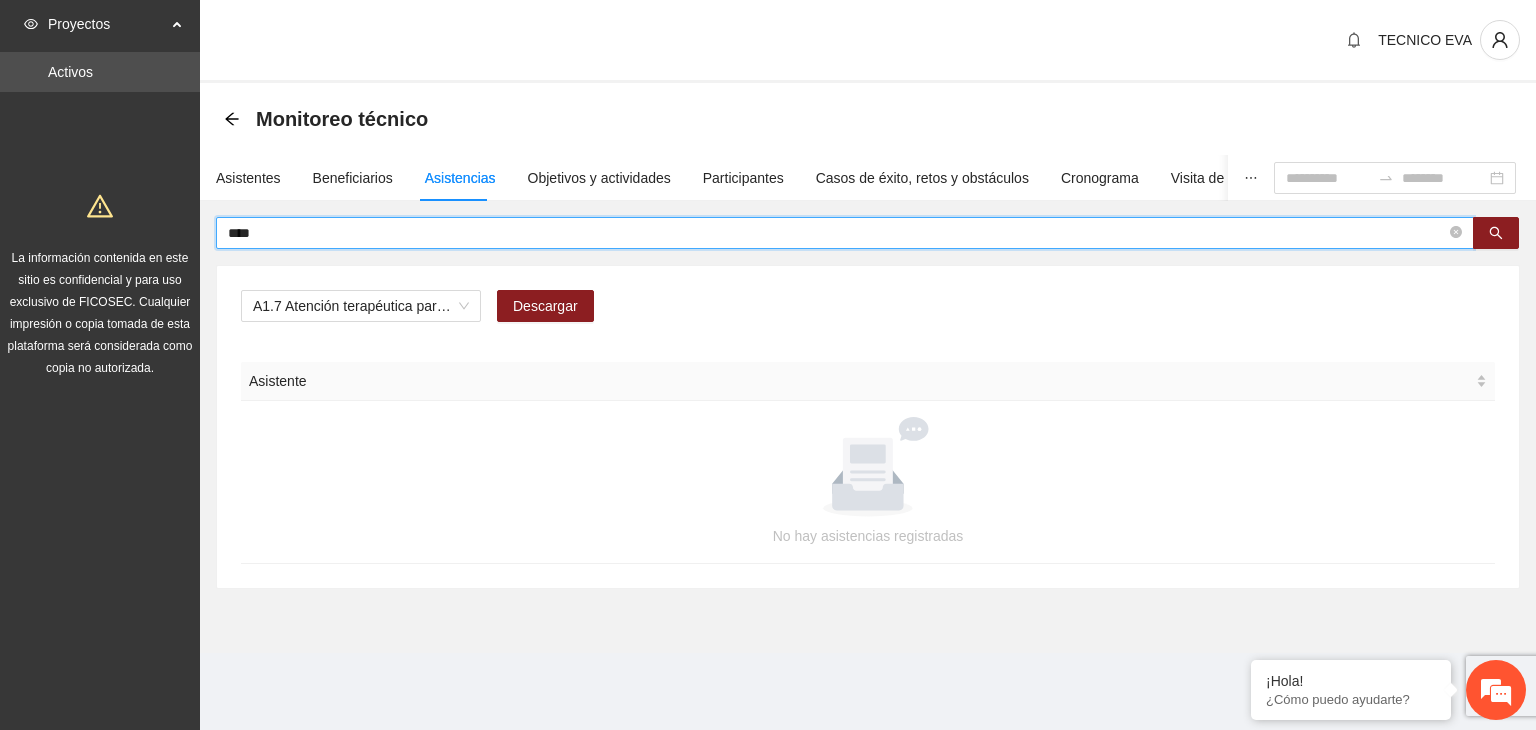 type on "****" 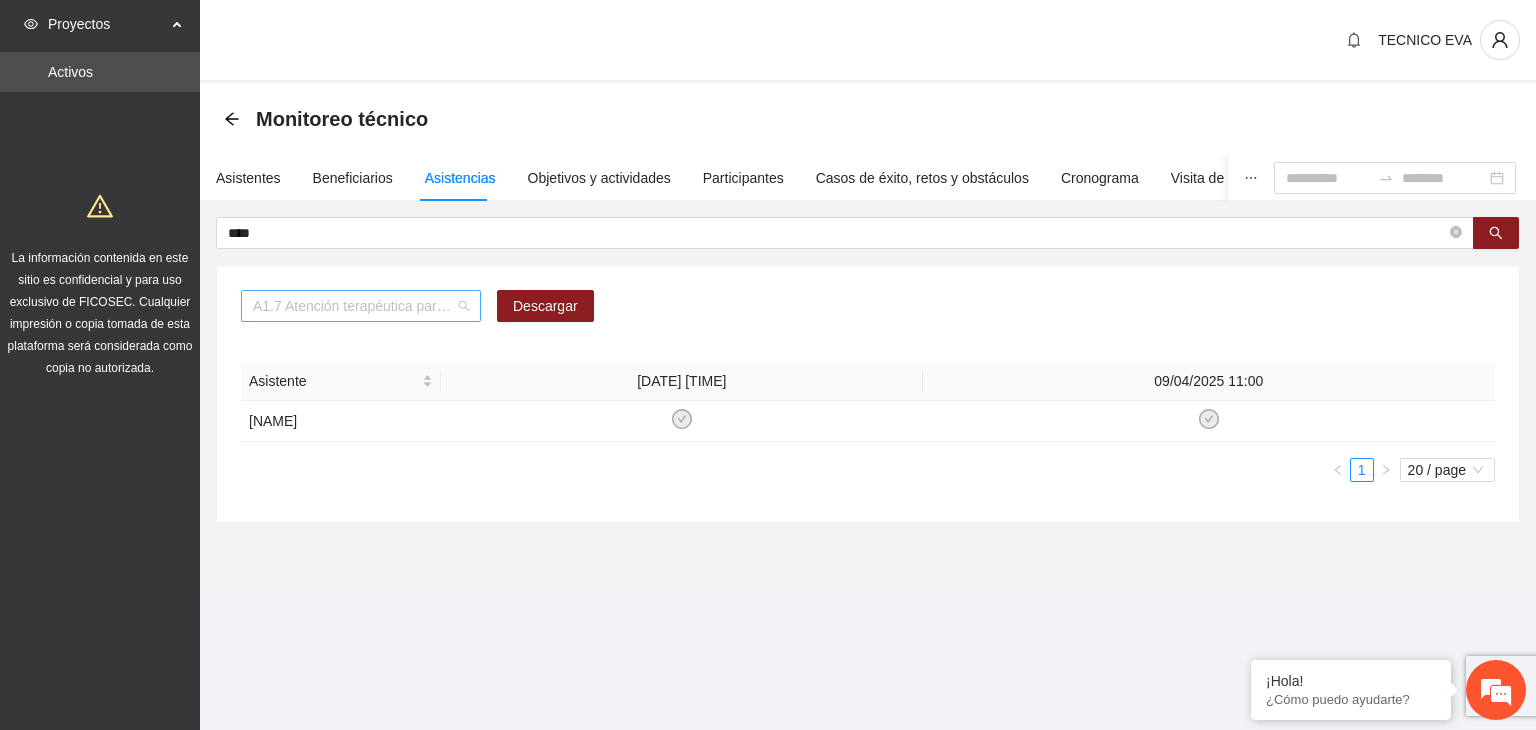click on "A1.7 Atención terapéutica para el incremento de habilidades socioemocionales a NNAyJ que presentan bajo manejo y control de emociones." at bounding box center [361, 306] 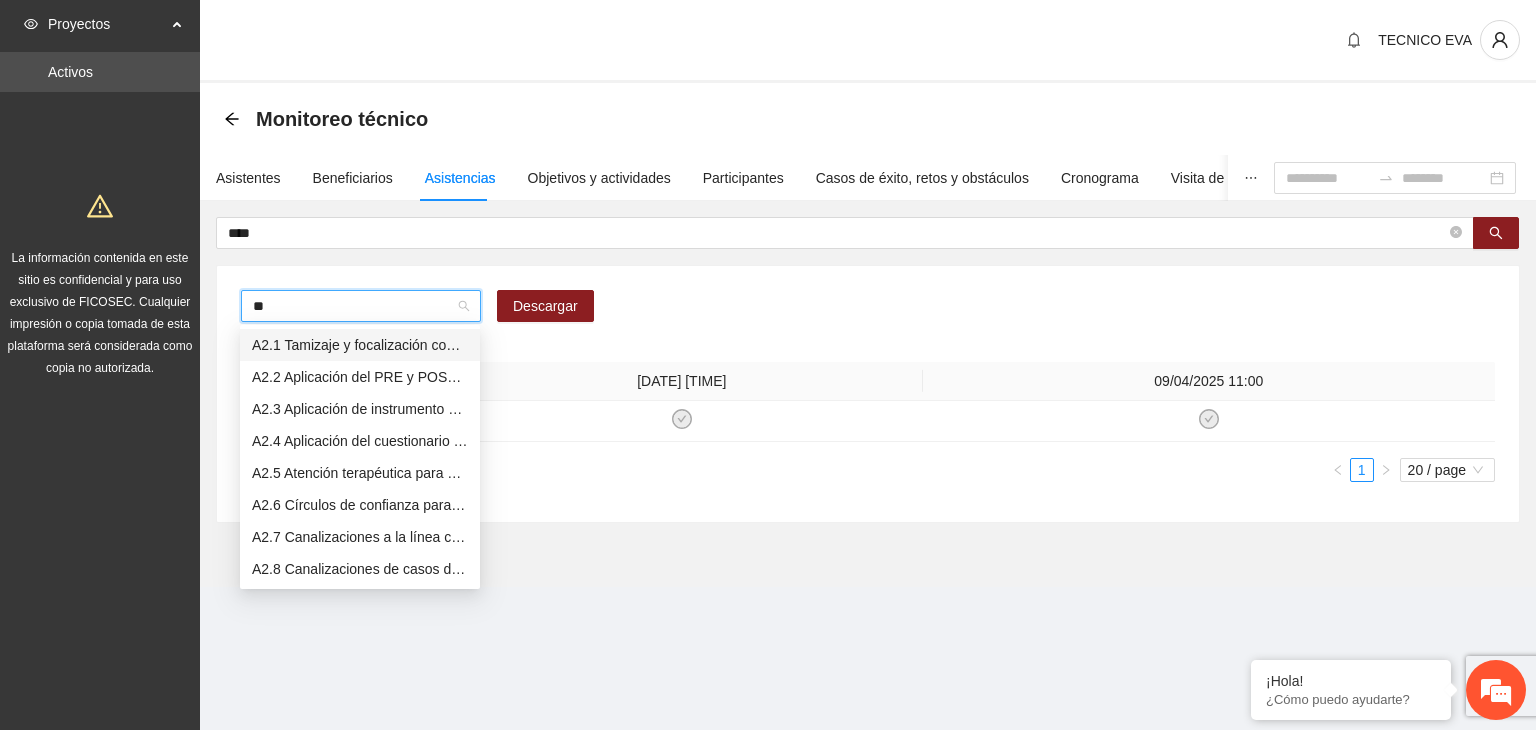 type on "***" 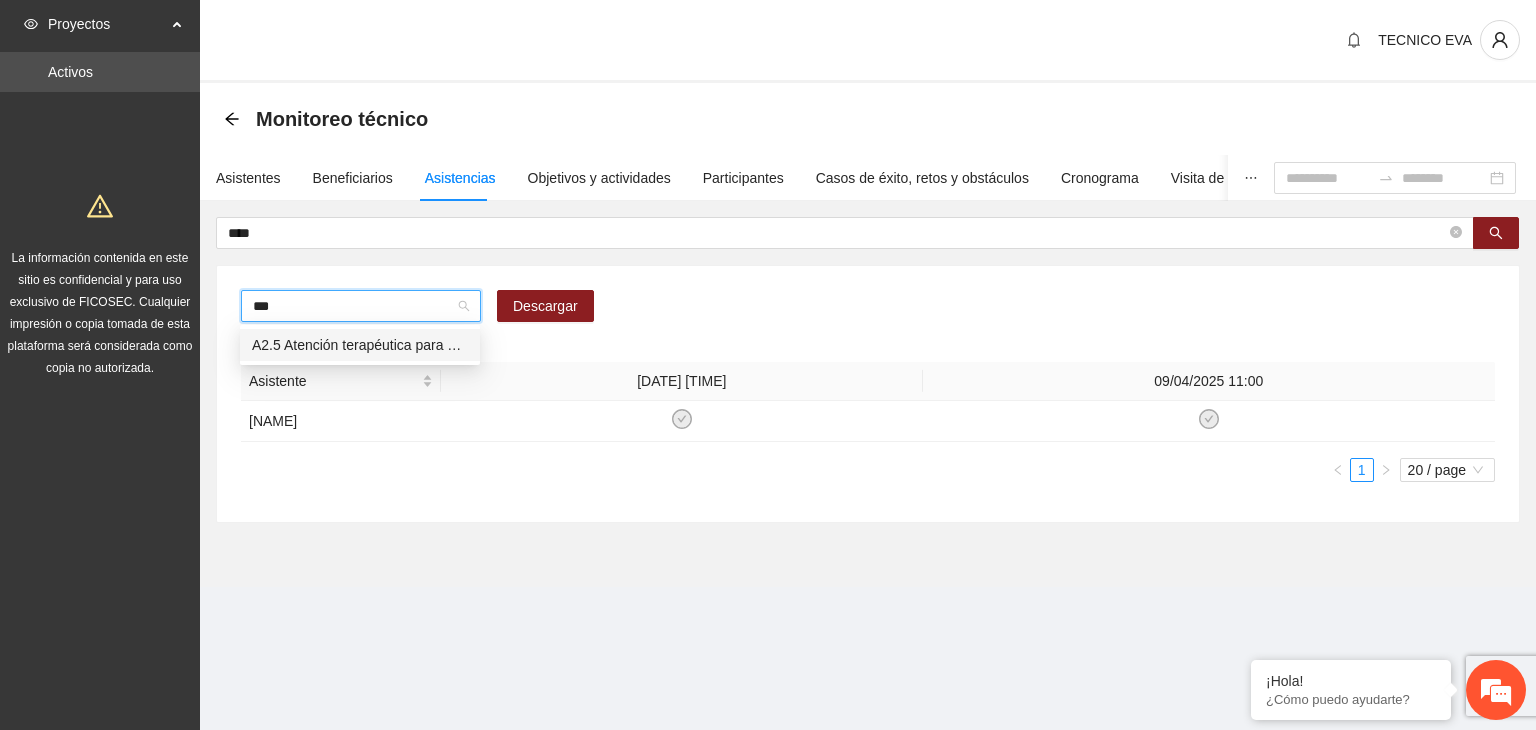 click on "A2.5  Atención terapéutica para el manejo y control de impulsos a NNAyJ que presentan conductas violentas/agresivas." at bounding box center [360, 345] 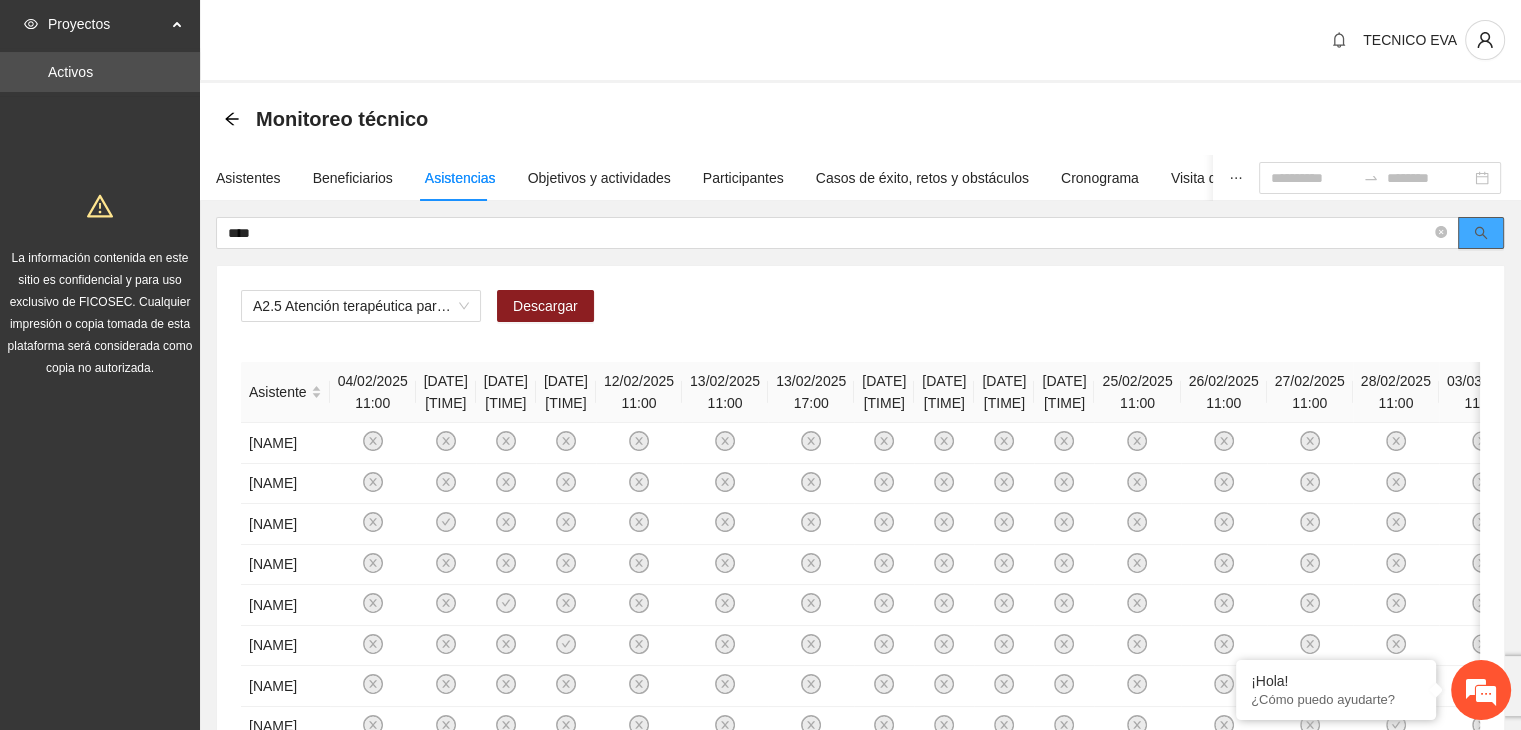click 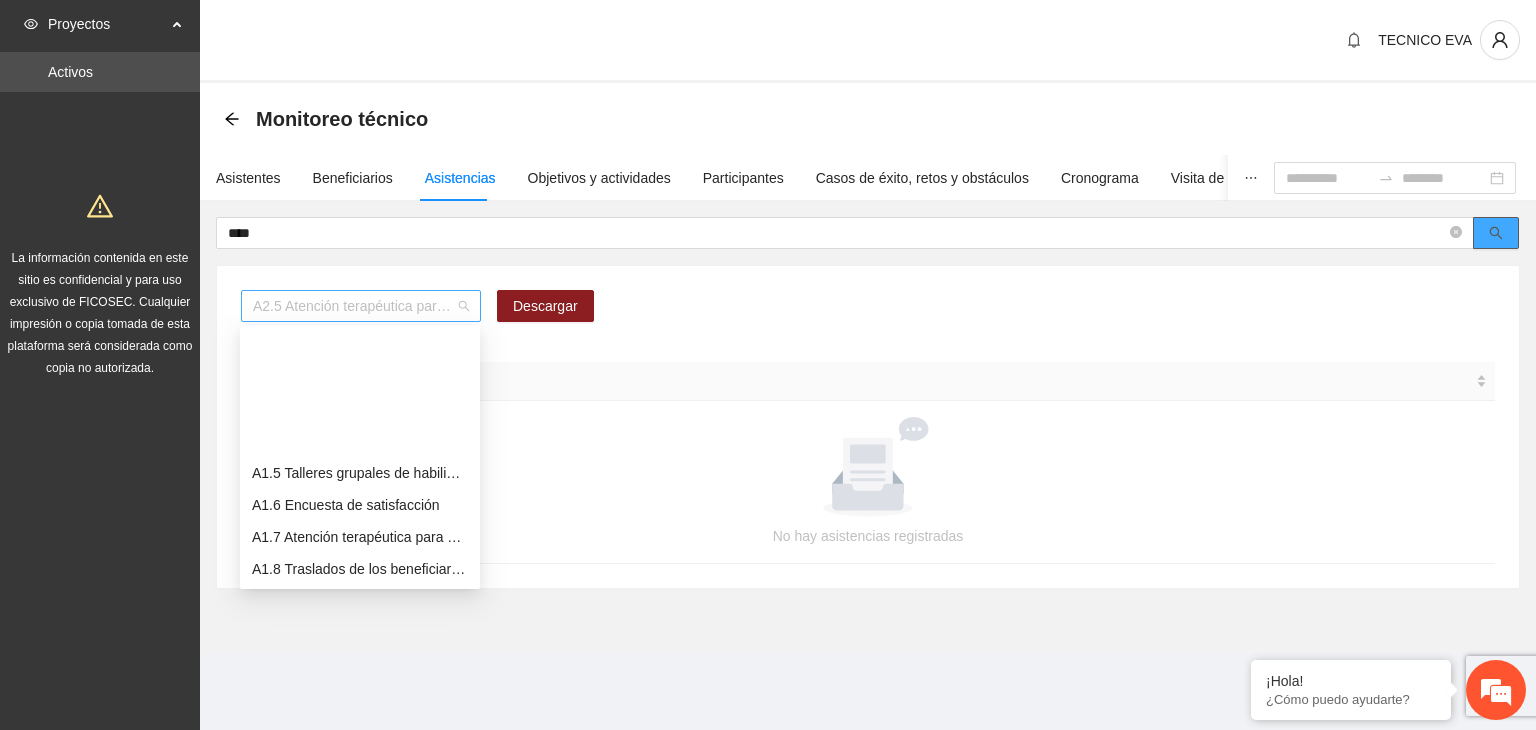 scroll, scrollTop: 160, scrollLeft: 0, axis: vertical 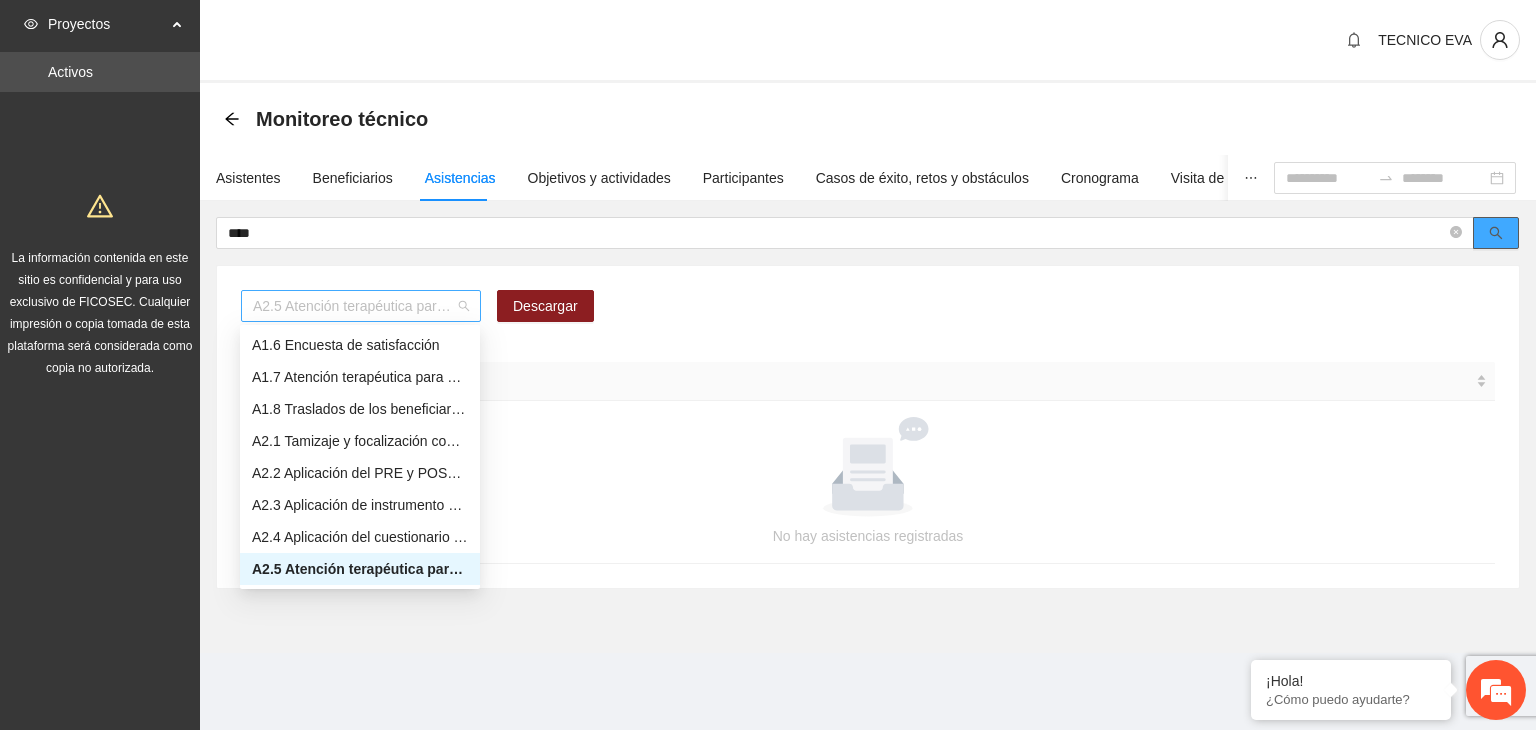 click on "A2.5  Atención terapéutica para el manejo y control de impulsos a NNAyJ que presentan conductas violentas/agresivas." at bounding box center [361, 306] 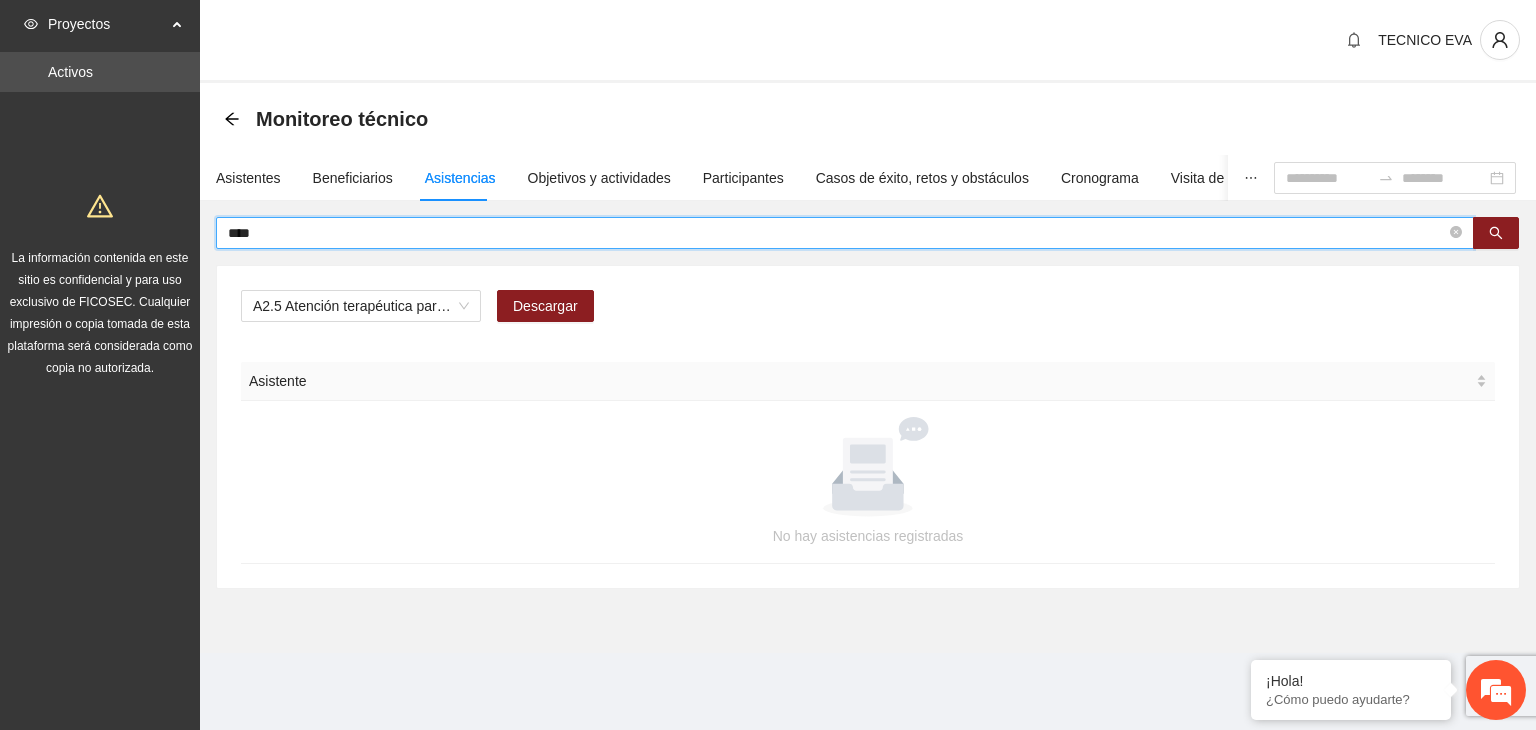 click on "****" at bounding box center [837, 233] 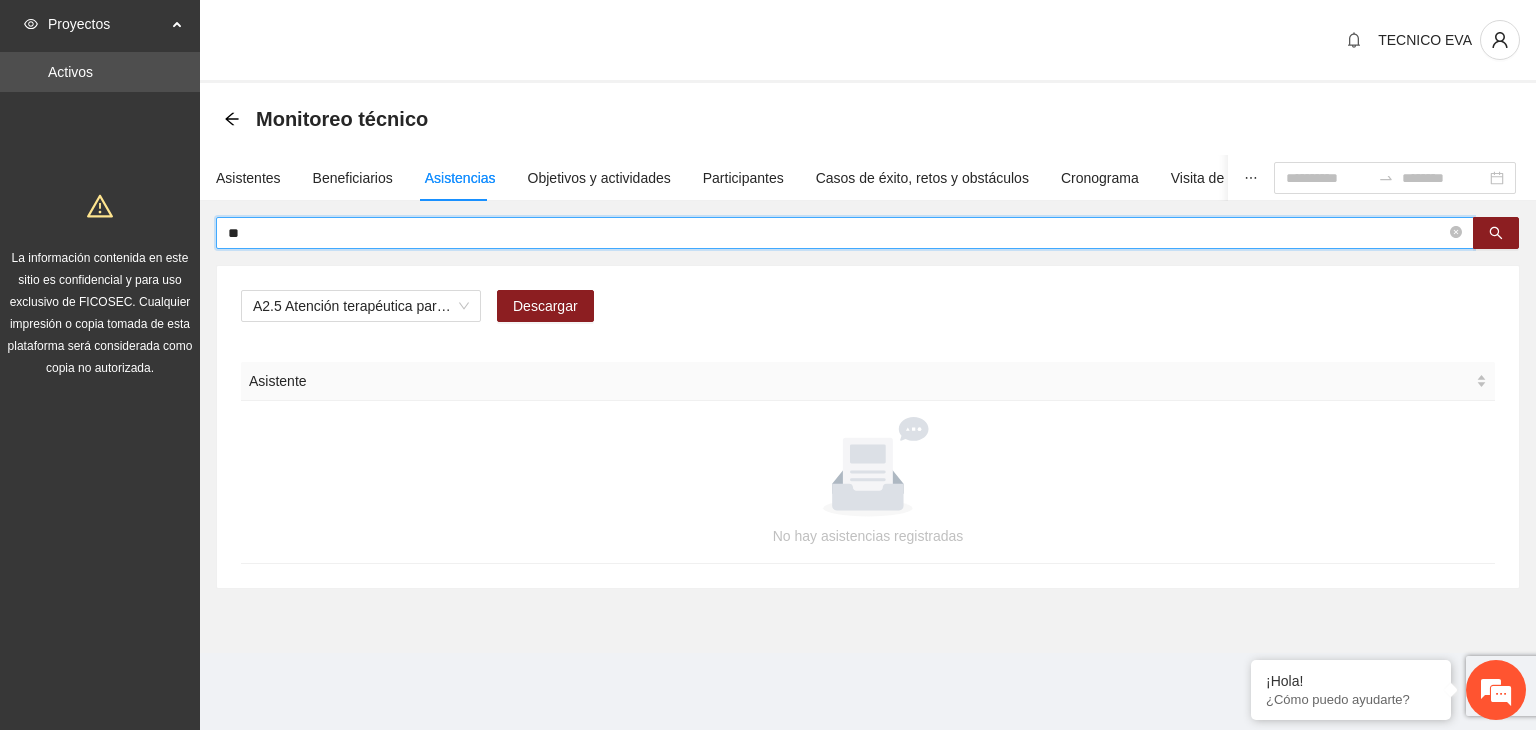 type on "*" 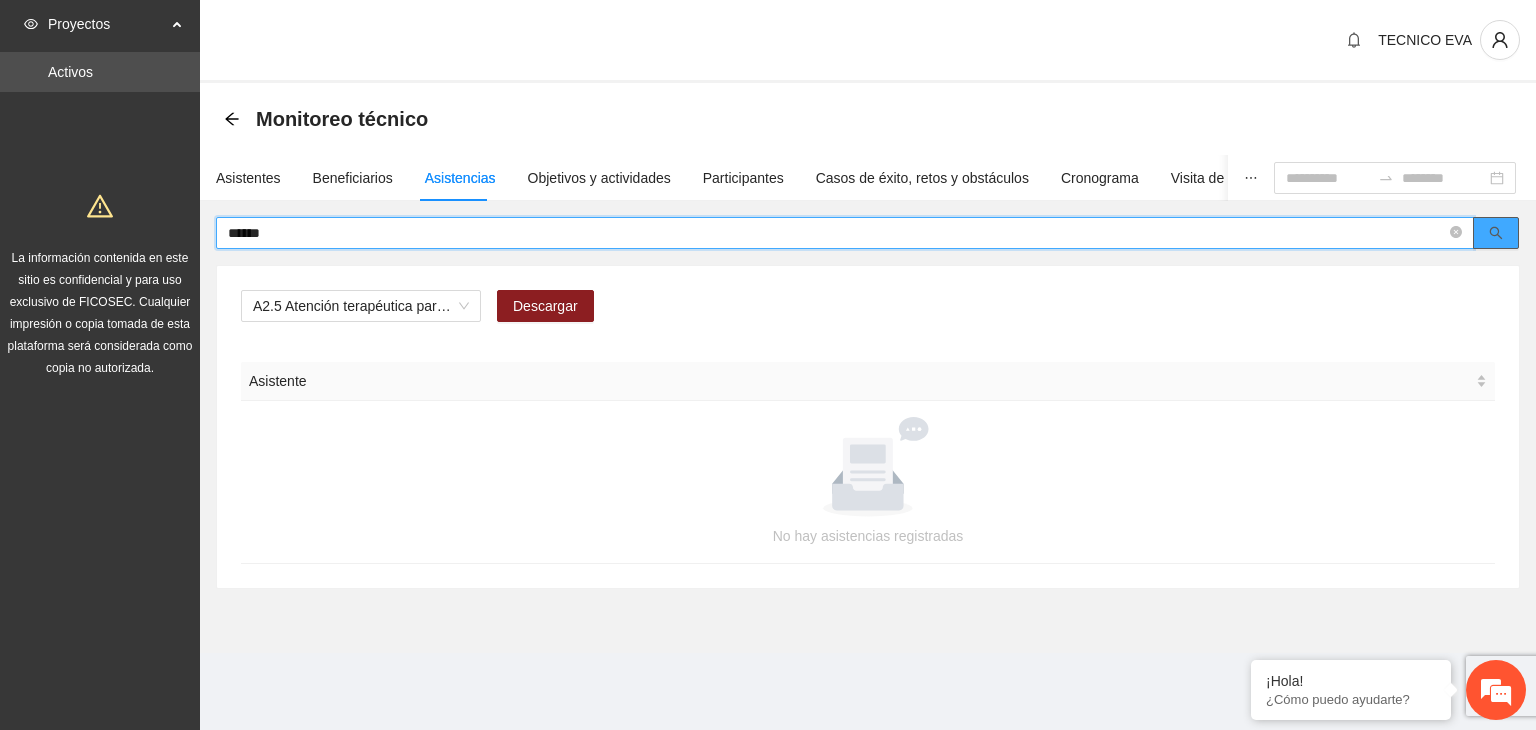 click 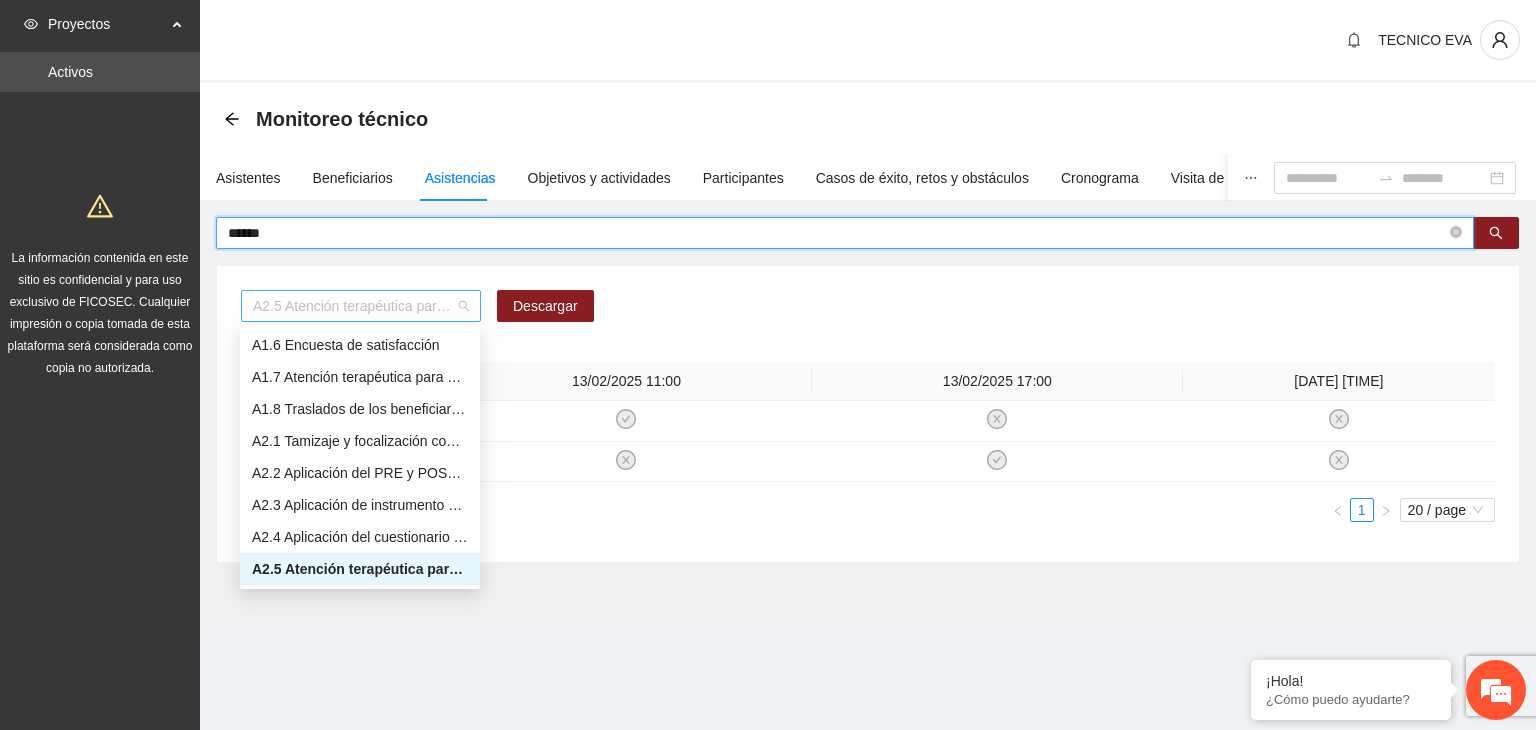 click on "A2.5  Atención terapéutica para el manejo y control de impulsos a NNAyJ que presentan conductas violentas/agresivas." at bounding box center [361, 306] 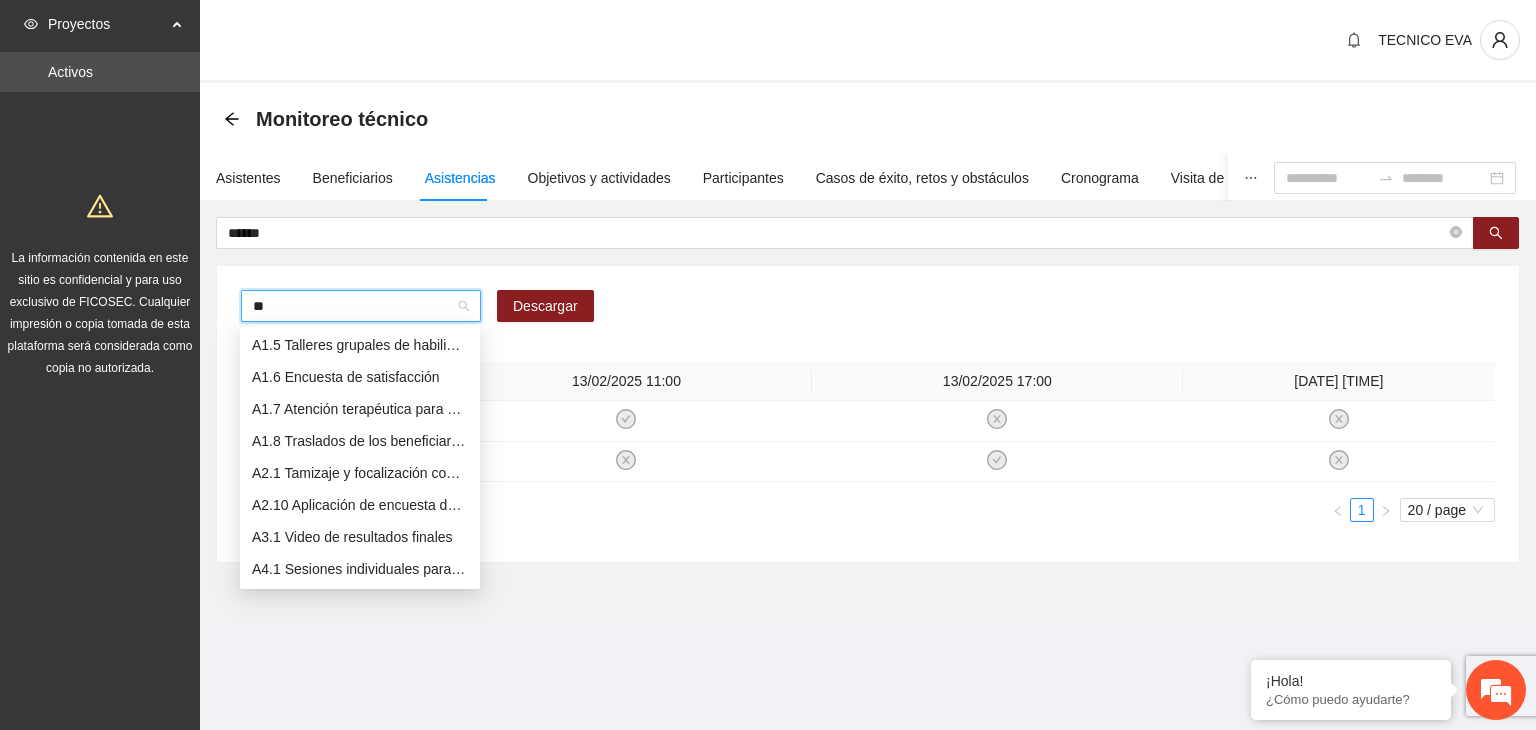 scroll, scrollTop: 0, scrollLeft: 0, axis: both 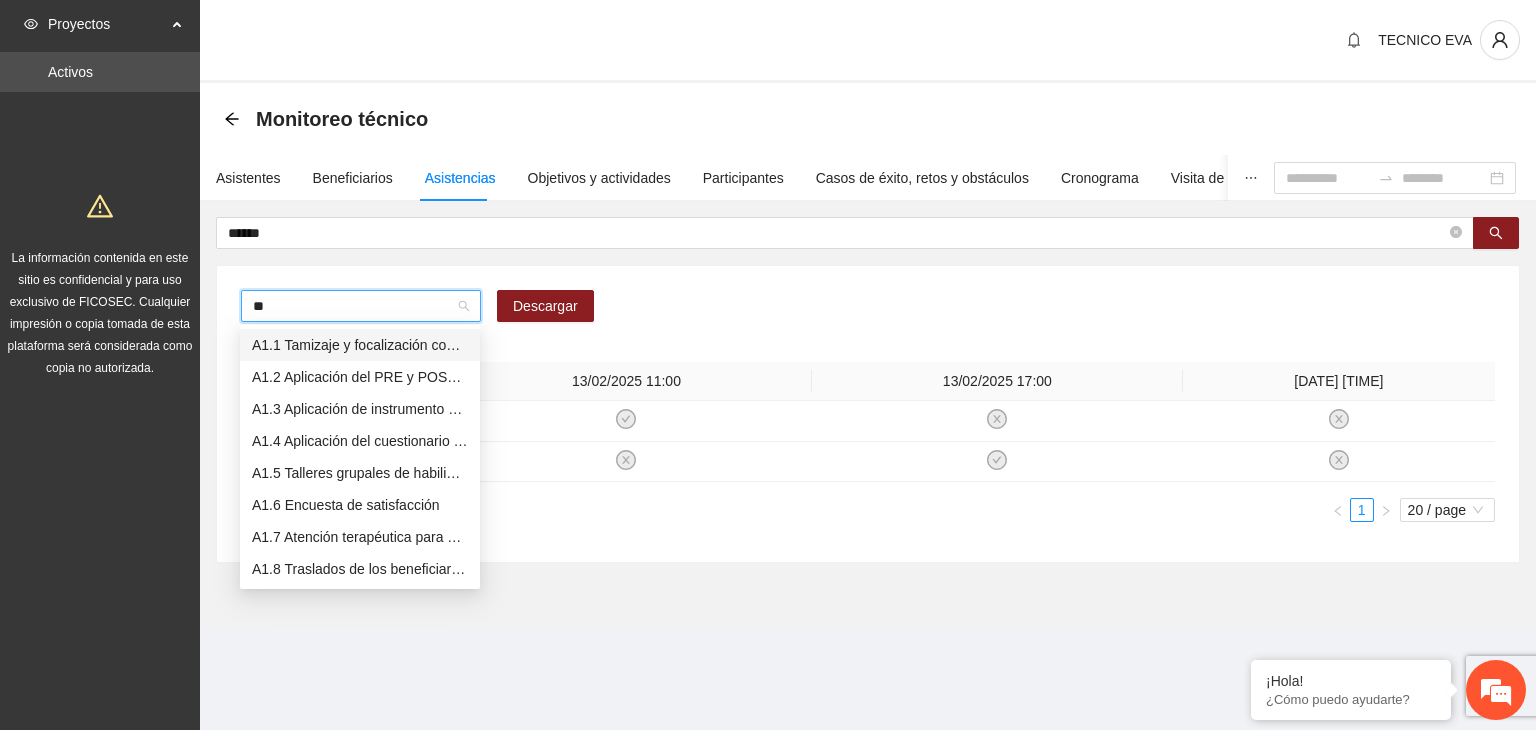 type on "***" 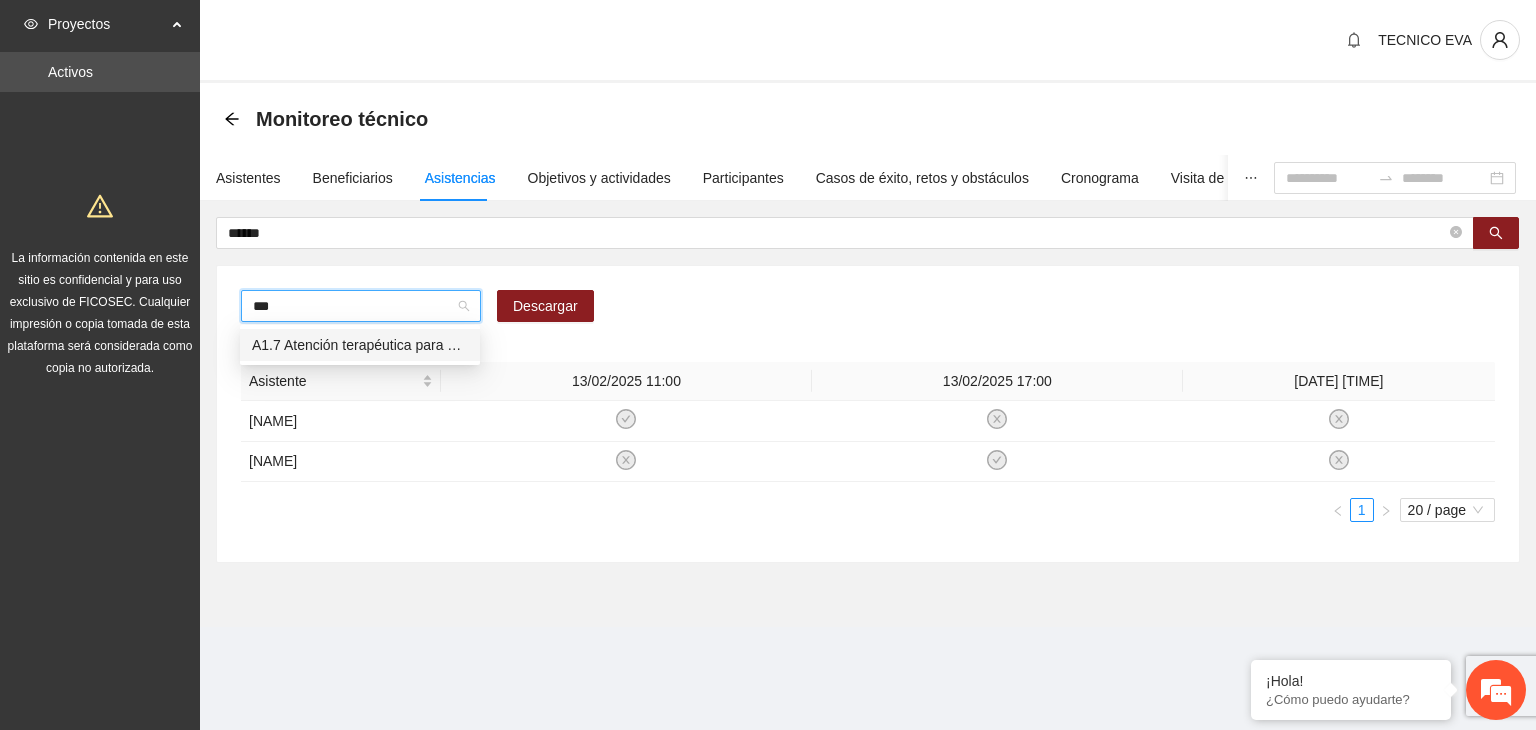 click on "A1.7 Atención terapéutica para el incremento de habilidades socioemocionales a NNAyJ que presentan bajo manejo y control de emociones." at bounding box center (360, 345) 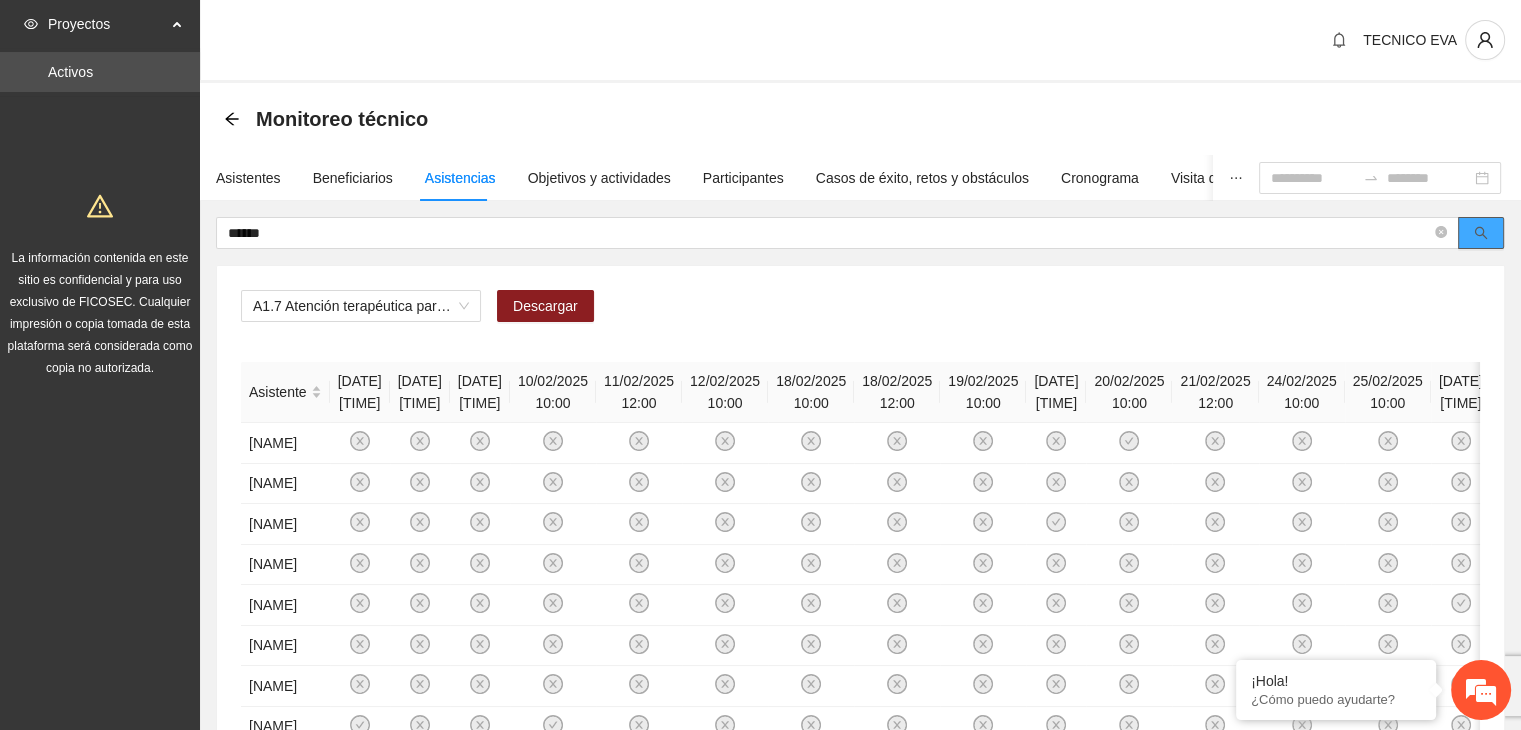 click 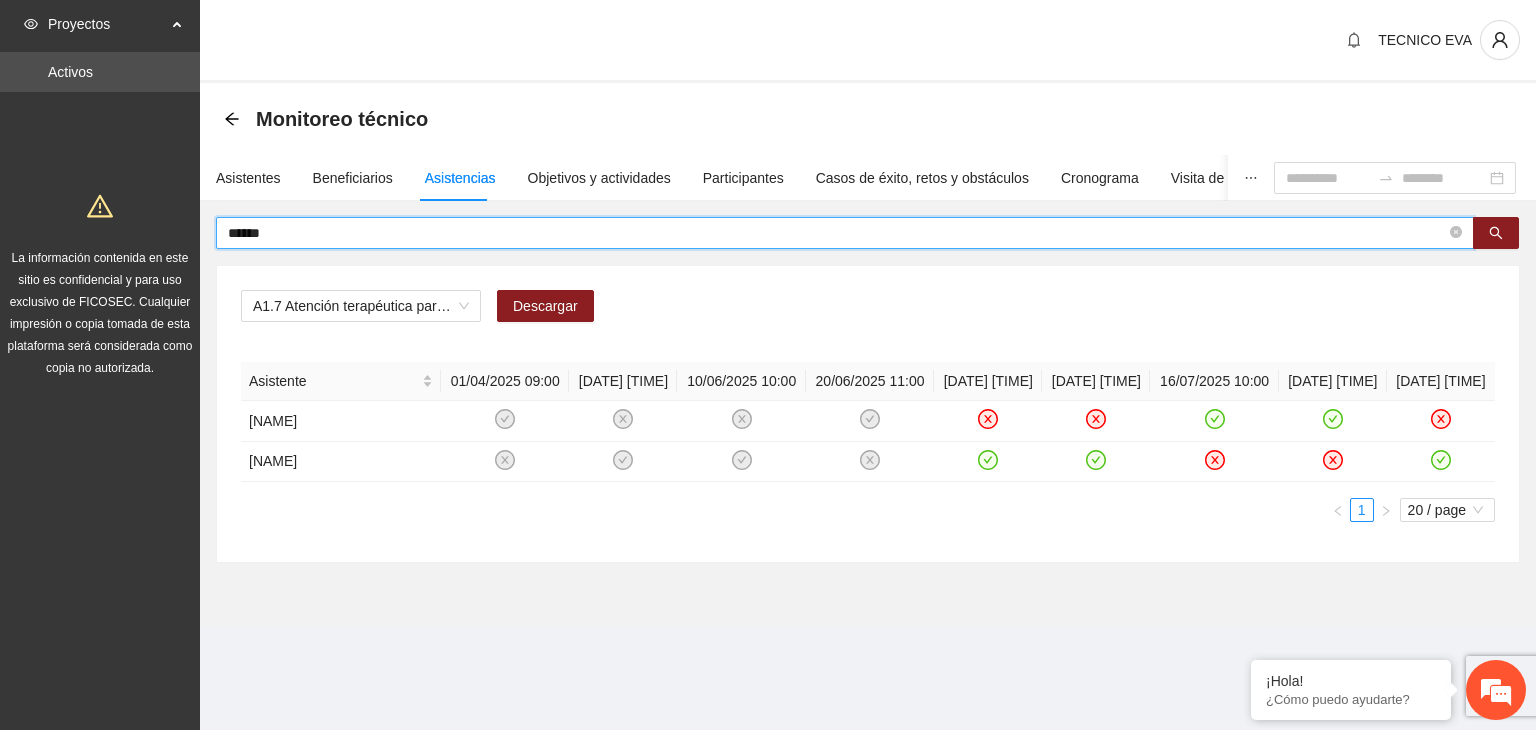 click on "******" at bounding box center [837, 233] 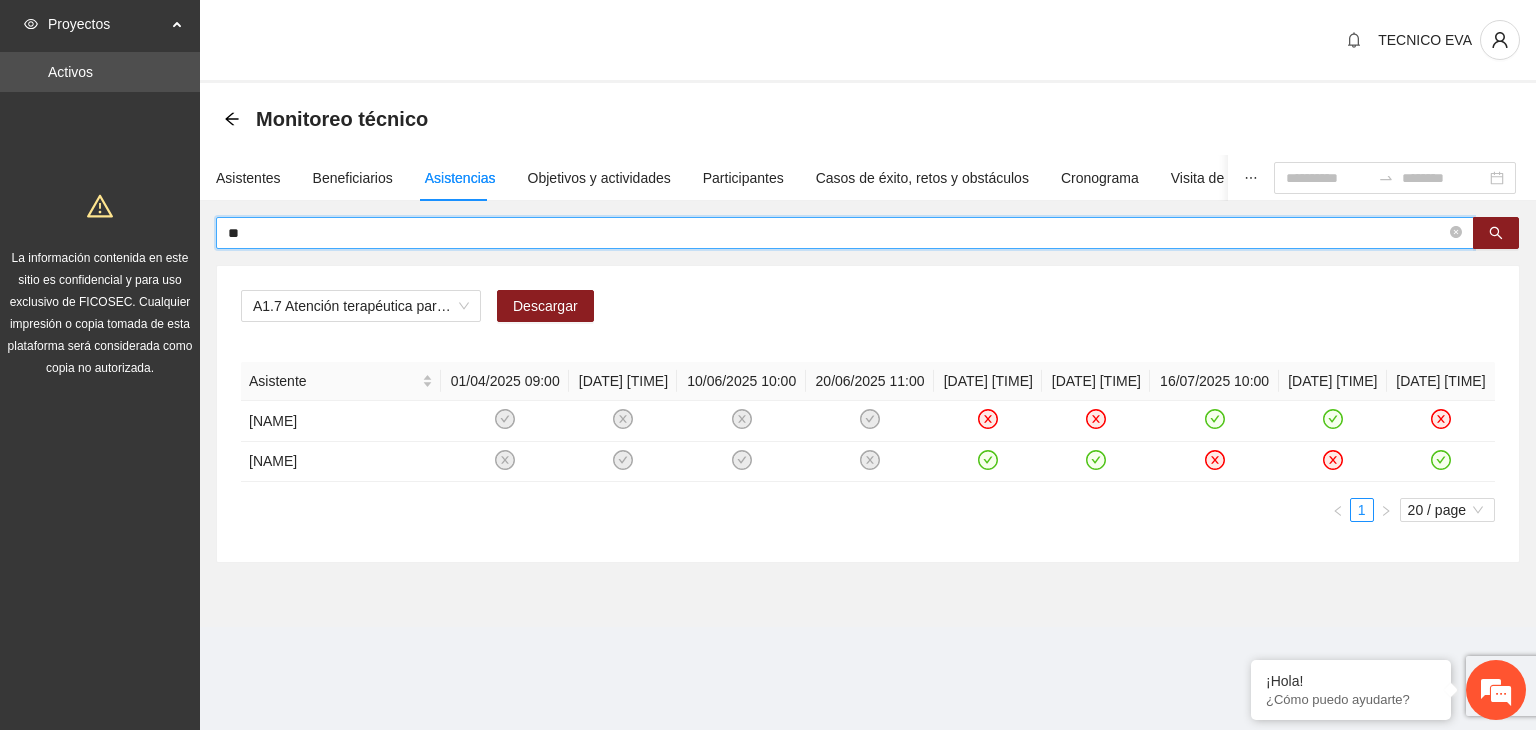 type on "*" 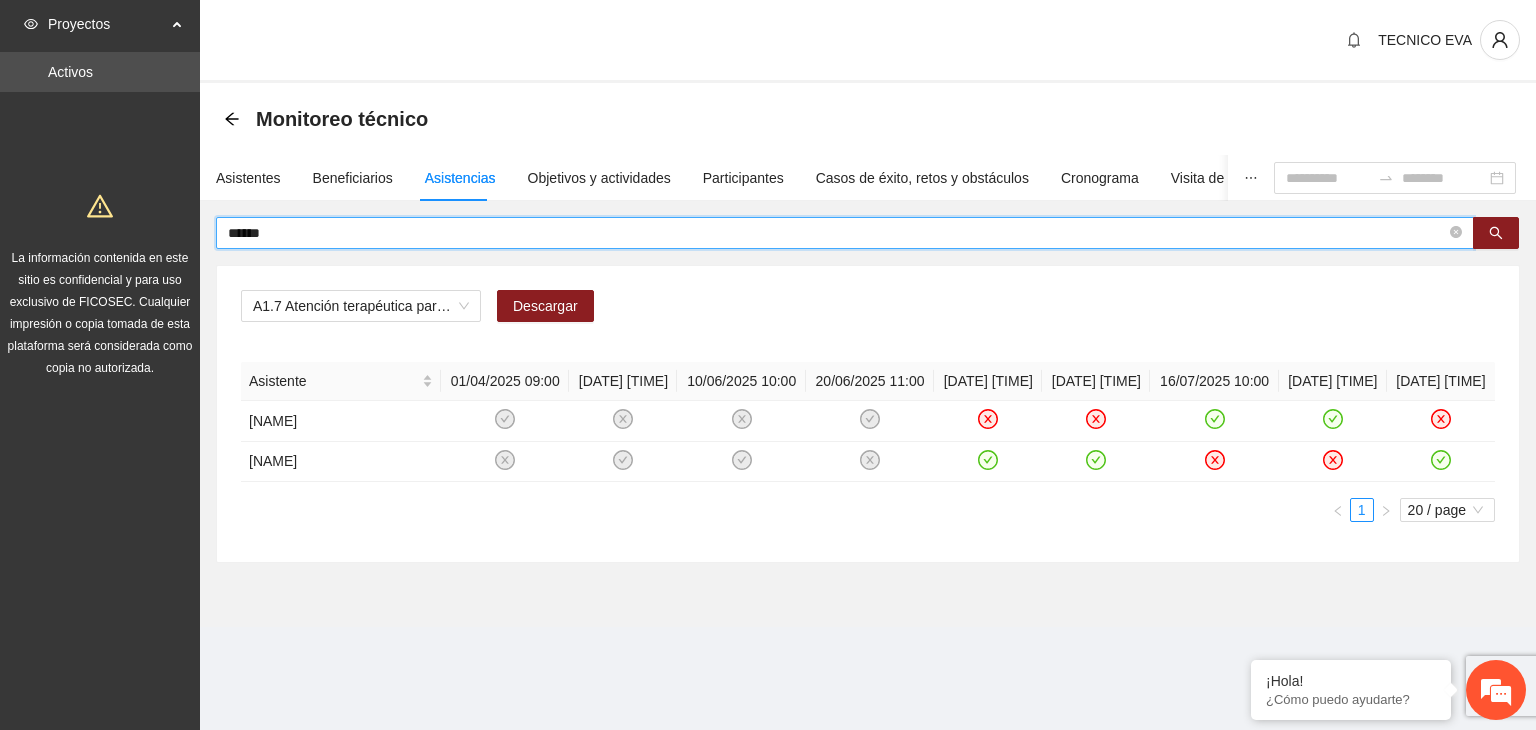 type on "******" 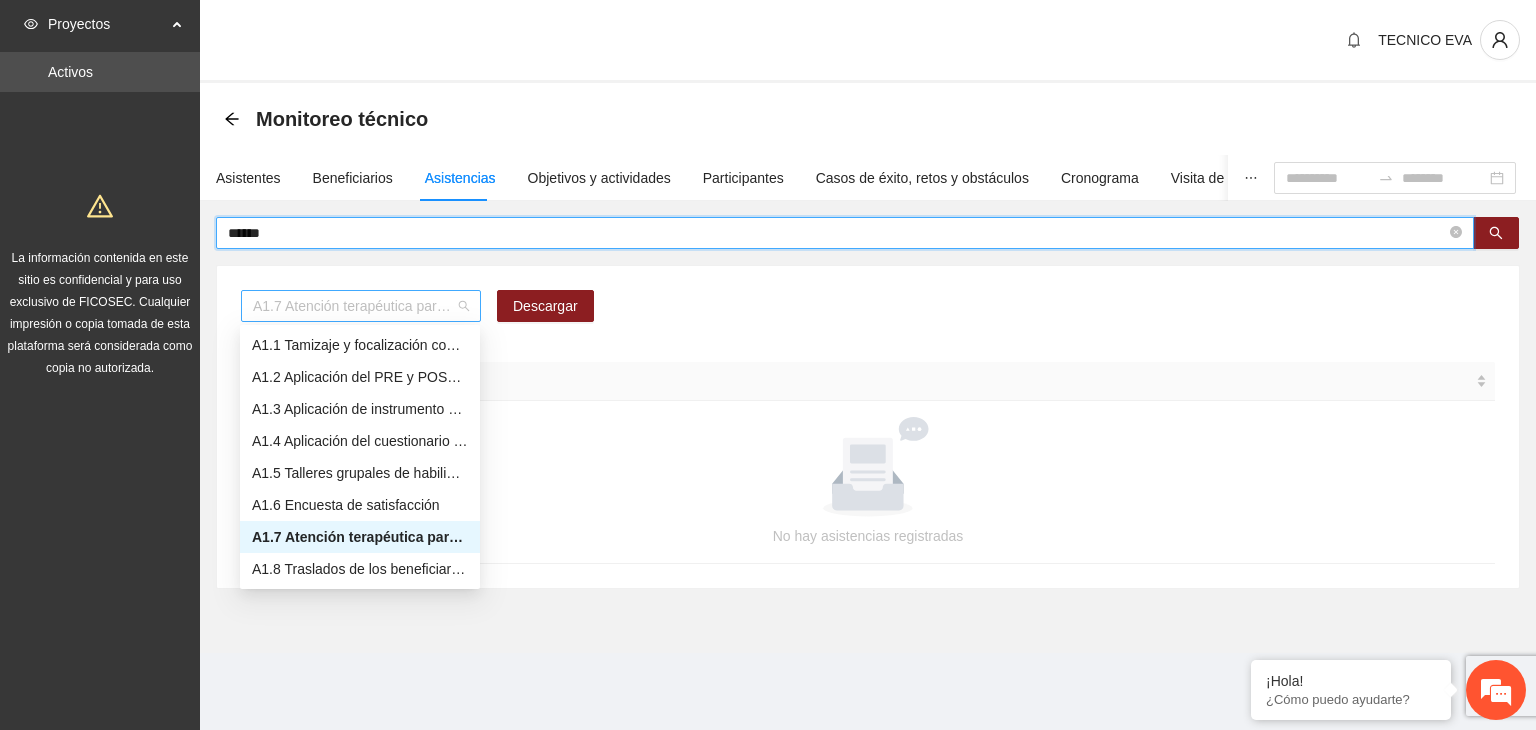 click on "A1.7 Atención terapéutica para el incremento de habilidades socioemocionales a NNAyJ que presentan bajo manejo y control de emociones." at bounding box center [361, 306] 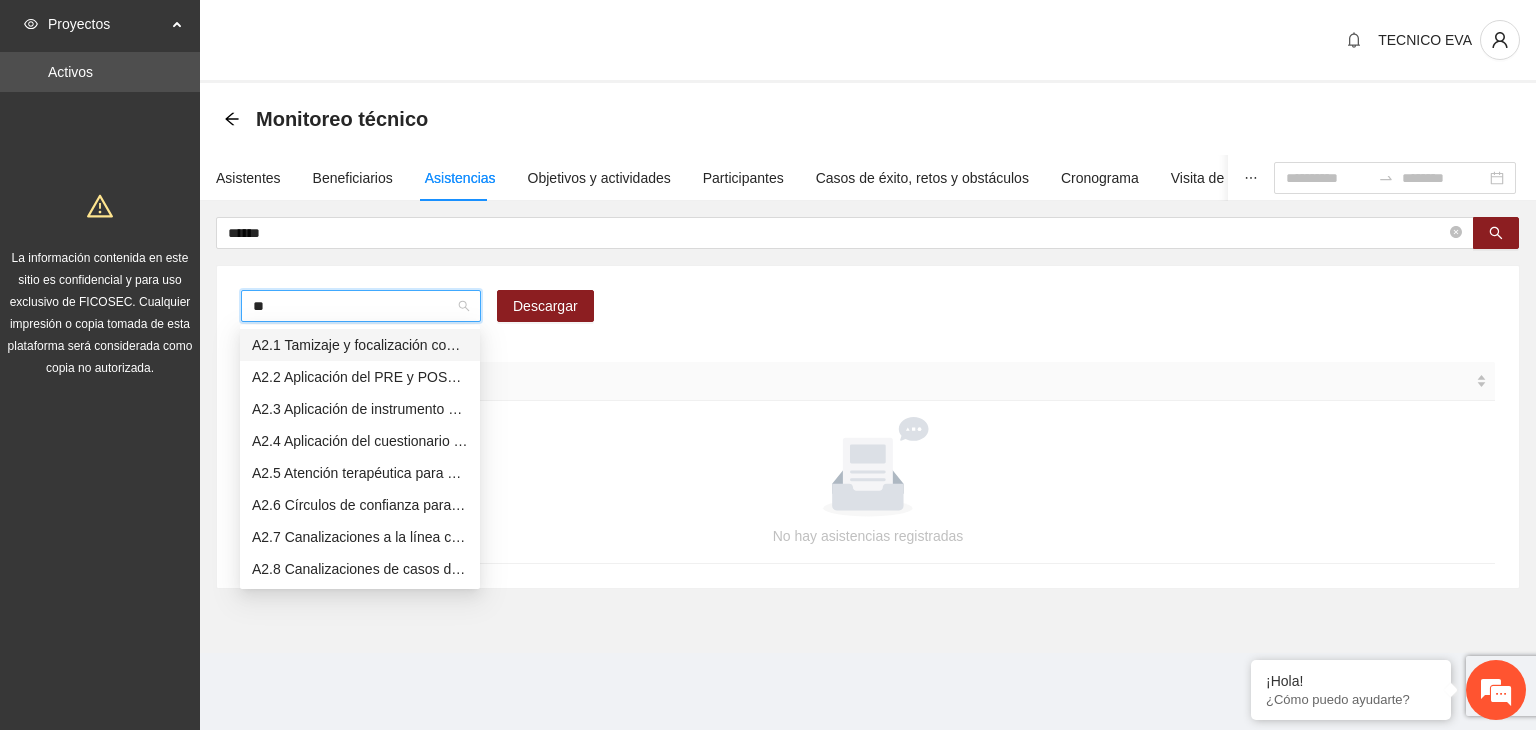 type on "***" 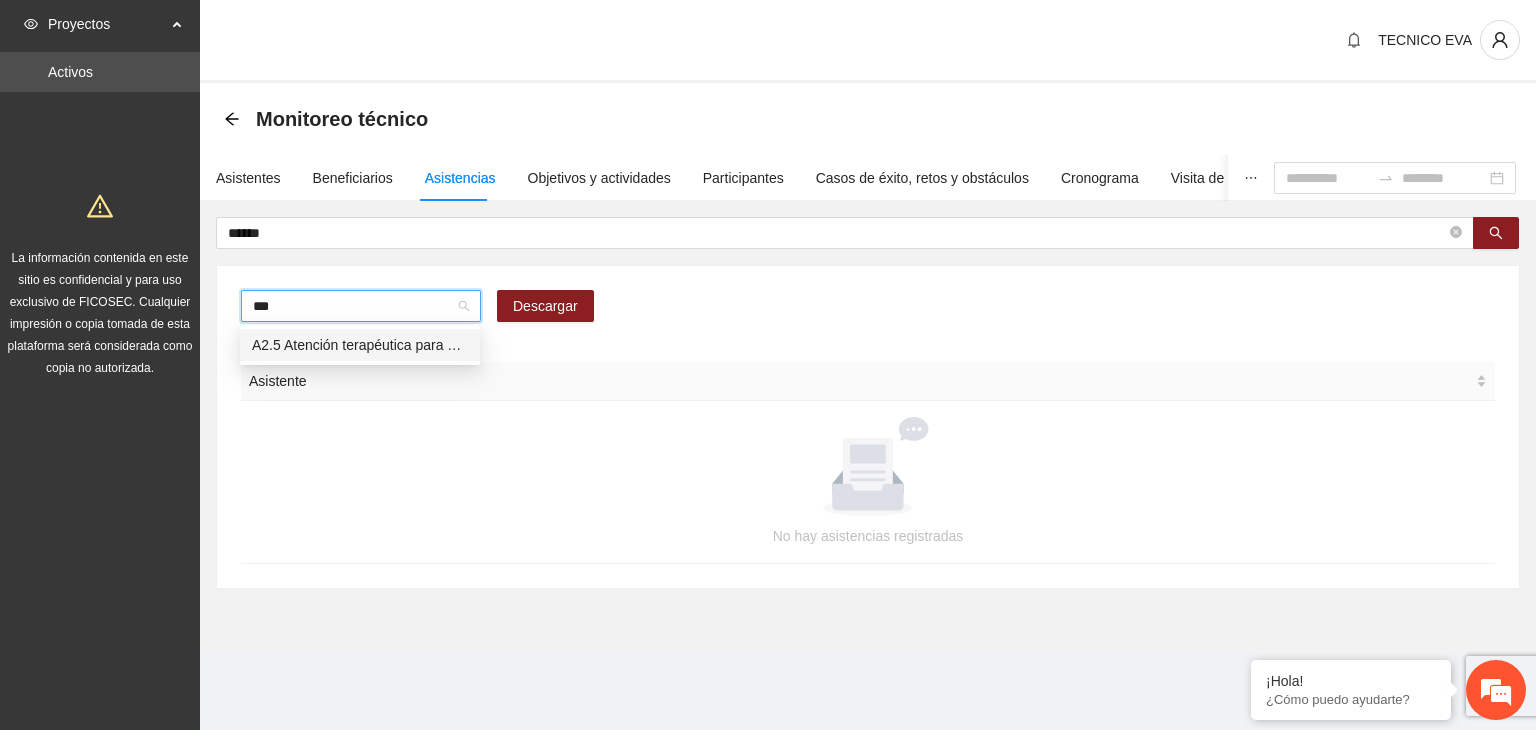 type 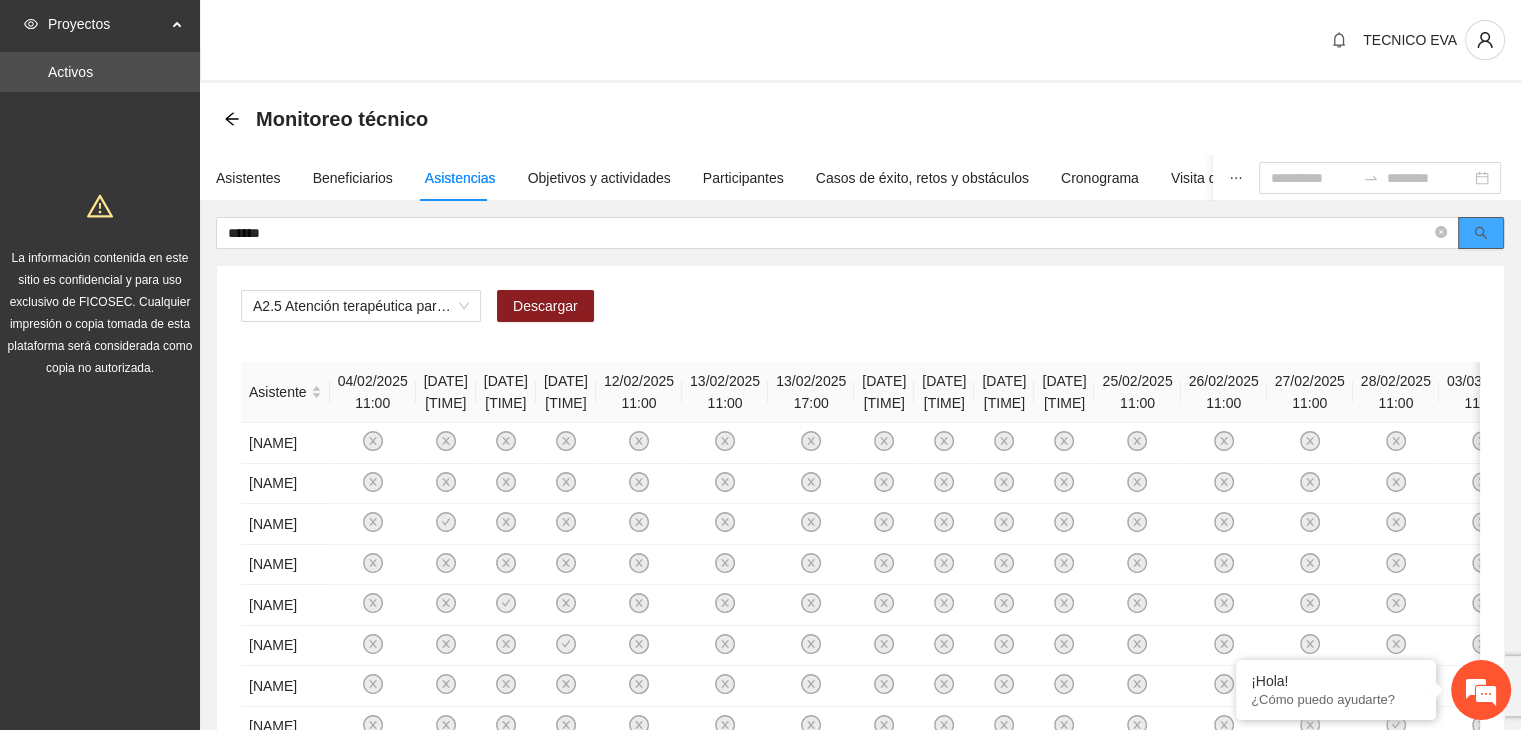 click at bounding box center (1481, 234) 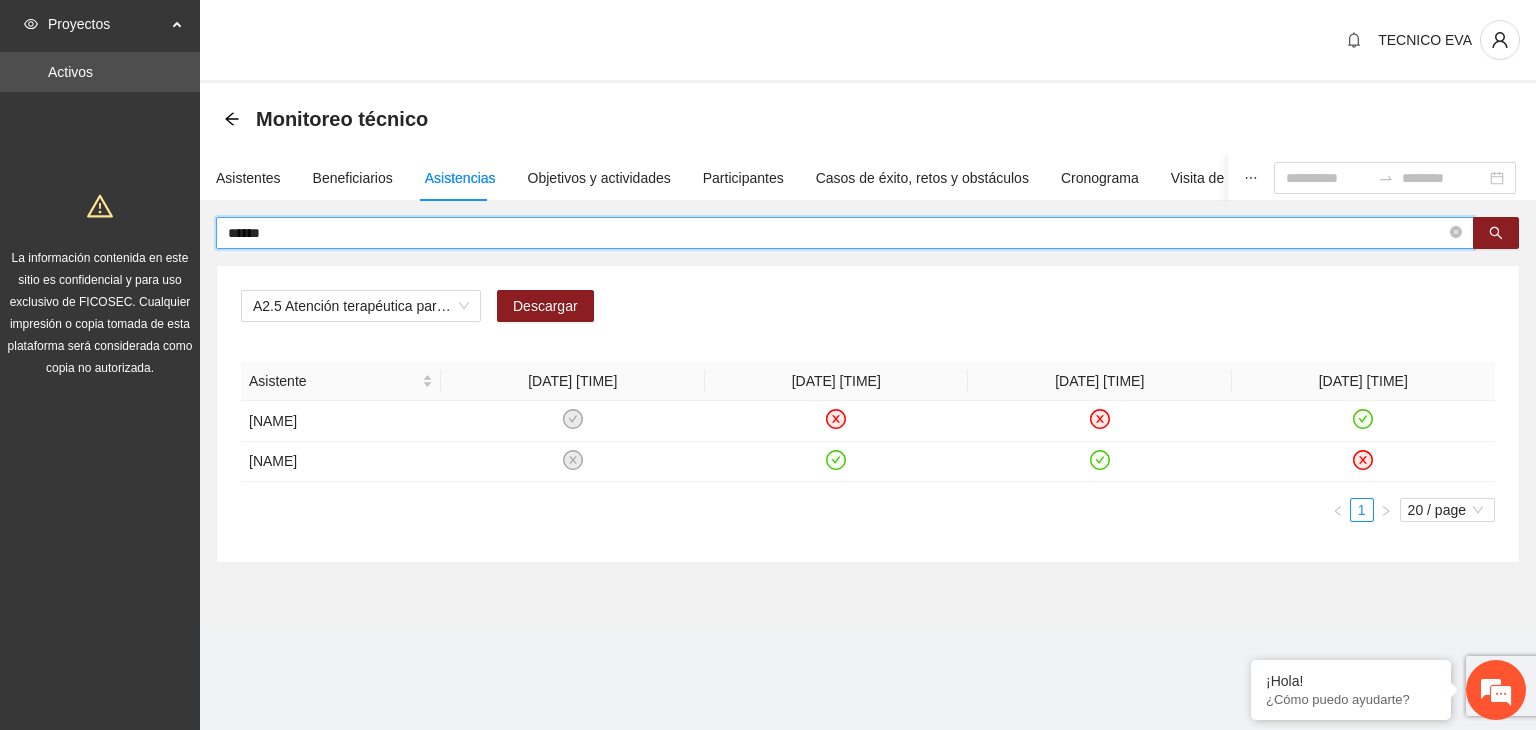 click on "******" at bounding box center [837, 233] 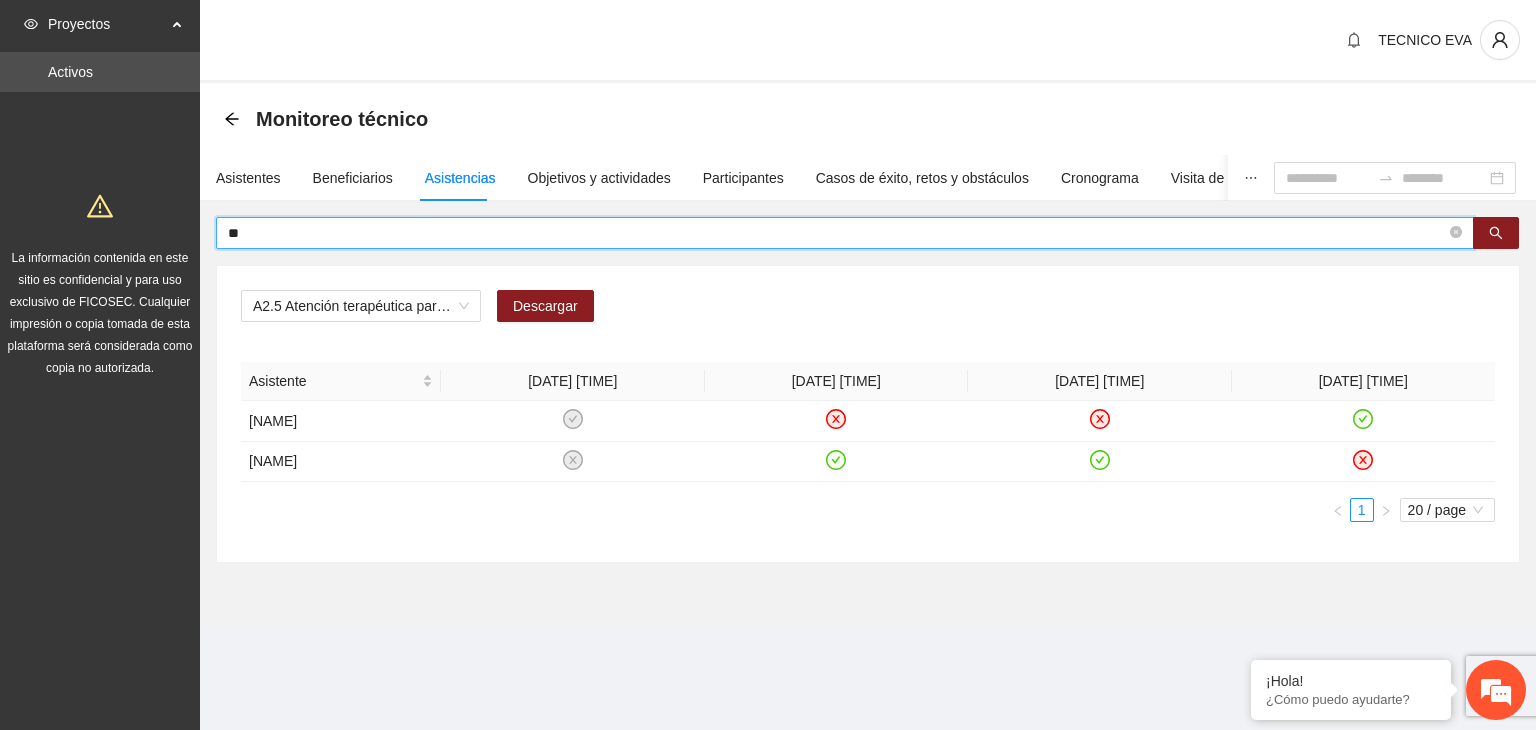 type on "*" 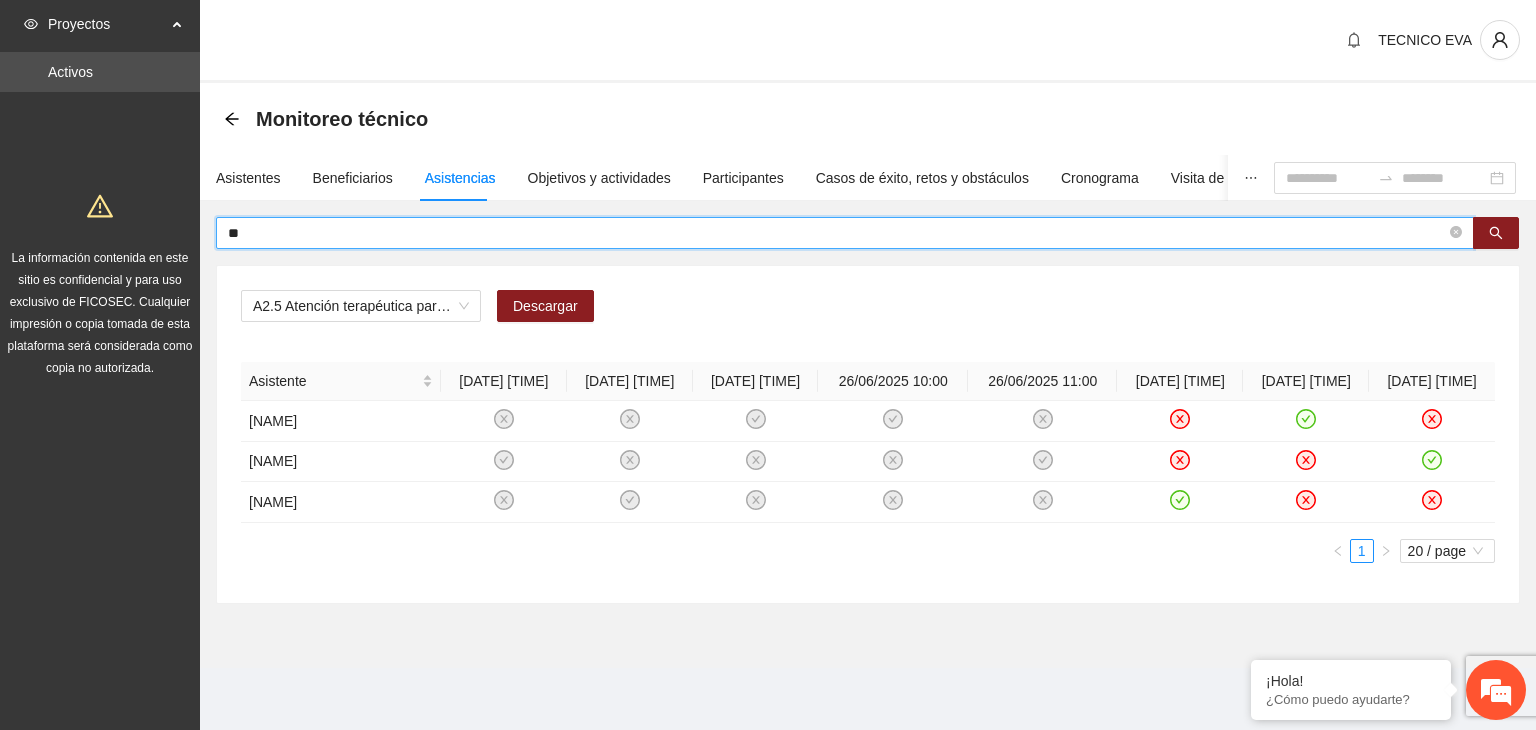 type on "*" 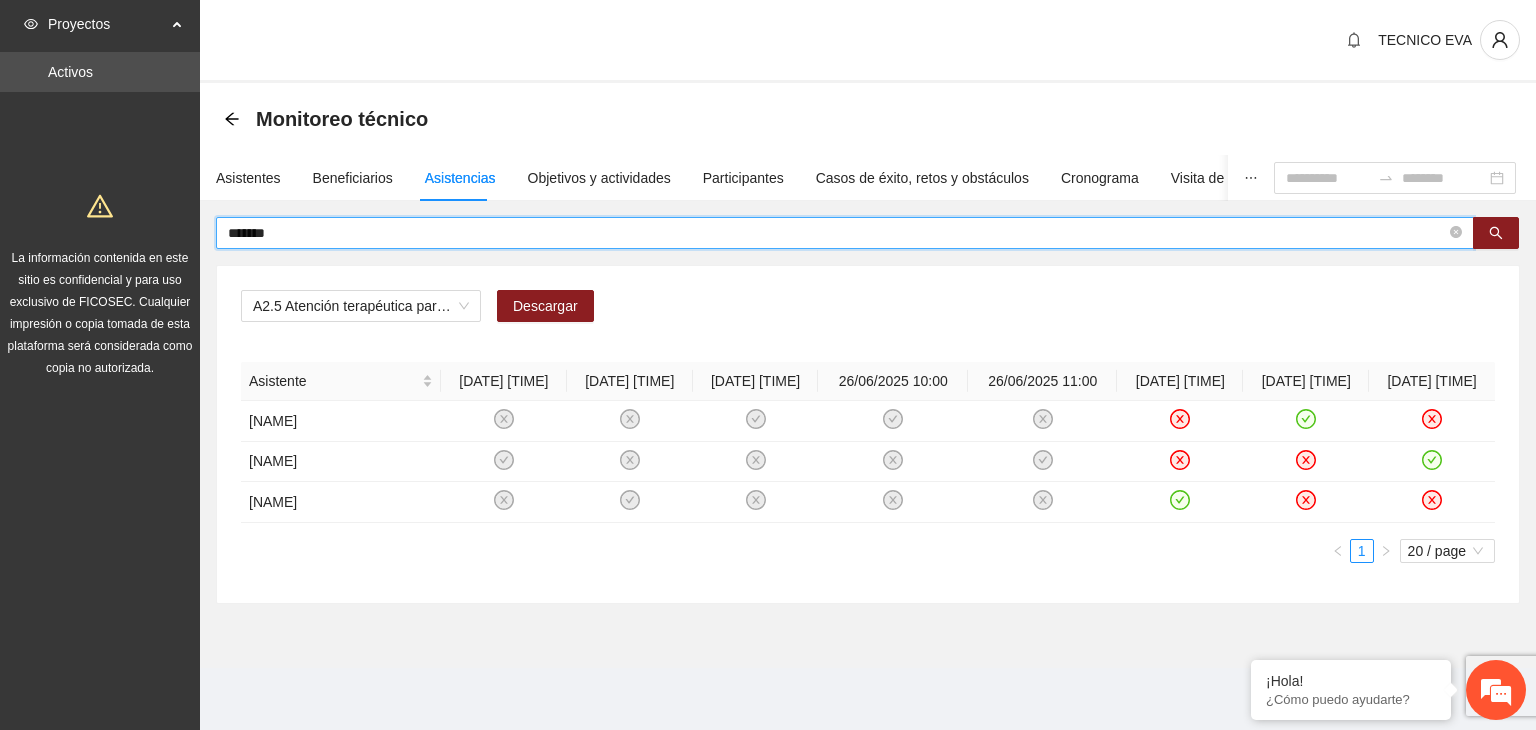 type on "*******" 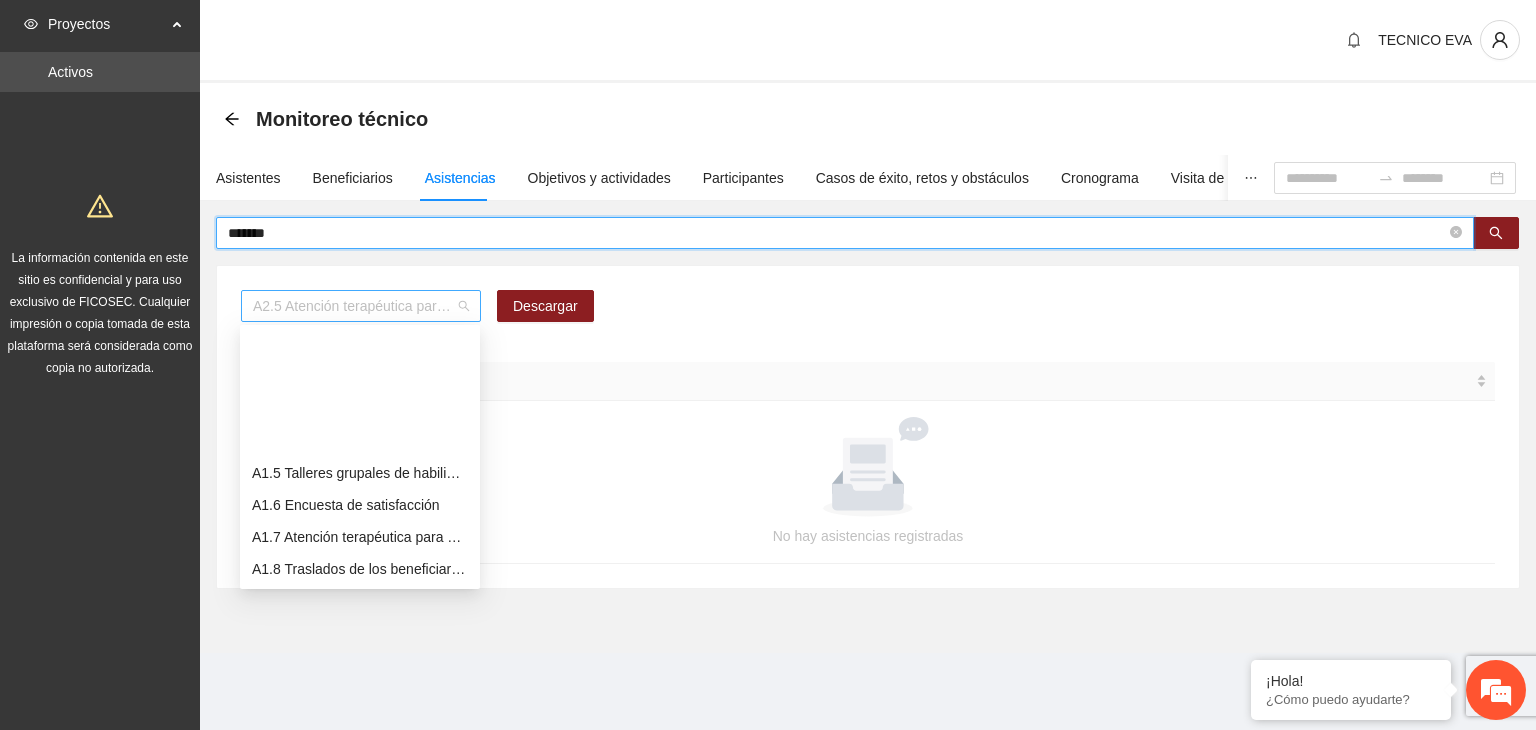 scroll, scrollTop: 160, scrollLeft: 0, axis: vertical 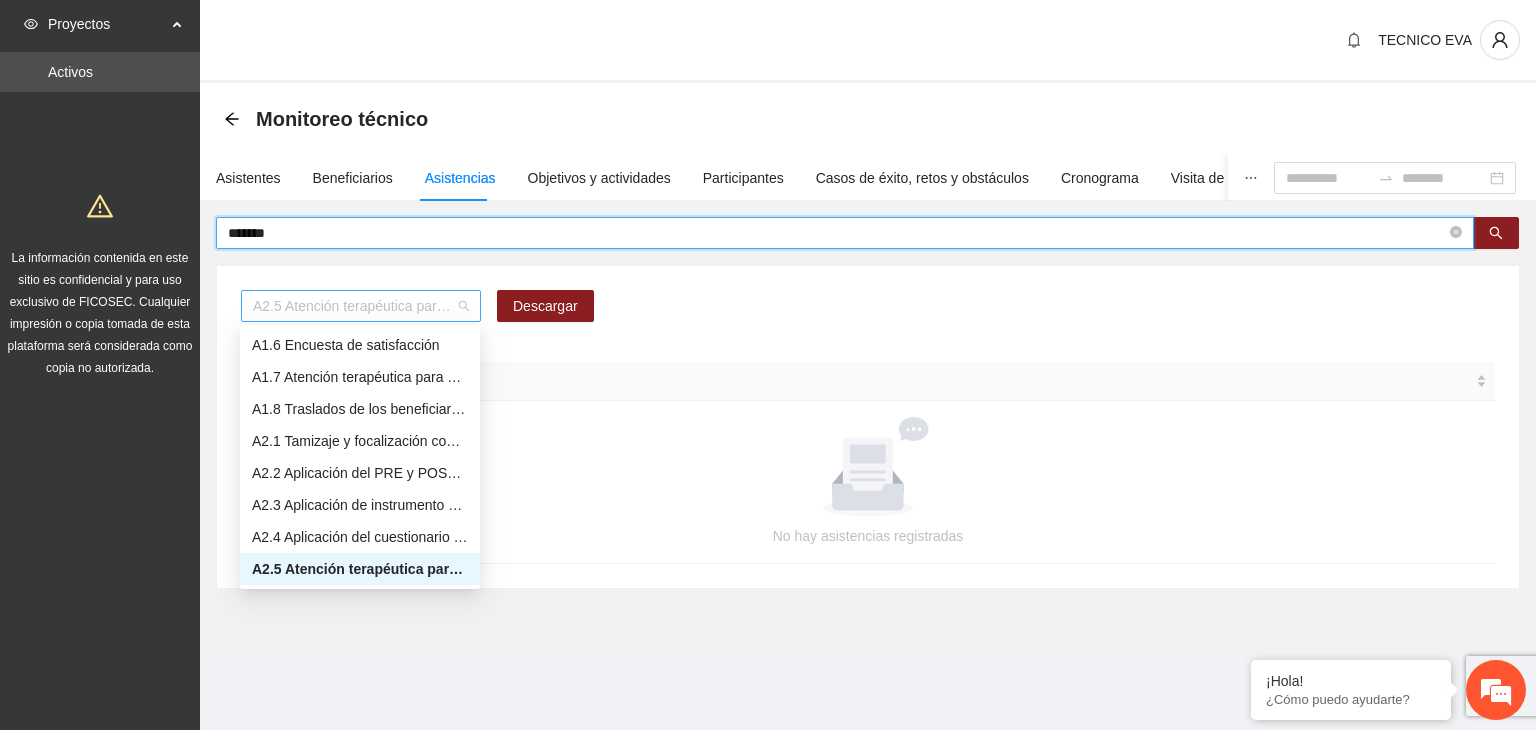 click on "A2.5  Atención terapéutica para el manejo y control de impulsos a NNAyJ que presentan conductas violentas/agresivas." at bounding box center [361, 306] 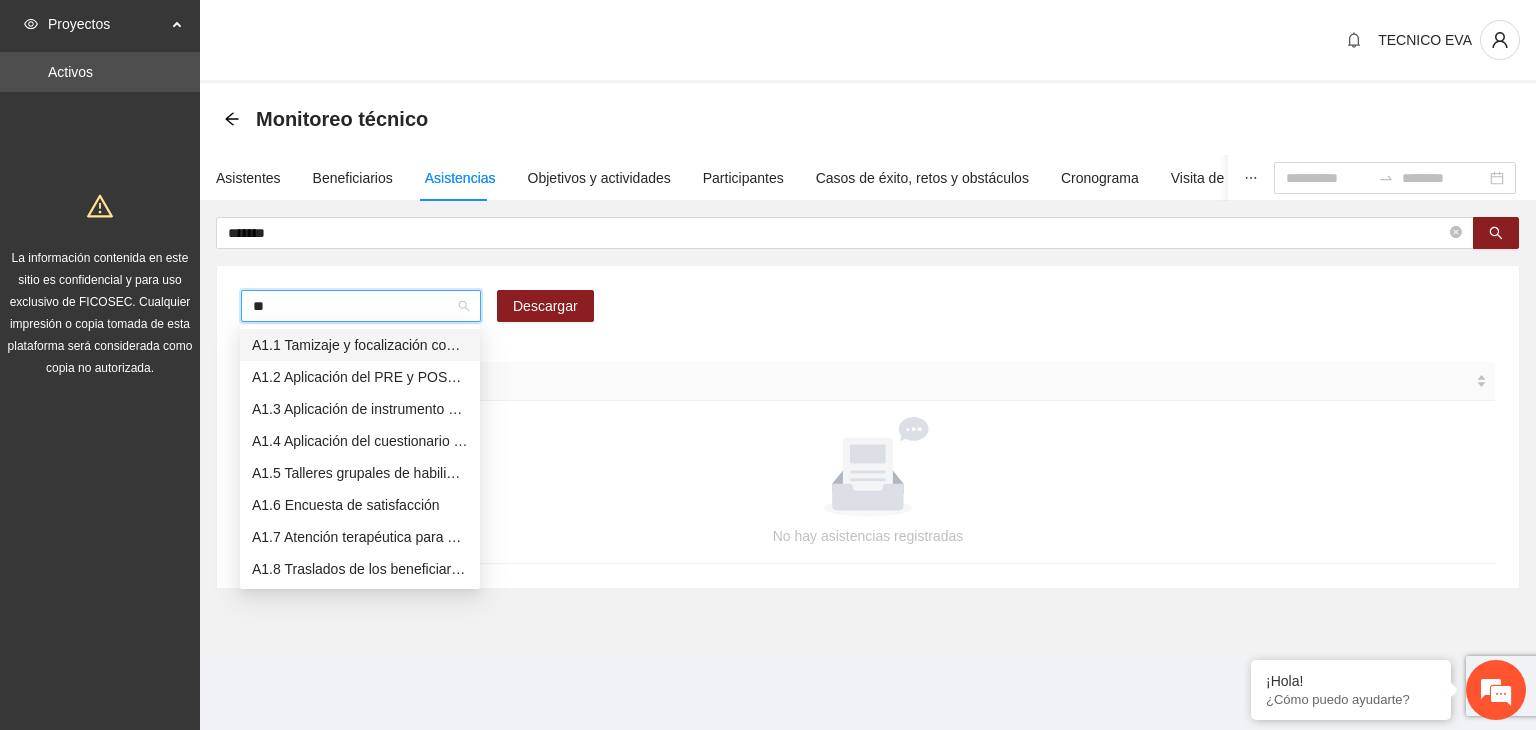 scroll, scrollTop: 0, scrollLeft: 0, axis: both 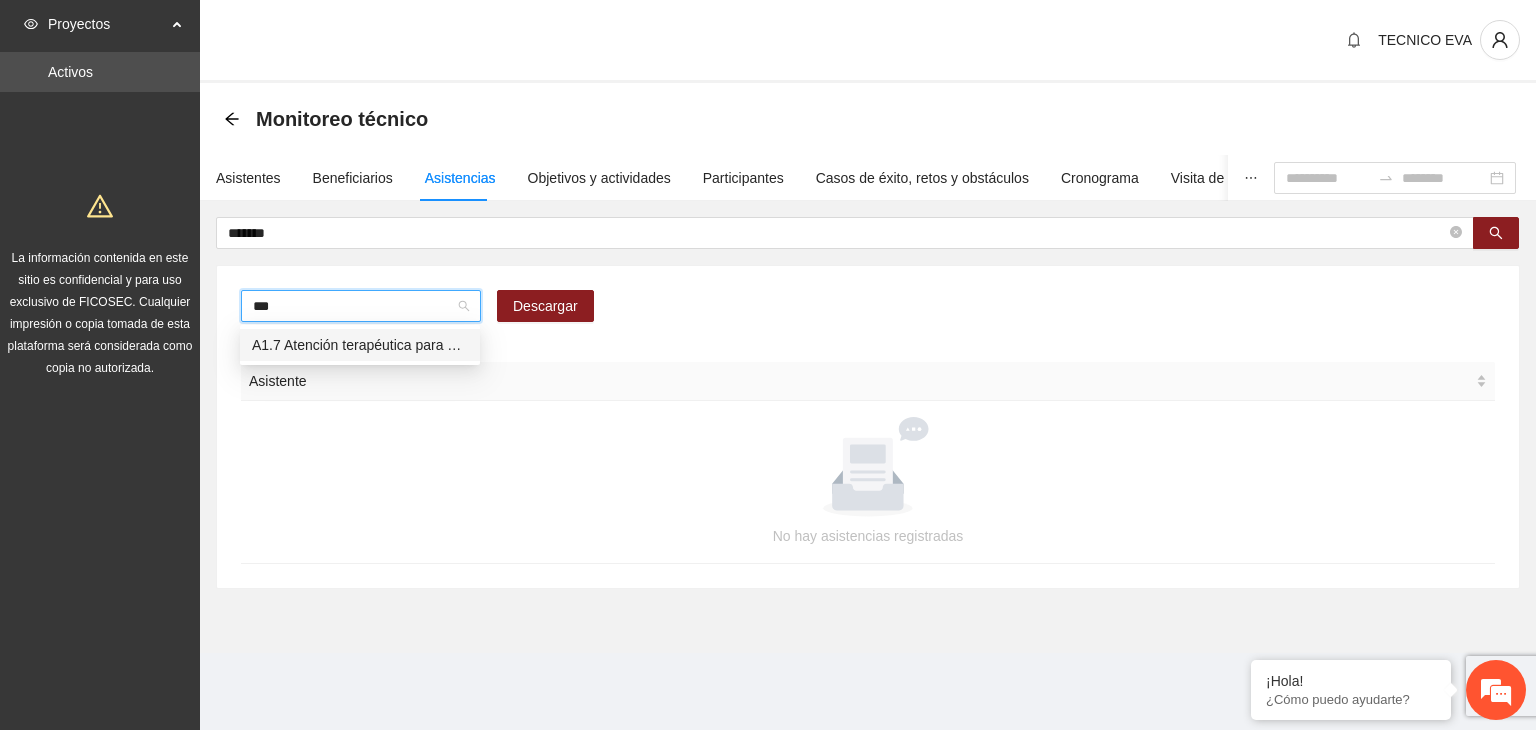 click on "A1.7 Atención terapéutica para el incremento de habilidades socioemocionales a NNAyJ que presentan bajo manejo y control de emociones." at bounding box center (360, 345) 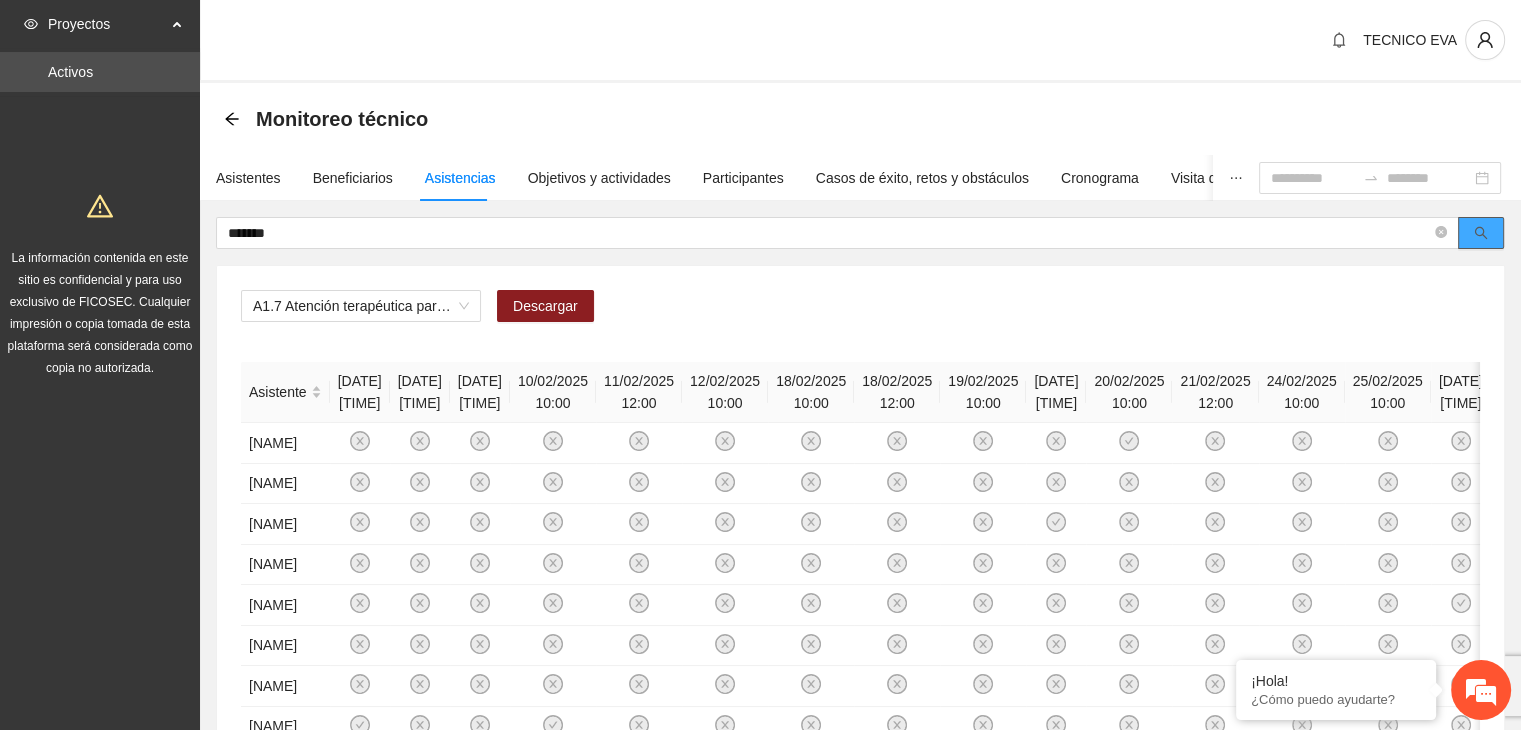 click at bounding box center (1481, 233) 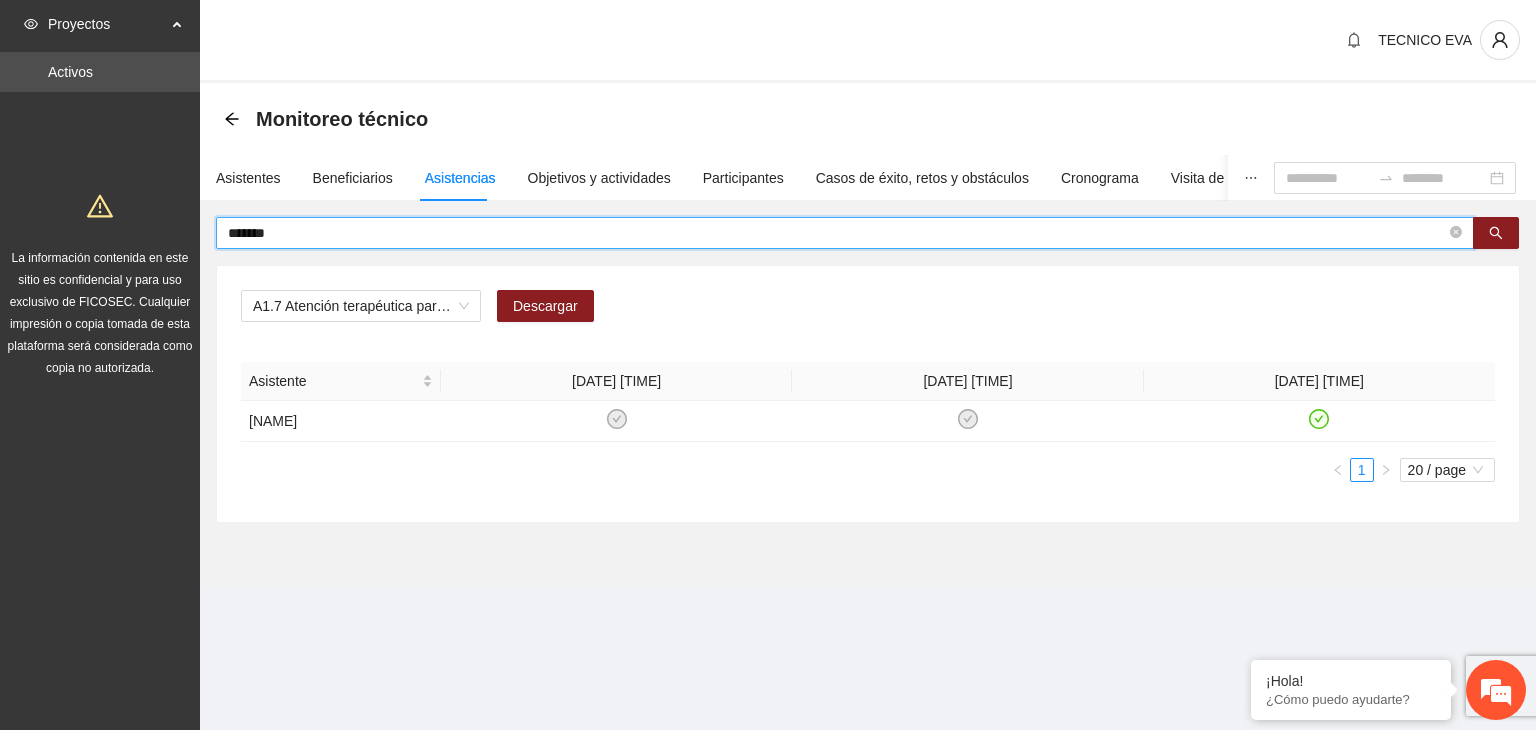 click on "*******" at bounding box center [837, 233] 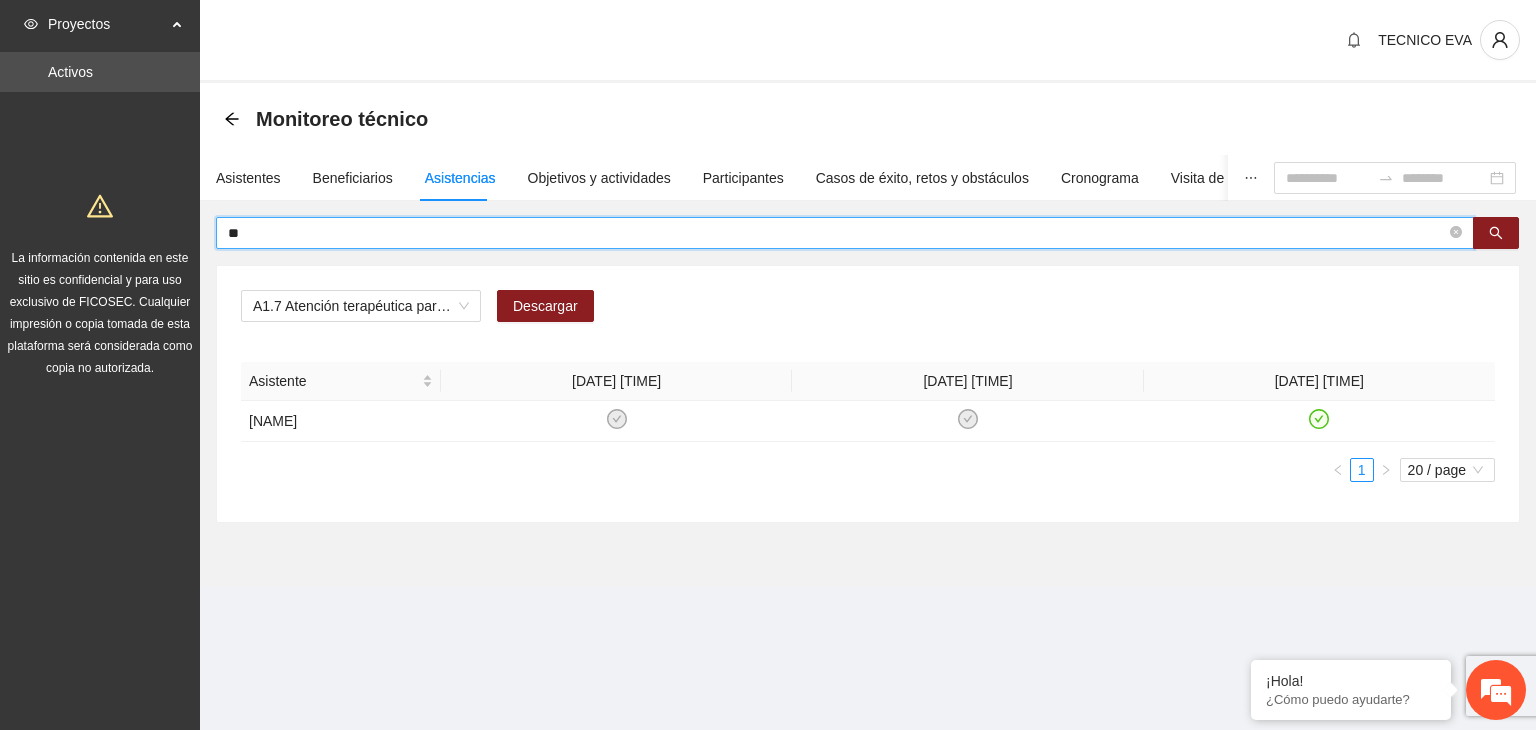 type on "*" 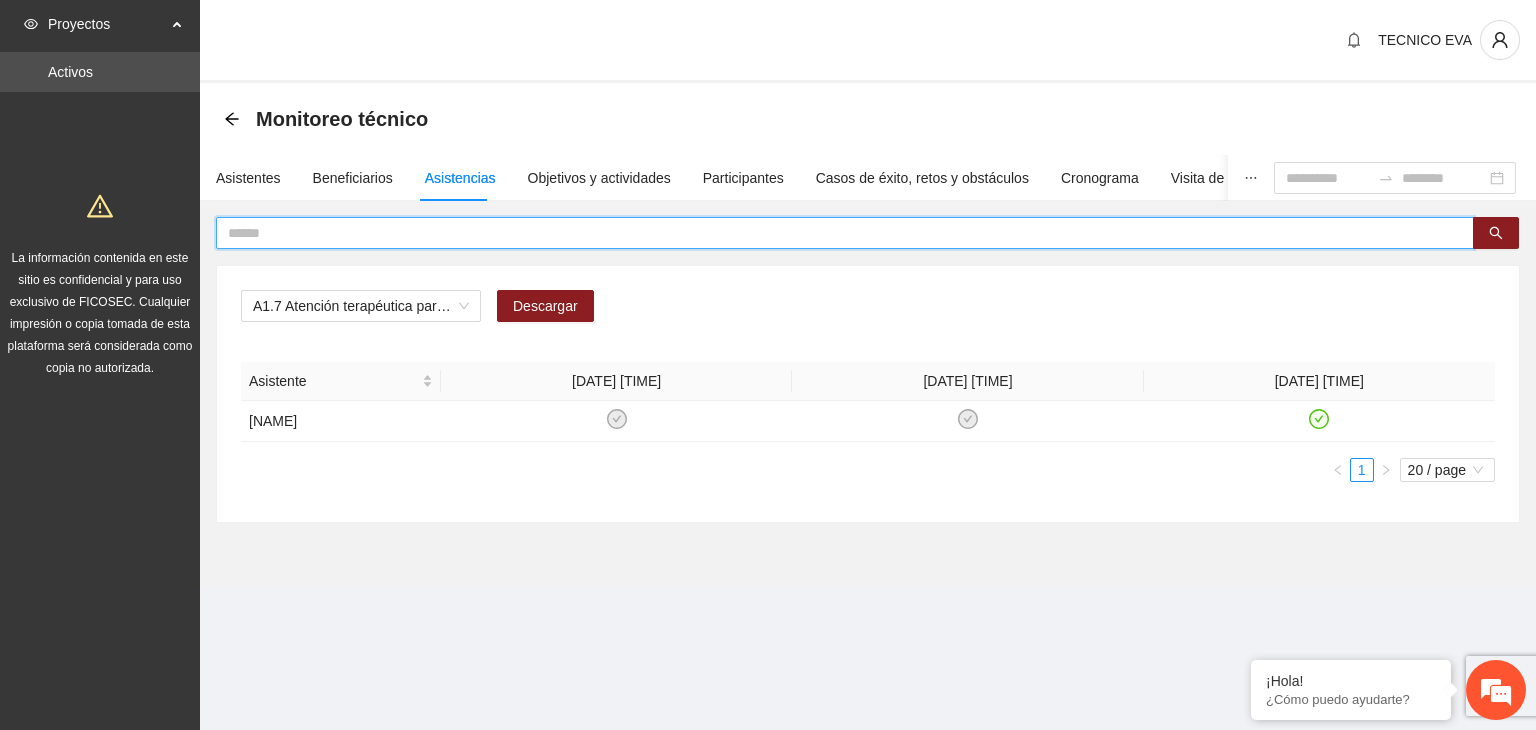 type 